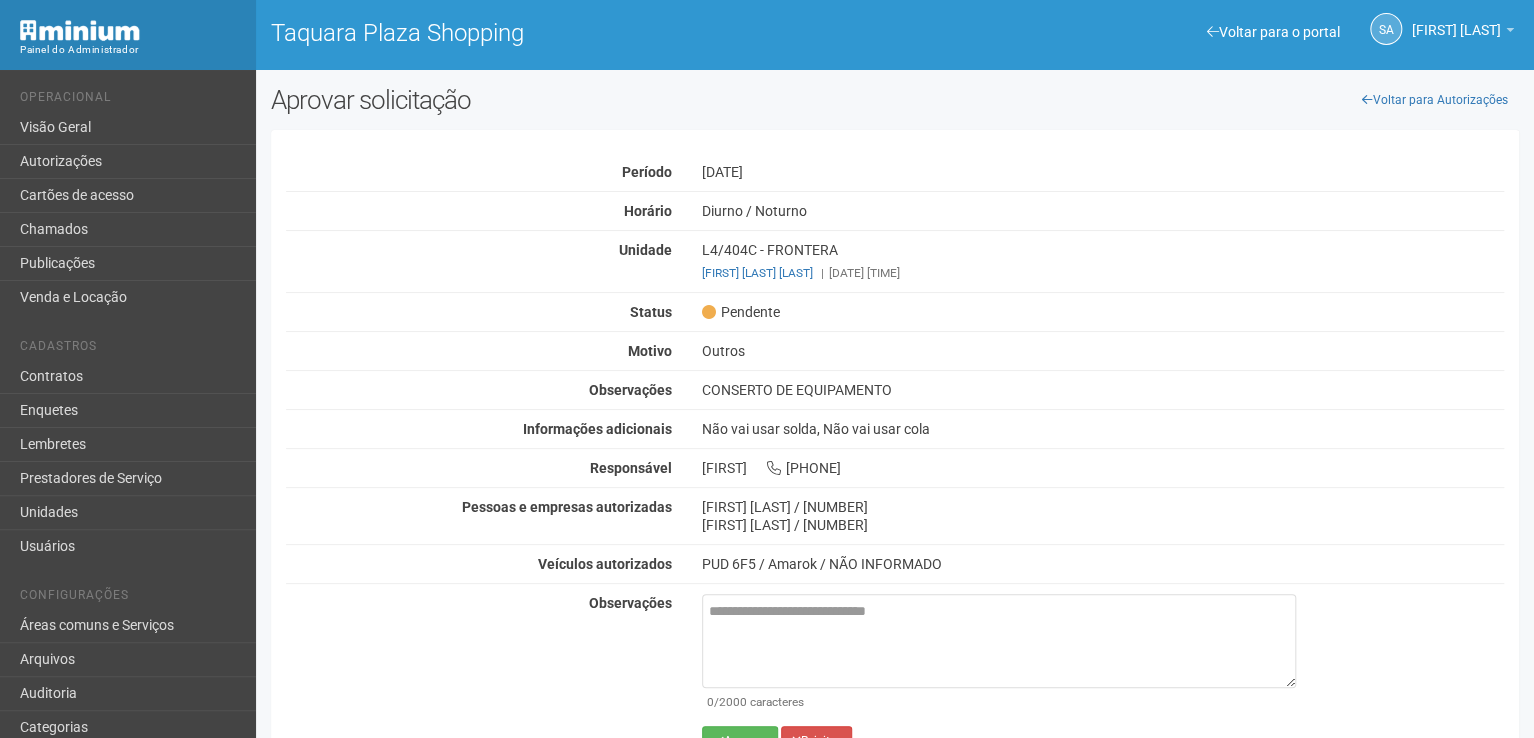 scroll, scrollTop: 56, scrollLeft: 0, axis: vertical 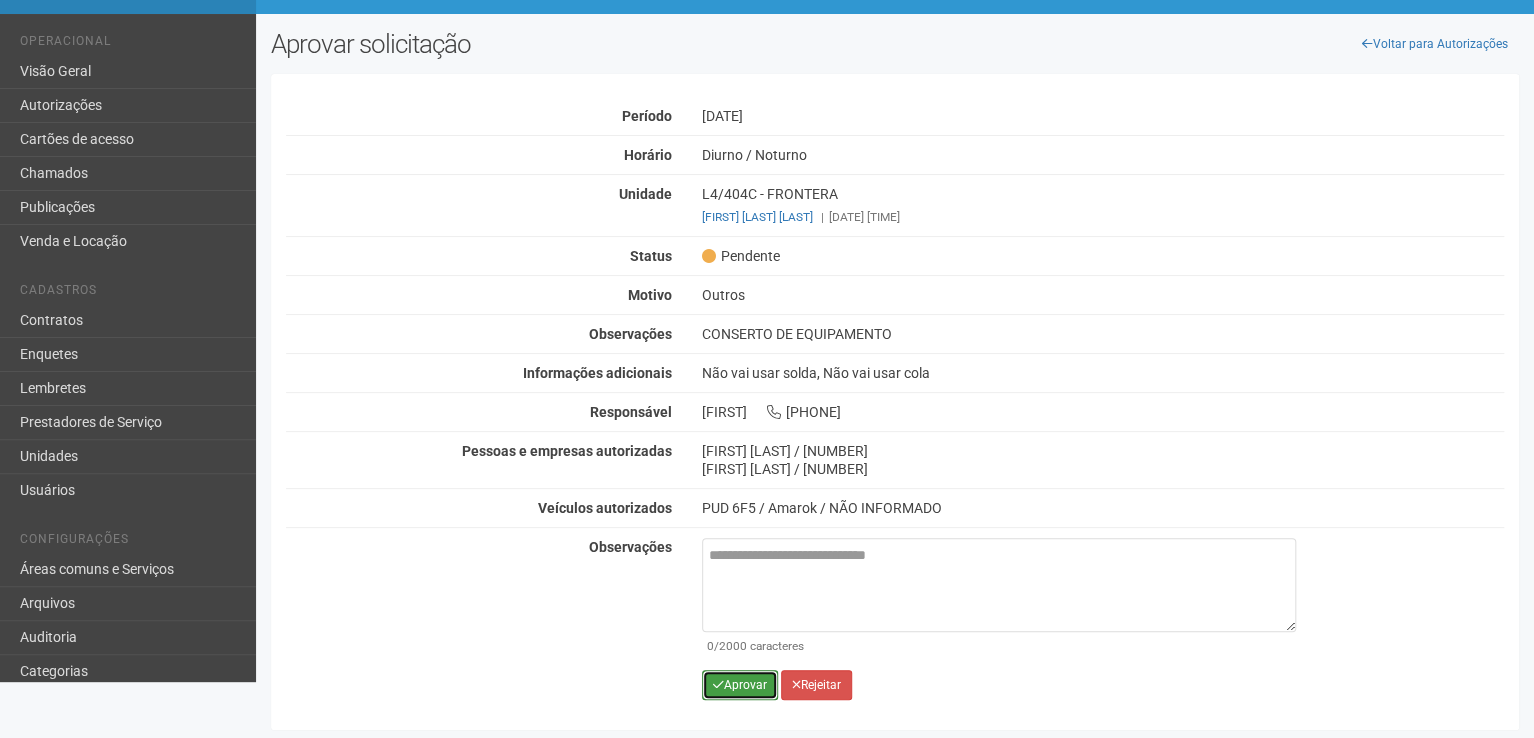 click on "Aprovar" at bounding box center (740, 685) 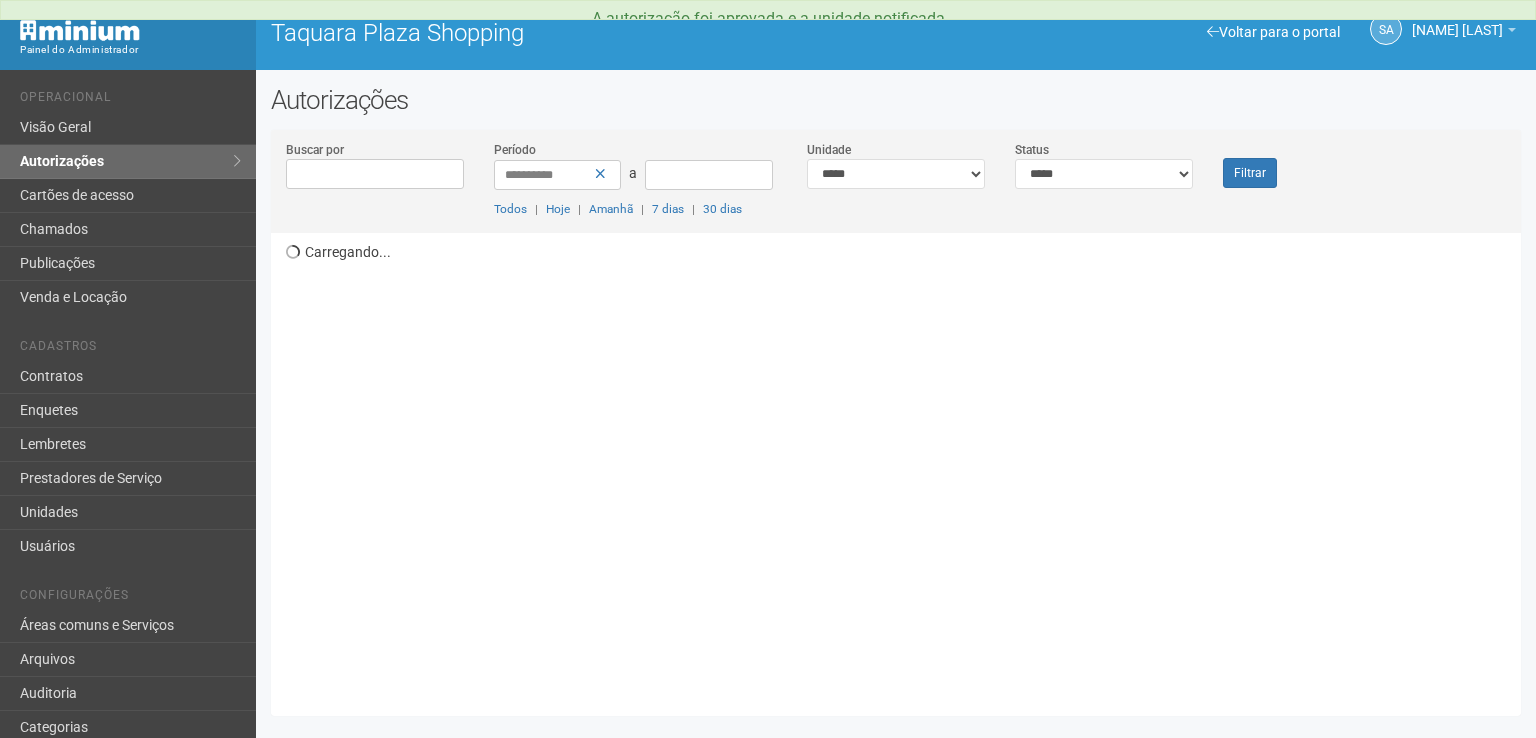 scroll, scrollTop: 0, scrollLeft: 0, axis: both 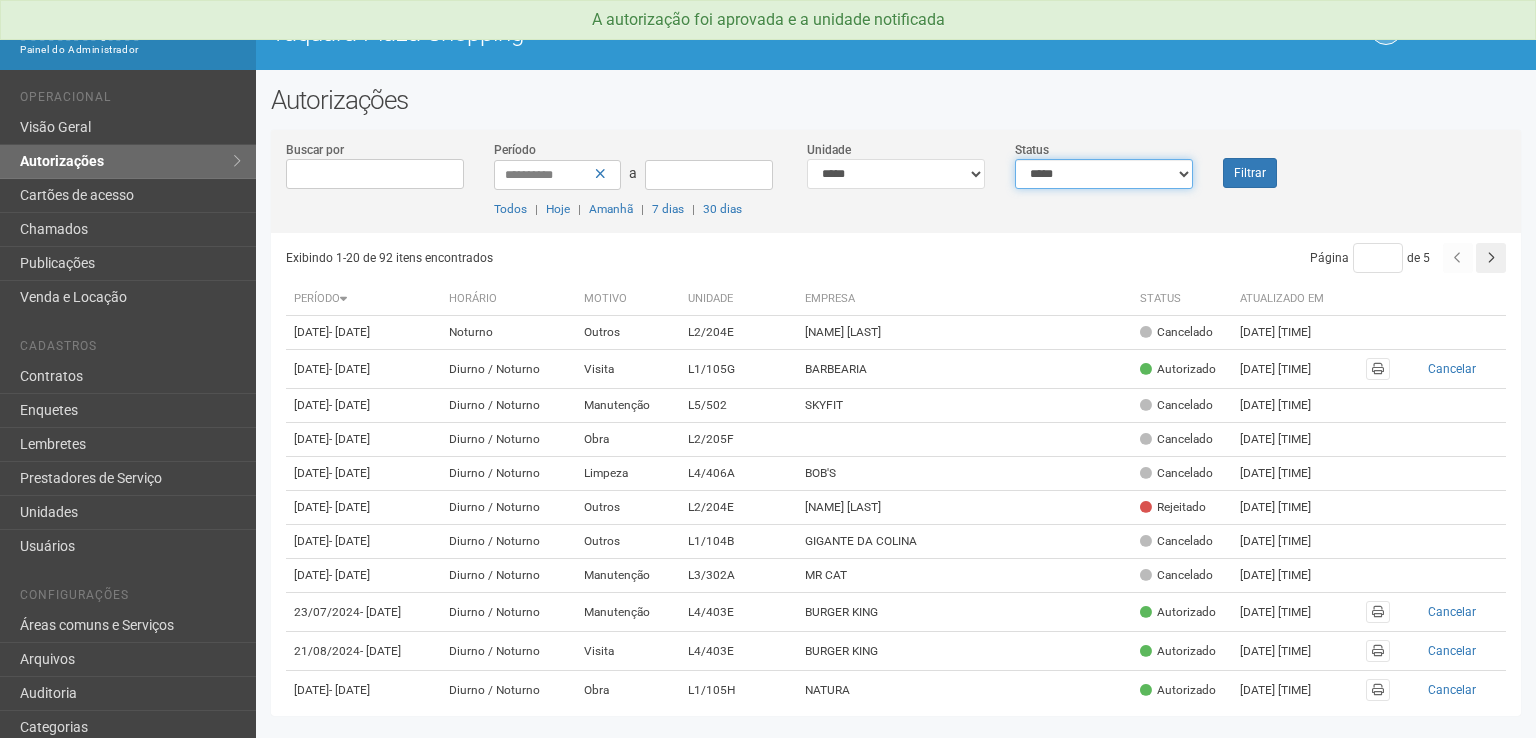 click on "**********" at bounding box center (1104, 174) 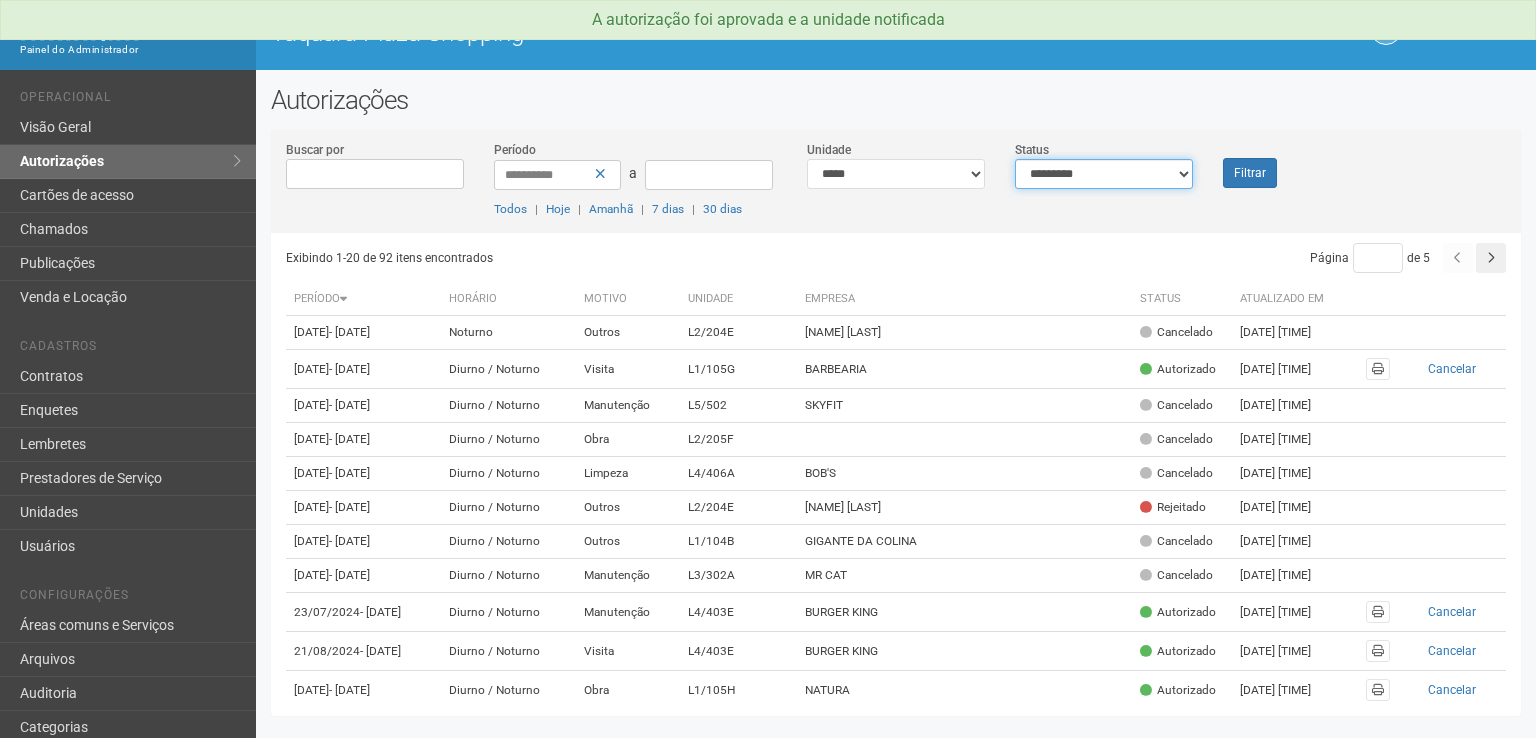 click on "**********" at bounding box center (1104, 174) 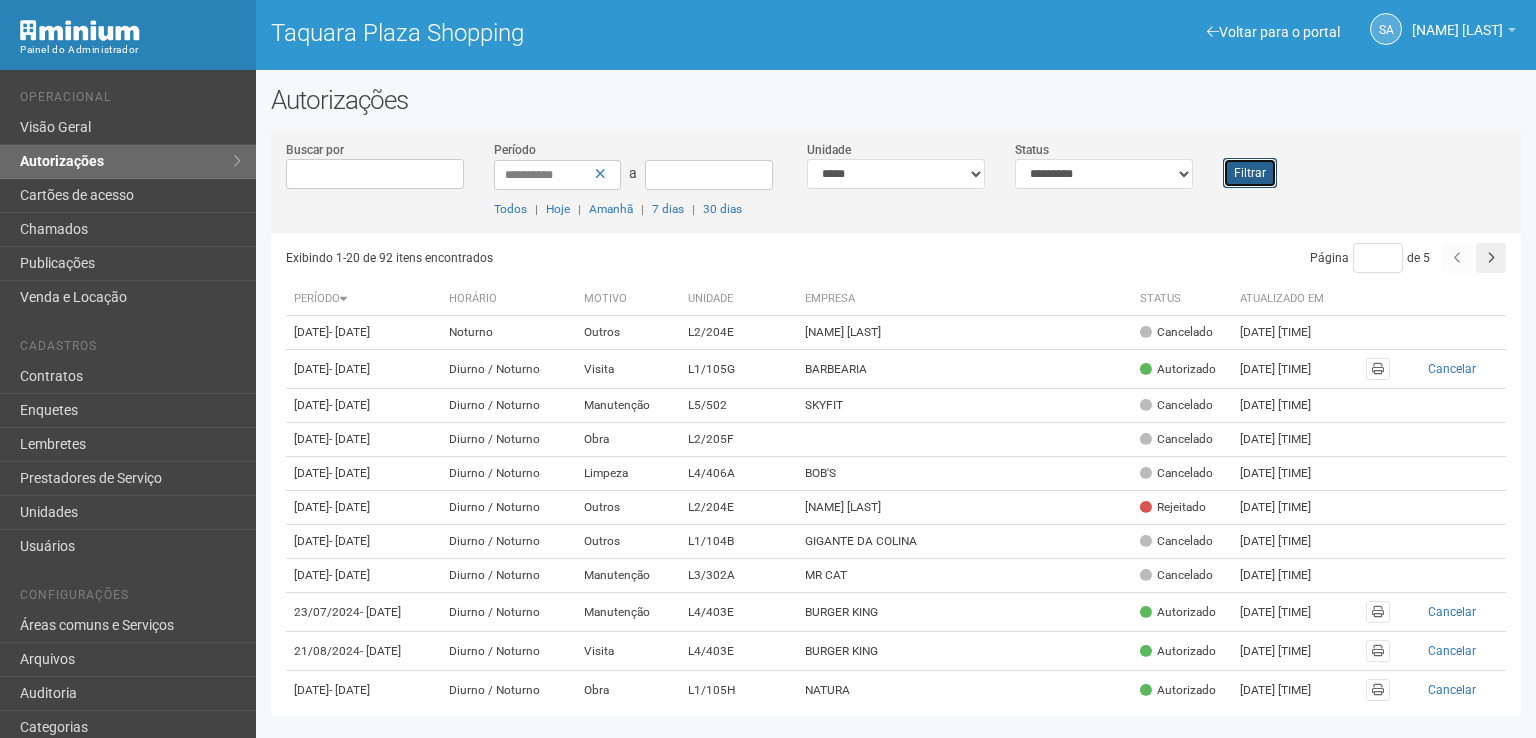 click on "Filtrar" at bounding box center [1250, 173] 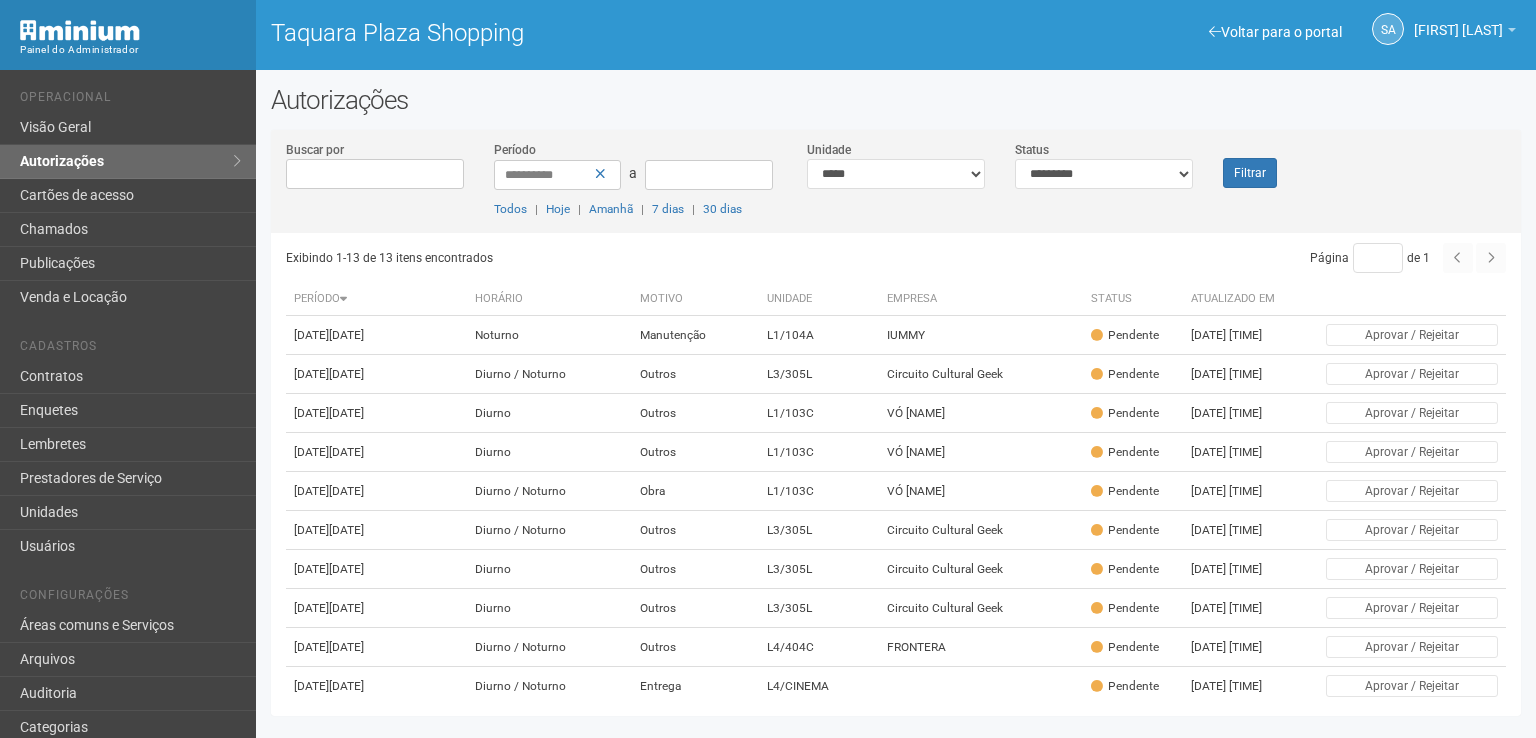 scroll, scrollTop: 0, scrollLeft: 0, axis: both 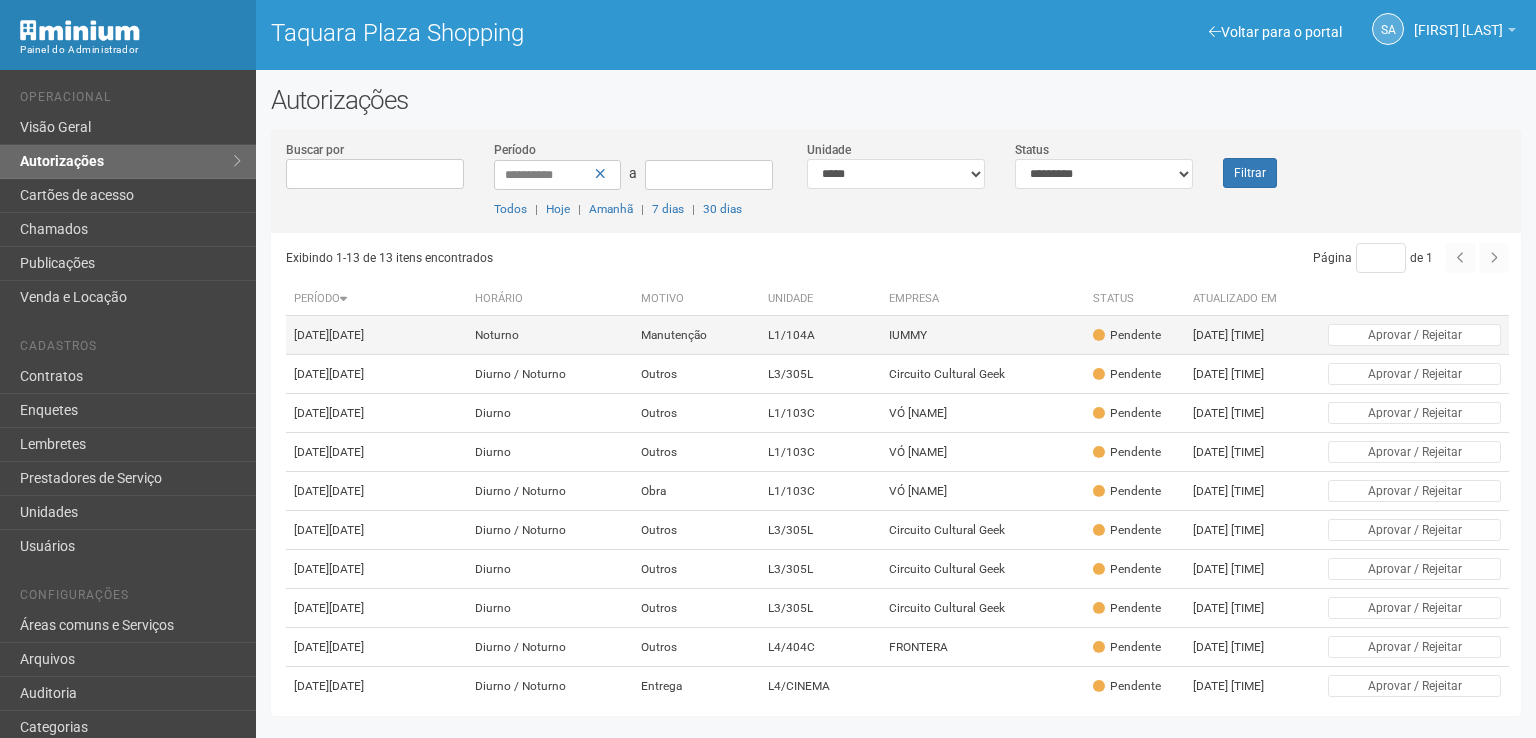 click on "IUMMY" at bounding box center [983, 335] 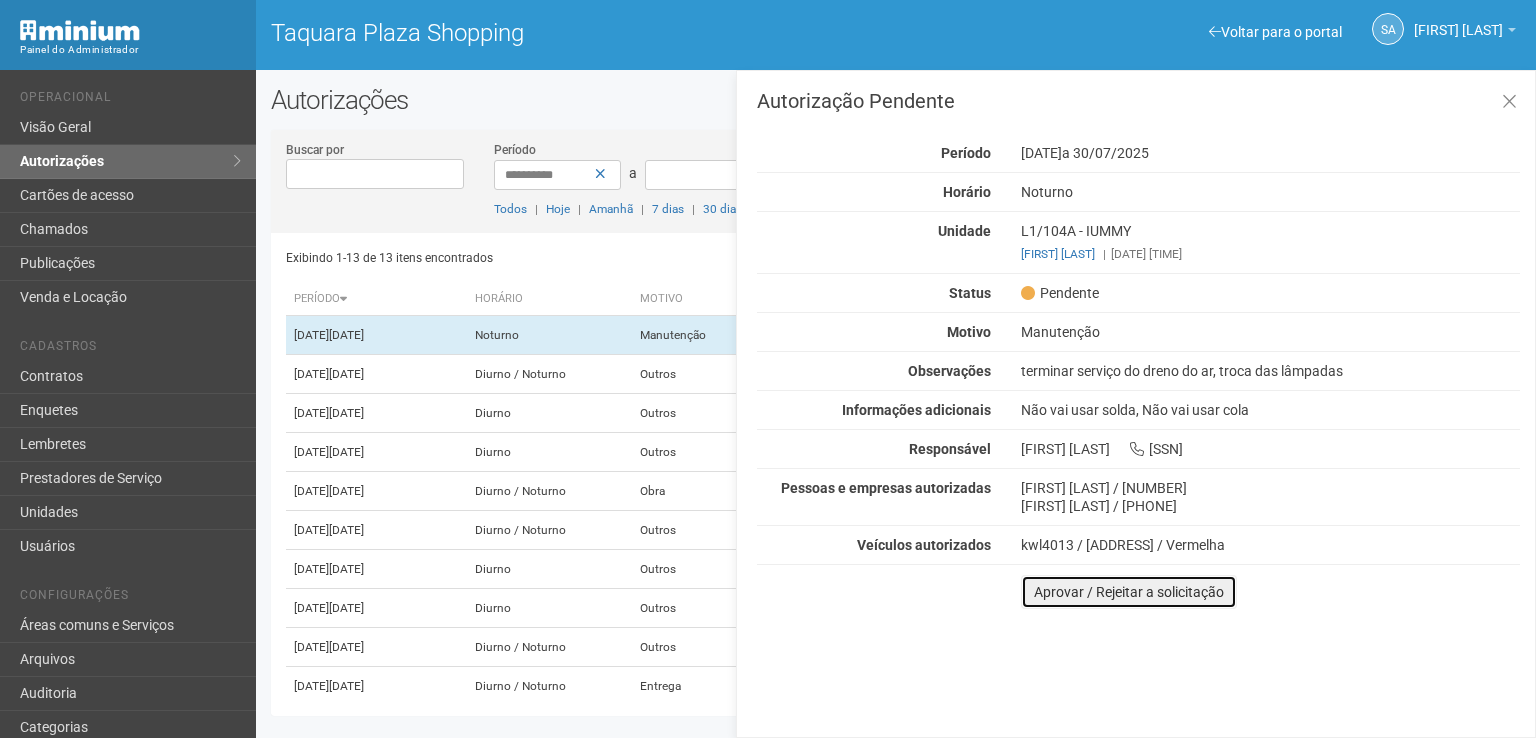 click on "Aprovar / Rejeitar a solicitação" at bounding box center [1129, 592] 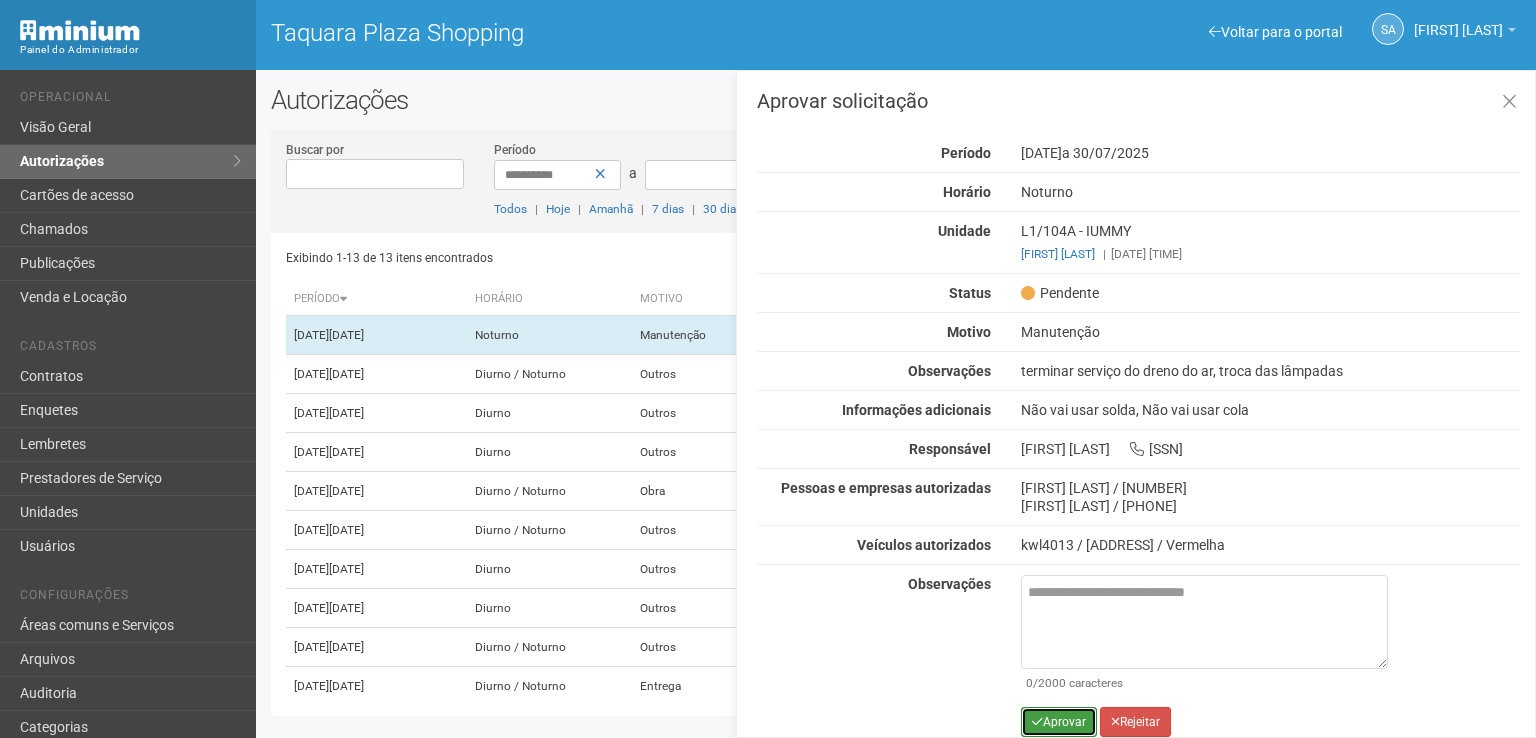 click on "Aprovar" at bounding box center (1059, 722) 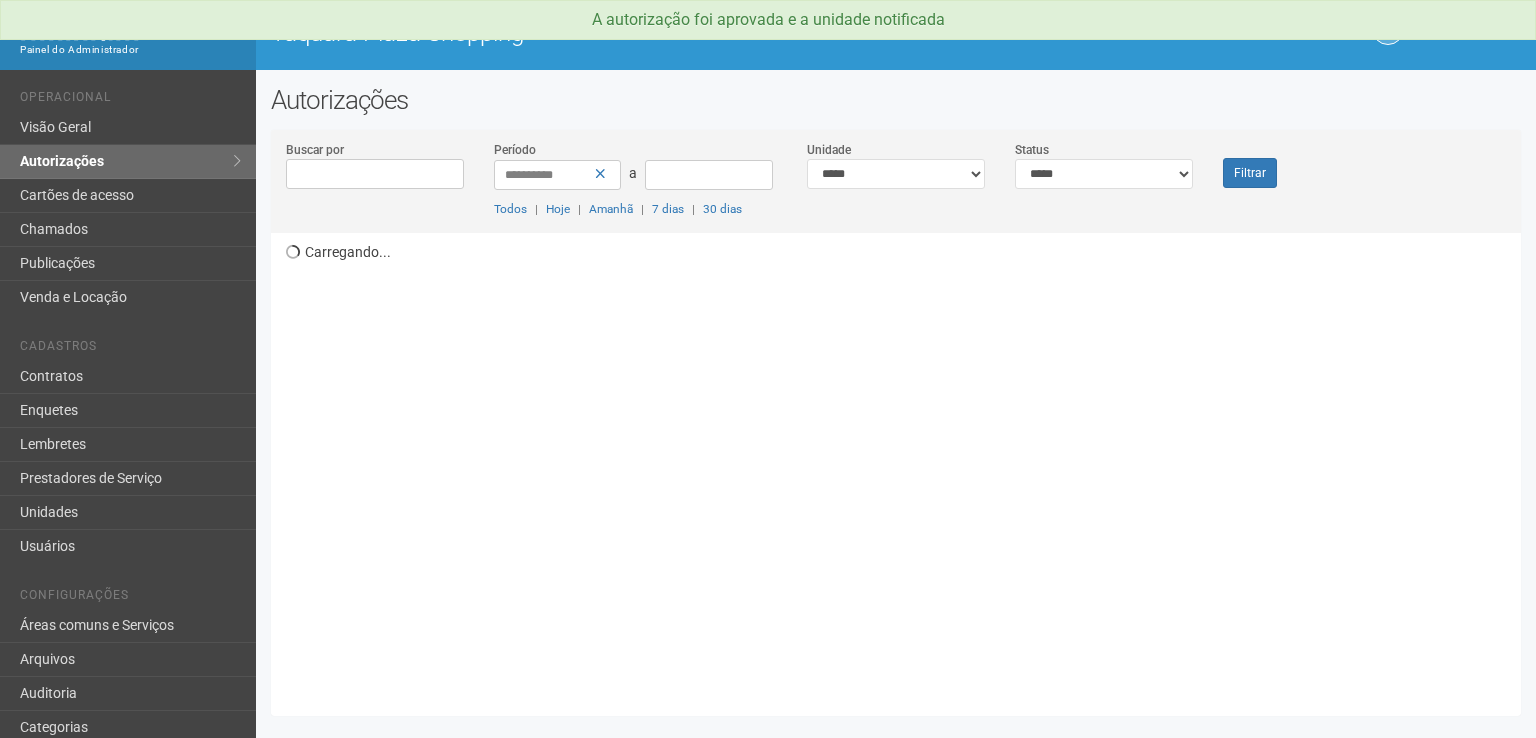 scroll, scrollTop: 0, scrollLeft: 0, axis: both 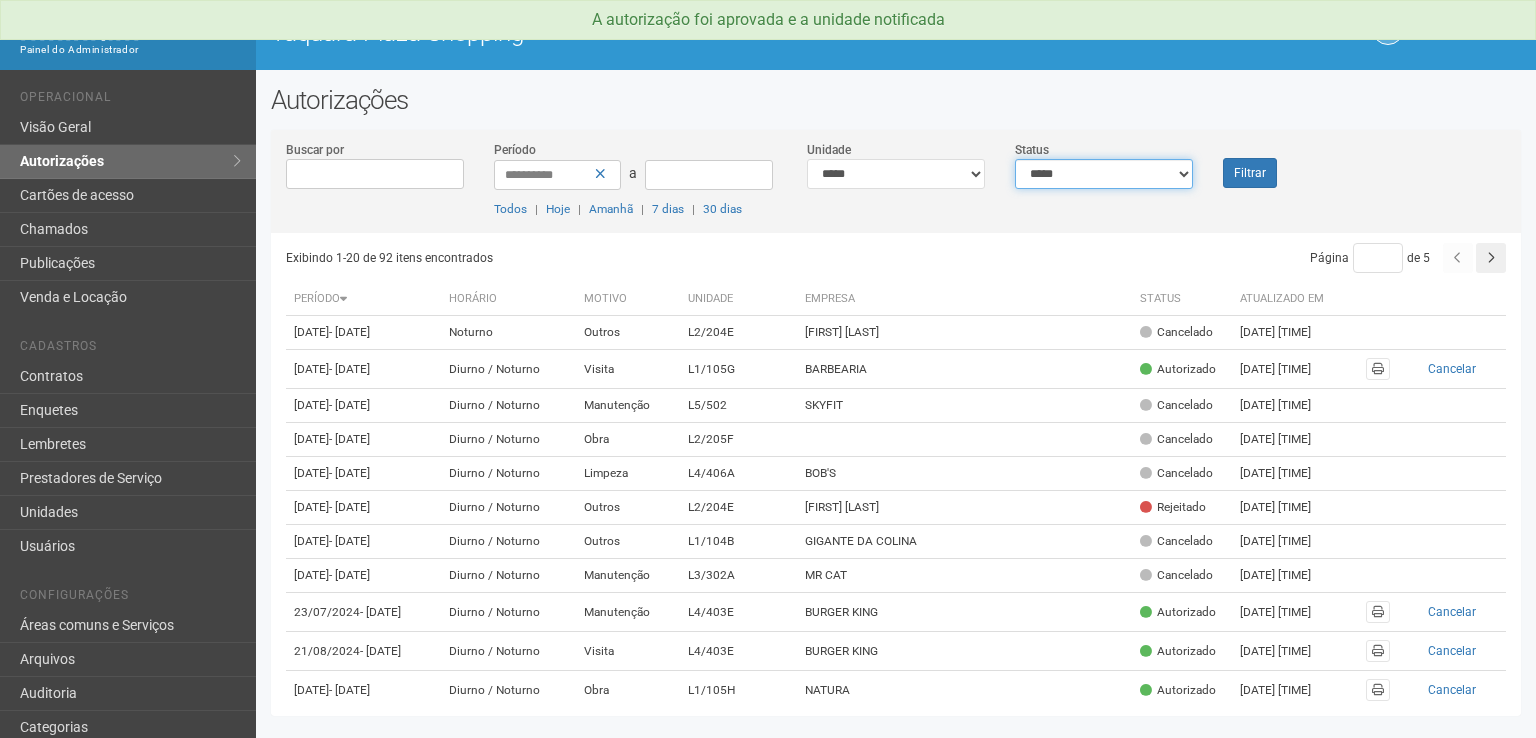 click on "**********" at bounding box center (1104, 174) 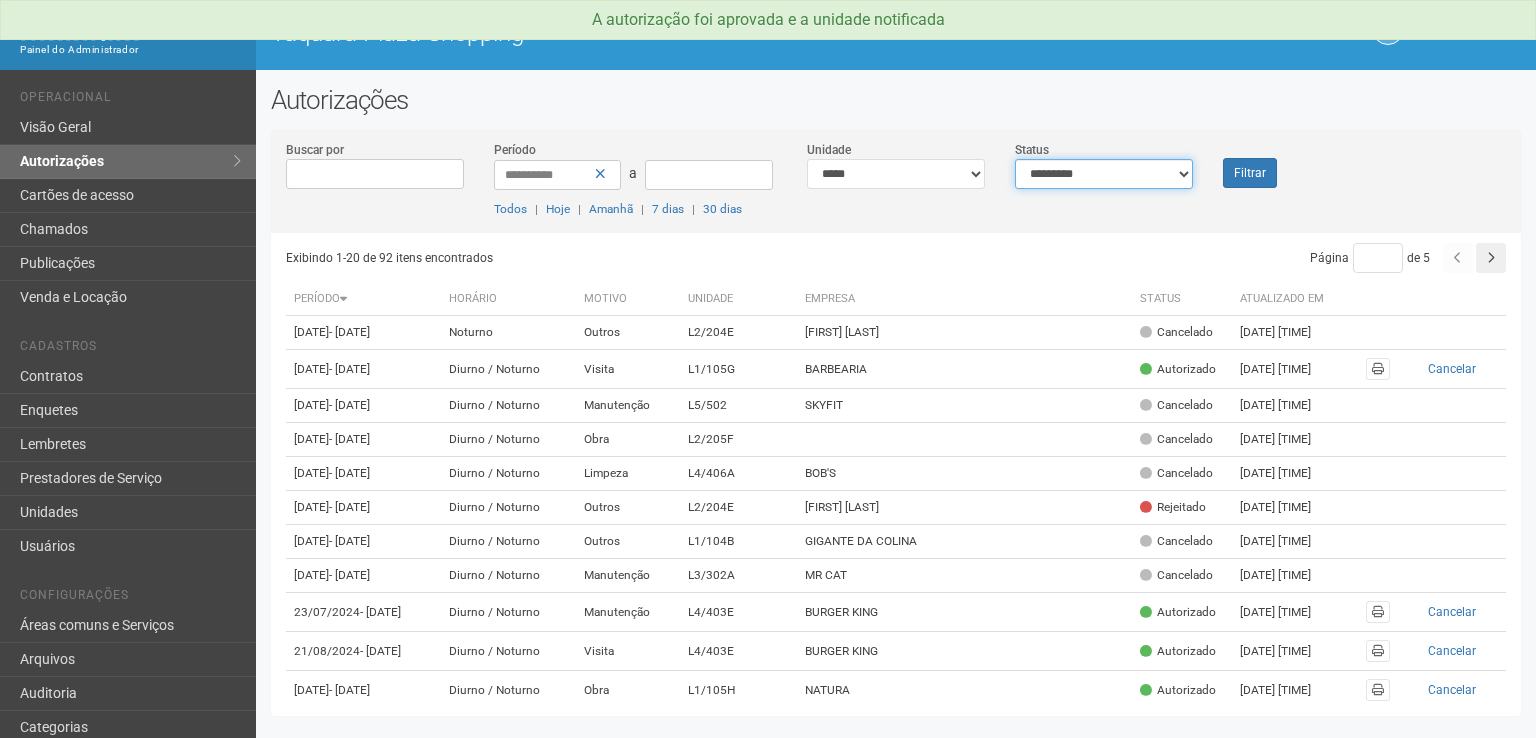 click on "**********" at bounding box center [1104, 174] 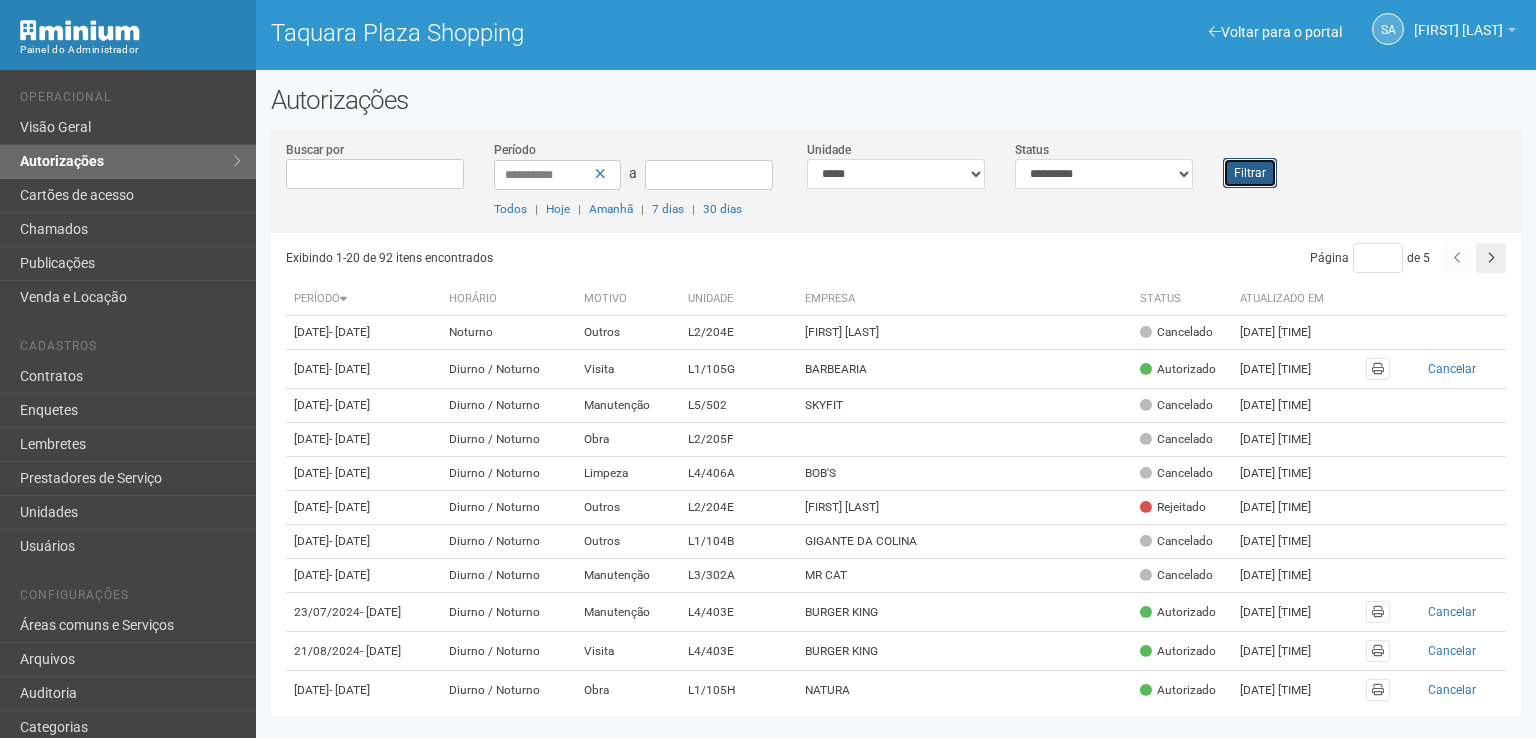 click on "Filtrar" at bounding box center [1250, 173] 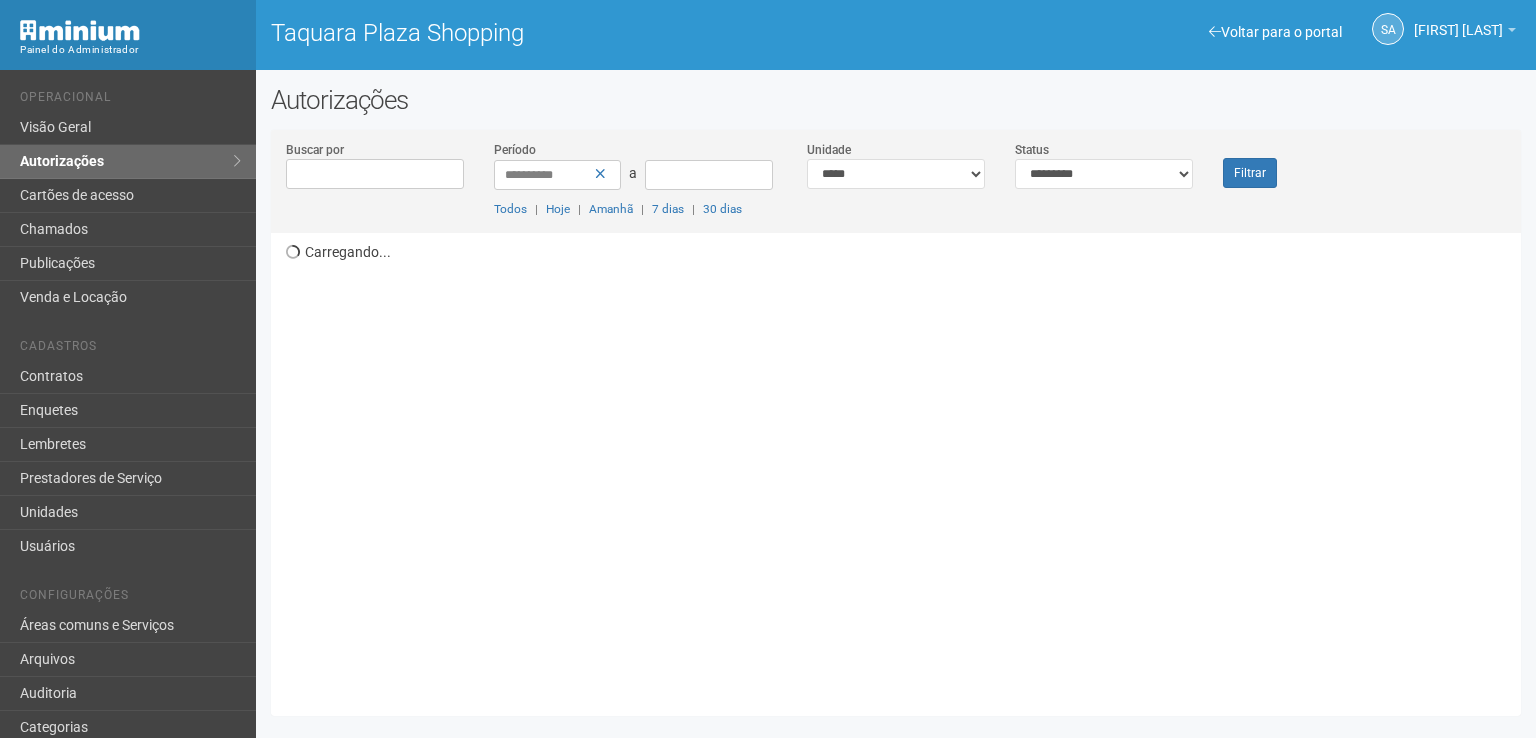 scroll, scrollTop: 0, scrollLeft: 0, axis: both 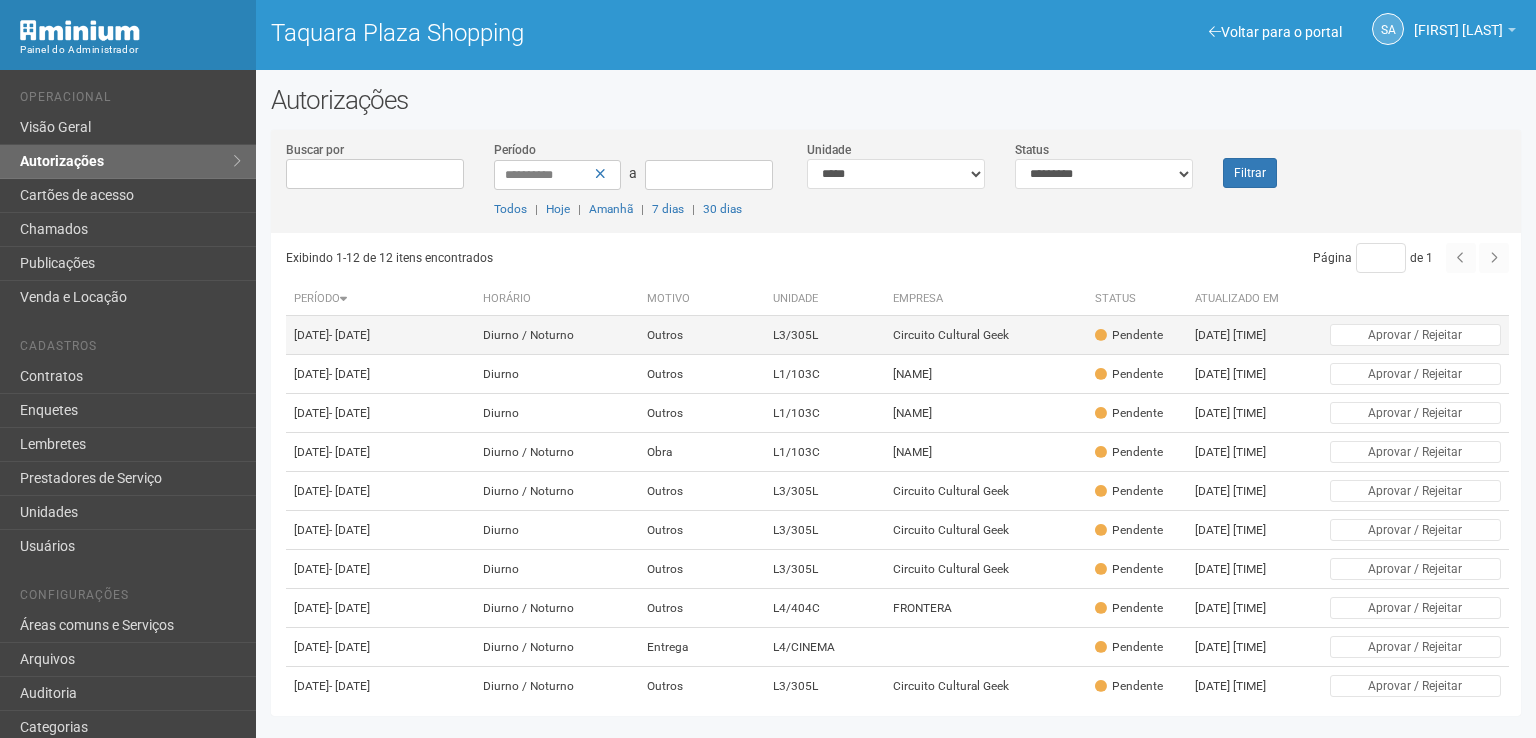 click on "Pendente" at bounding box center (1129, 335) 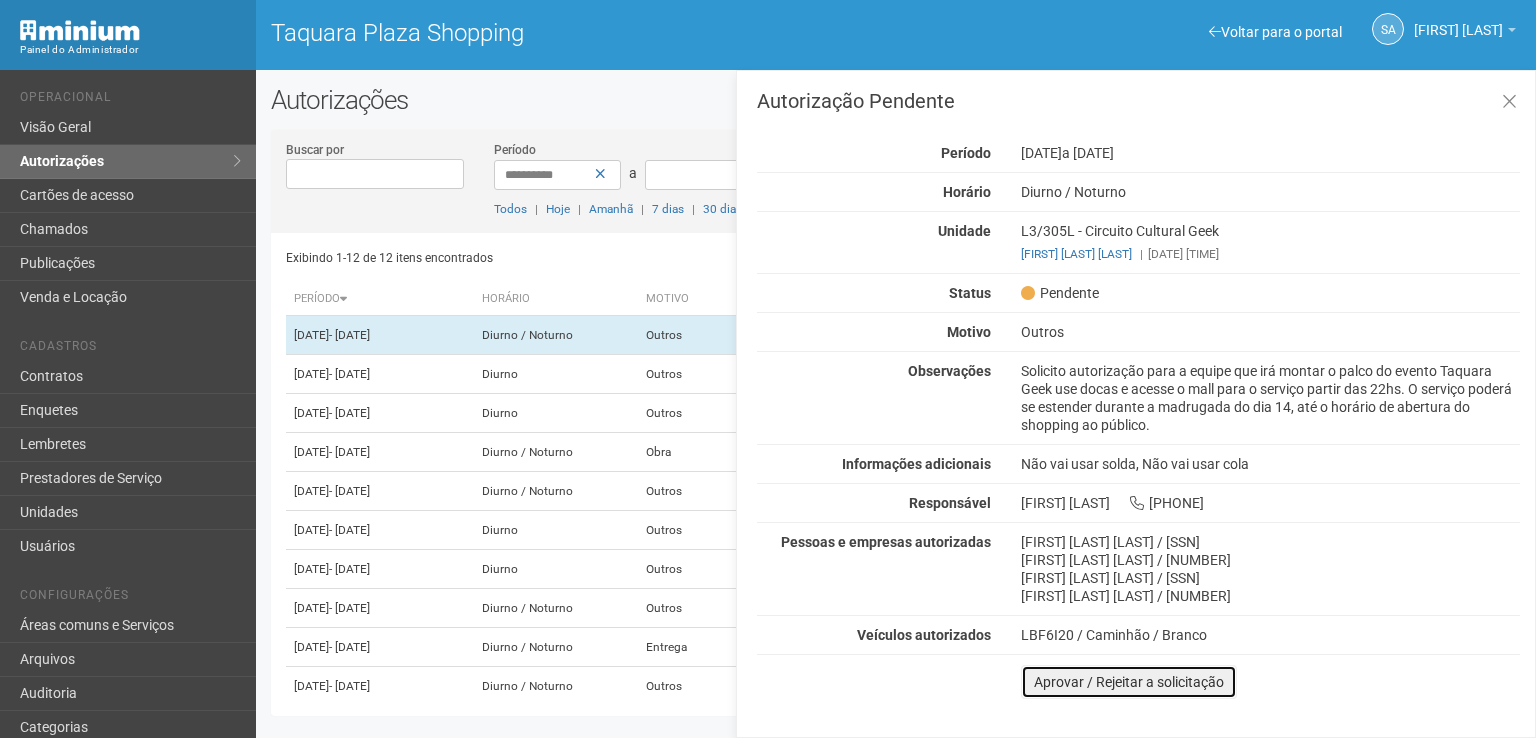 click on "Aprovar / Rejeitar a solicitação" at bounding box center [1129, 682] 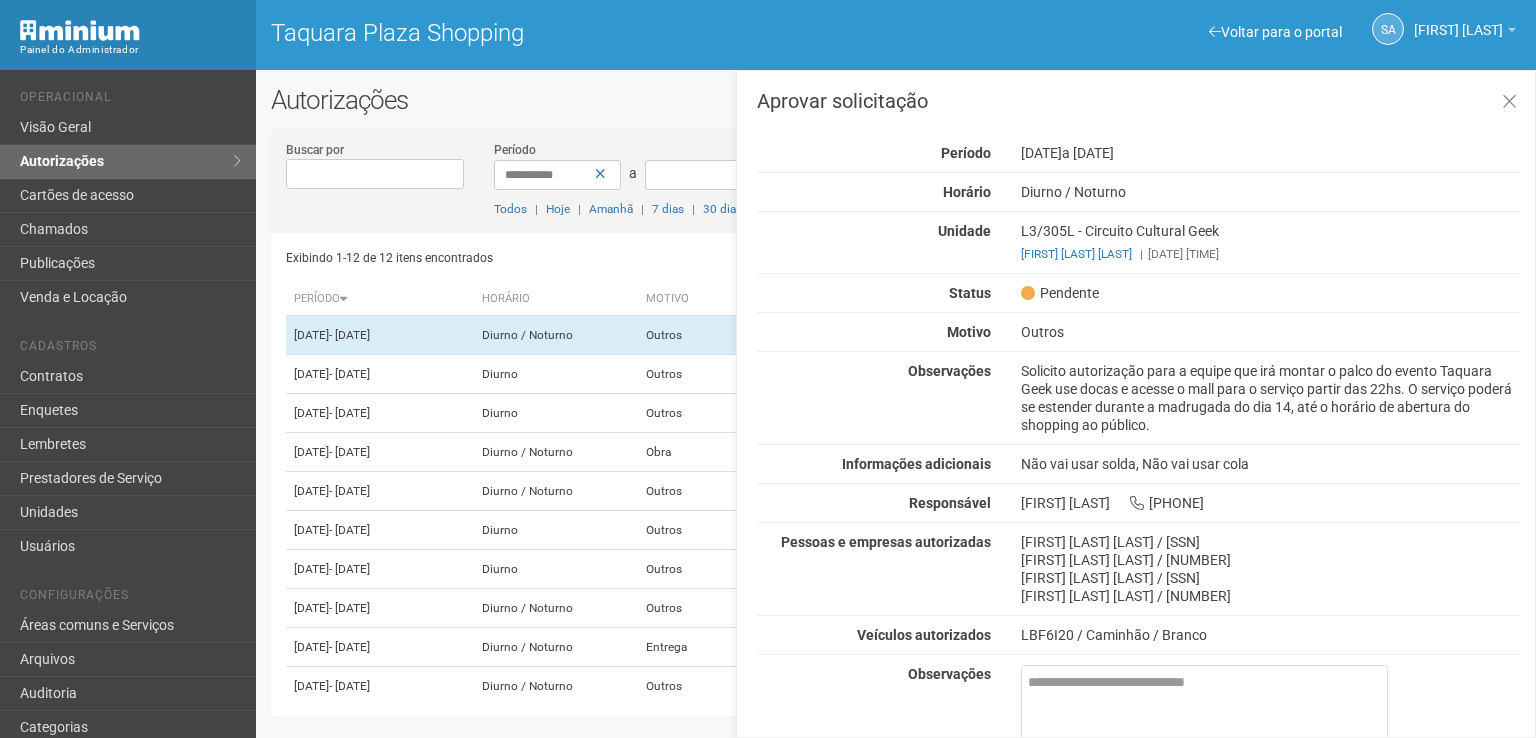scroll, scrollTop: 101, scrollLeft: 0, axis: vertical 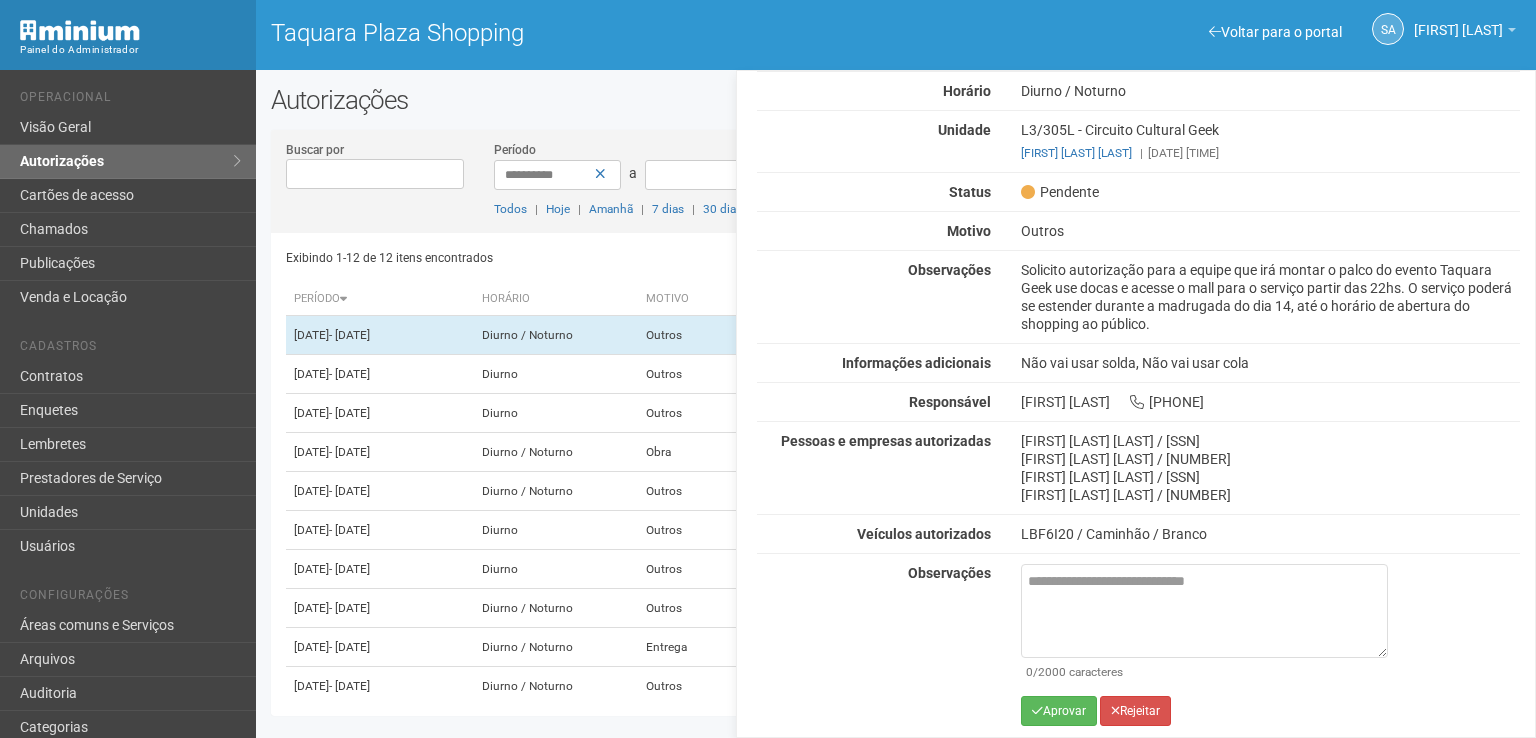 drag, startPoint x: 1227, startPoint y: 453, endPoint x: 1218, endPoint y: 773, distance: 320.12653 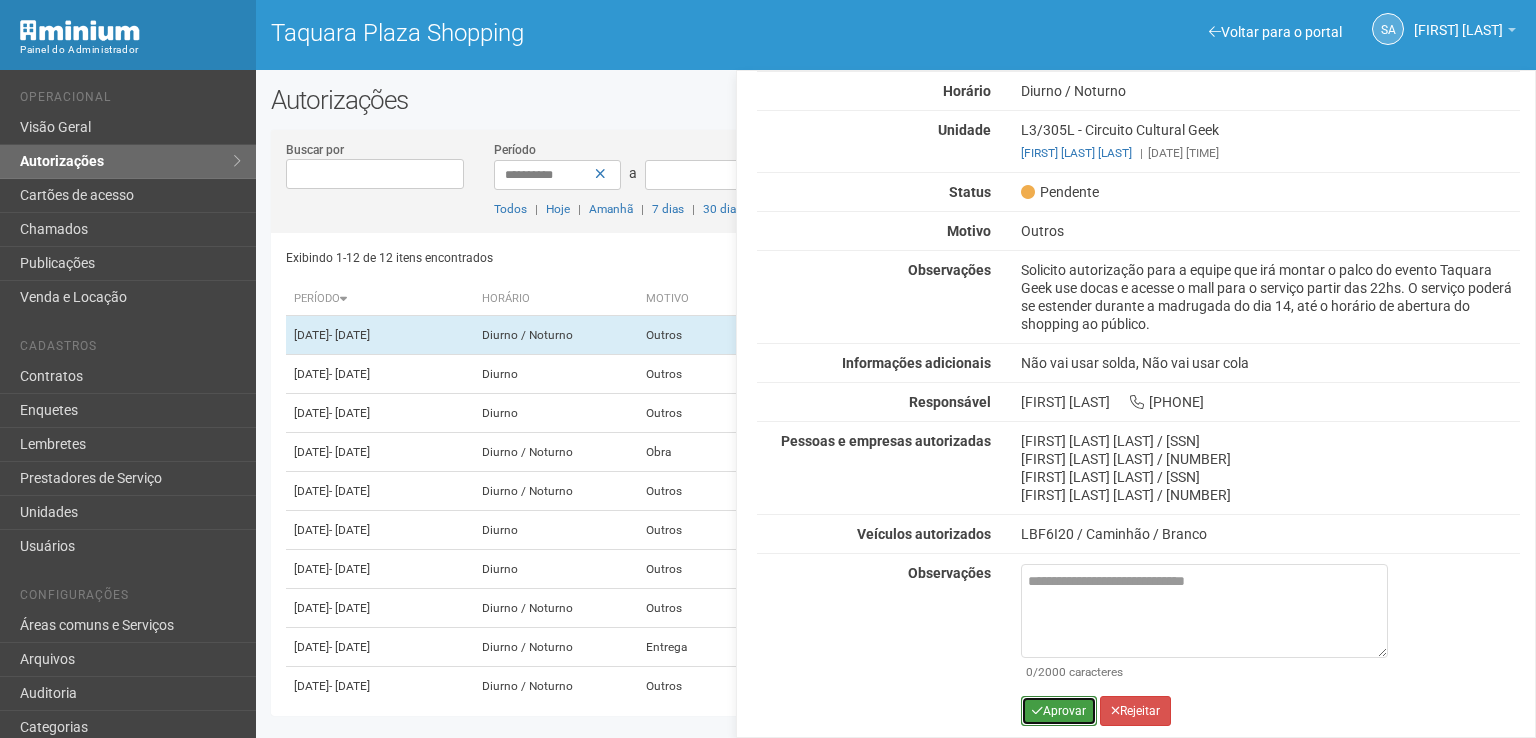 click on "Aprovar" at bounding box center [1059, 711] 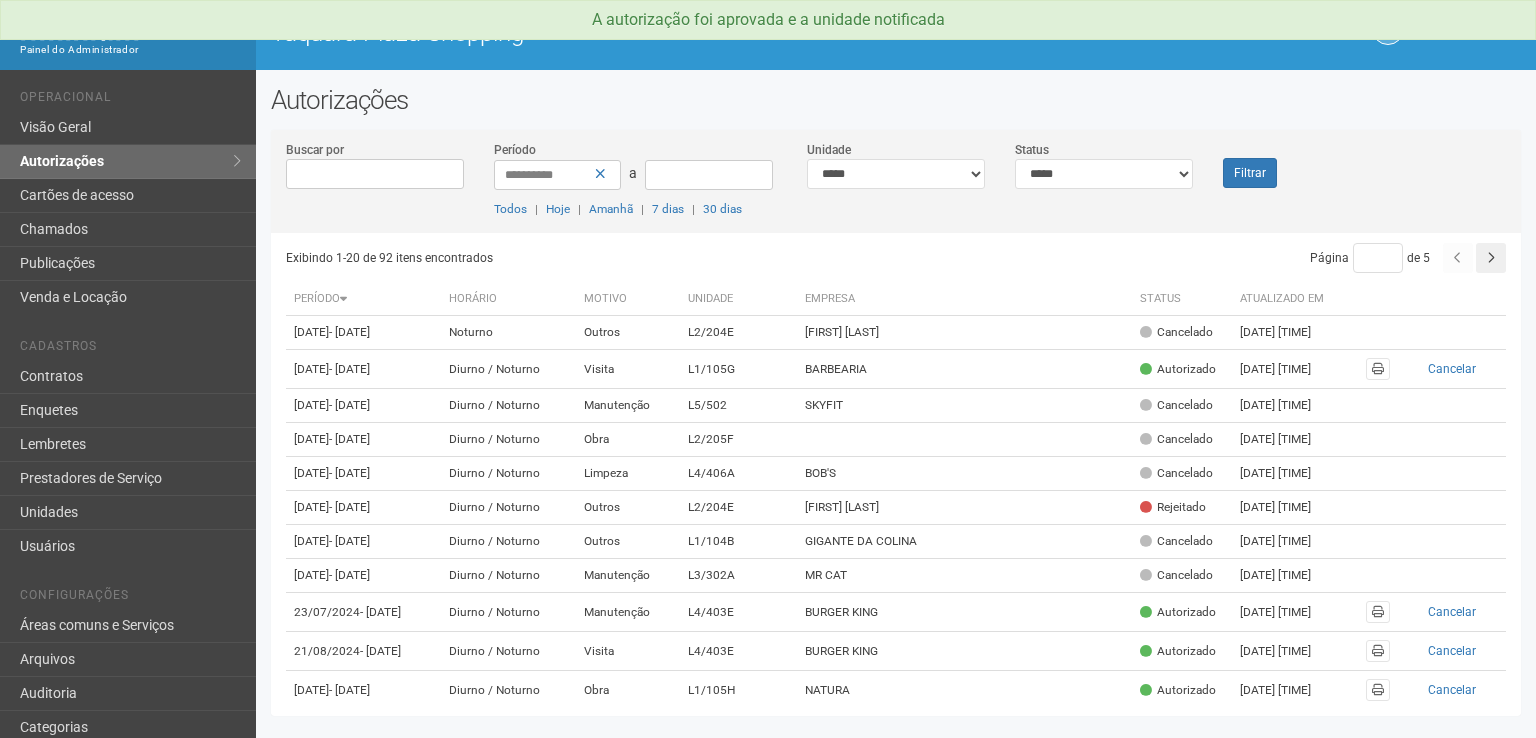 scroll, scrollTop: 0, scrollLeft: 0, axis: both 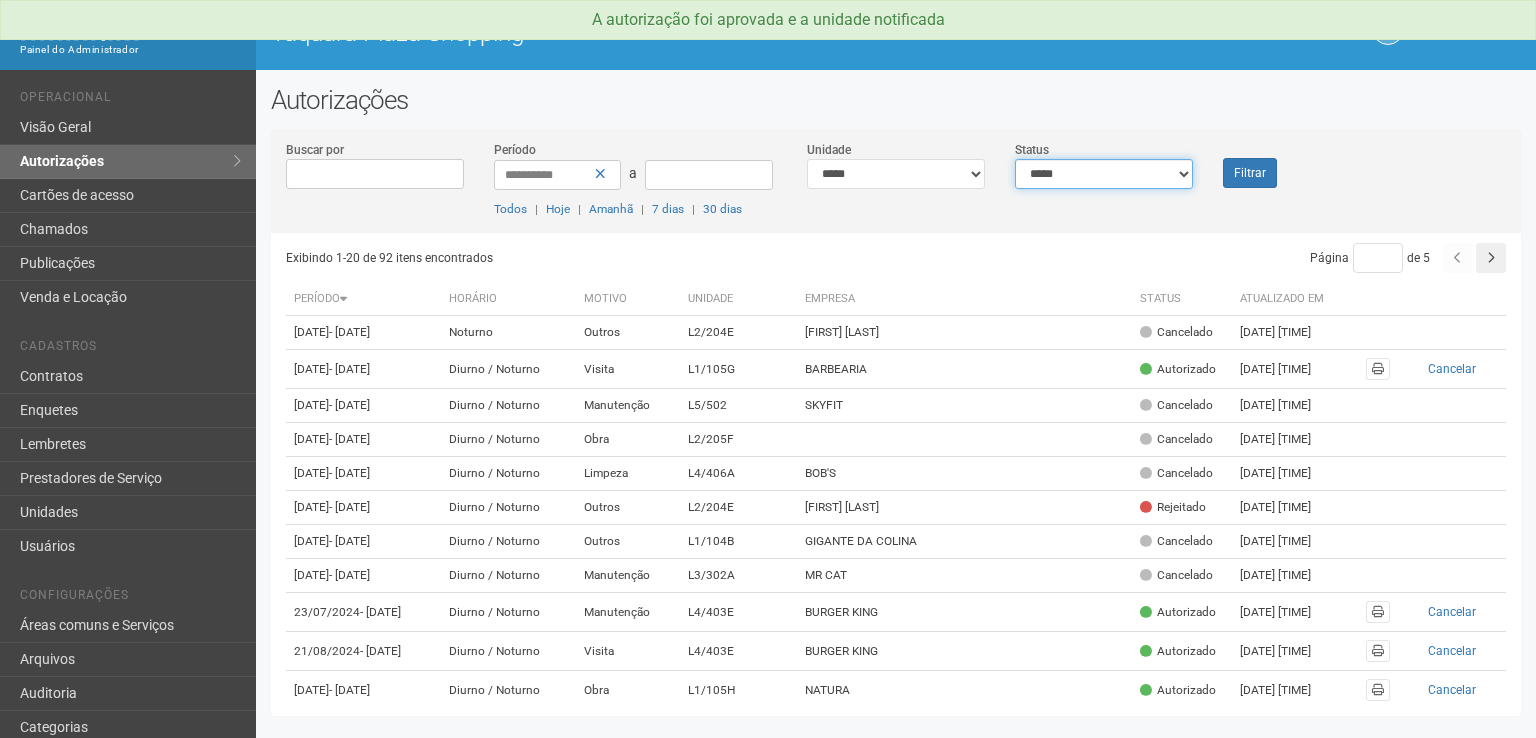 click on "**********" at bounding box center [1104, 174] 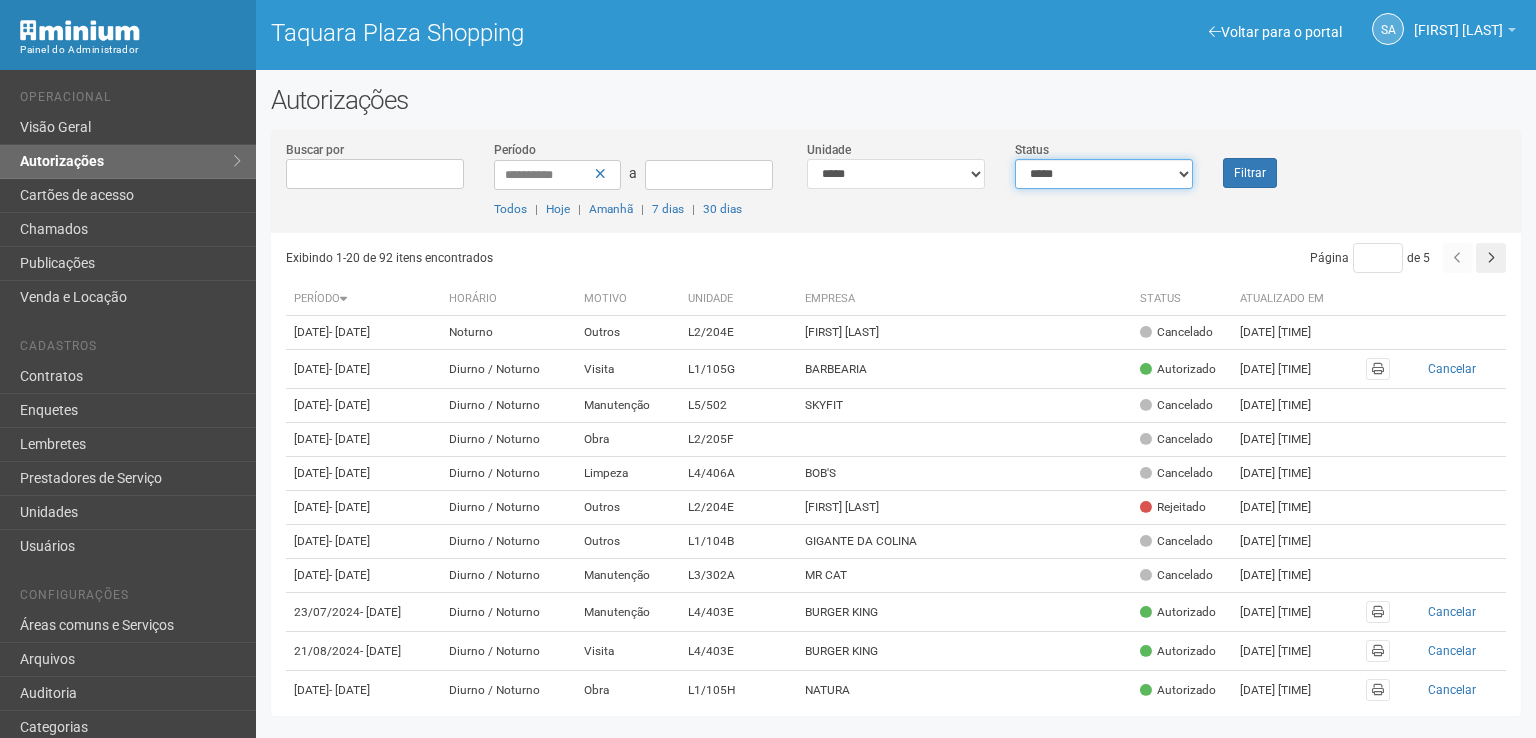 select on "*" 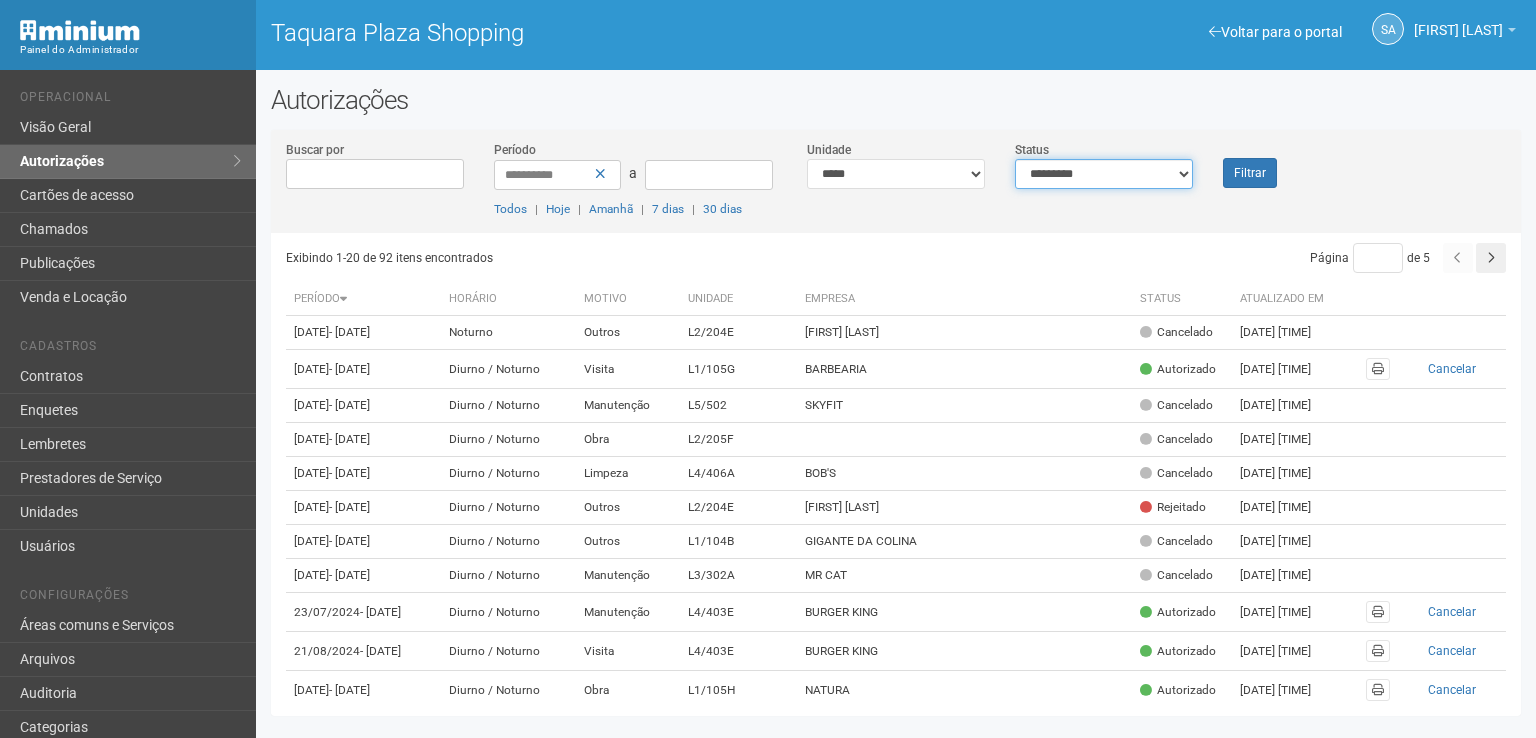 click on "**********" at bounding box center [1104, 174] 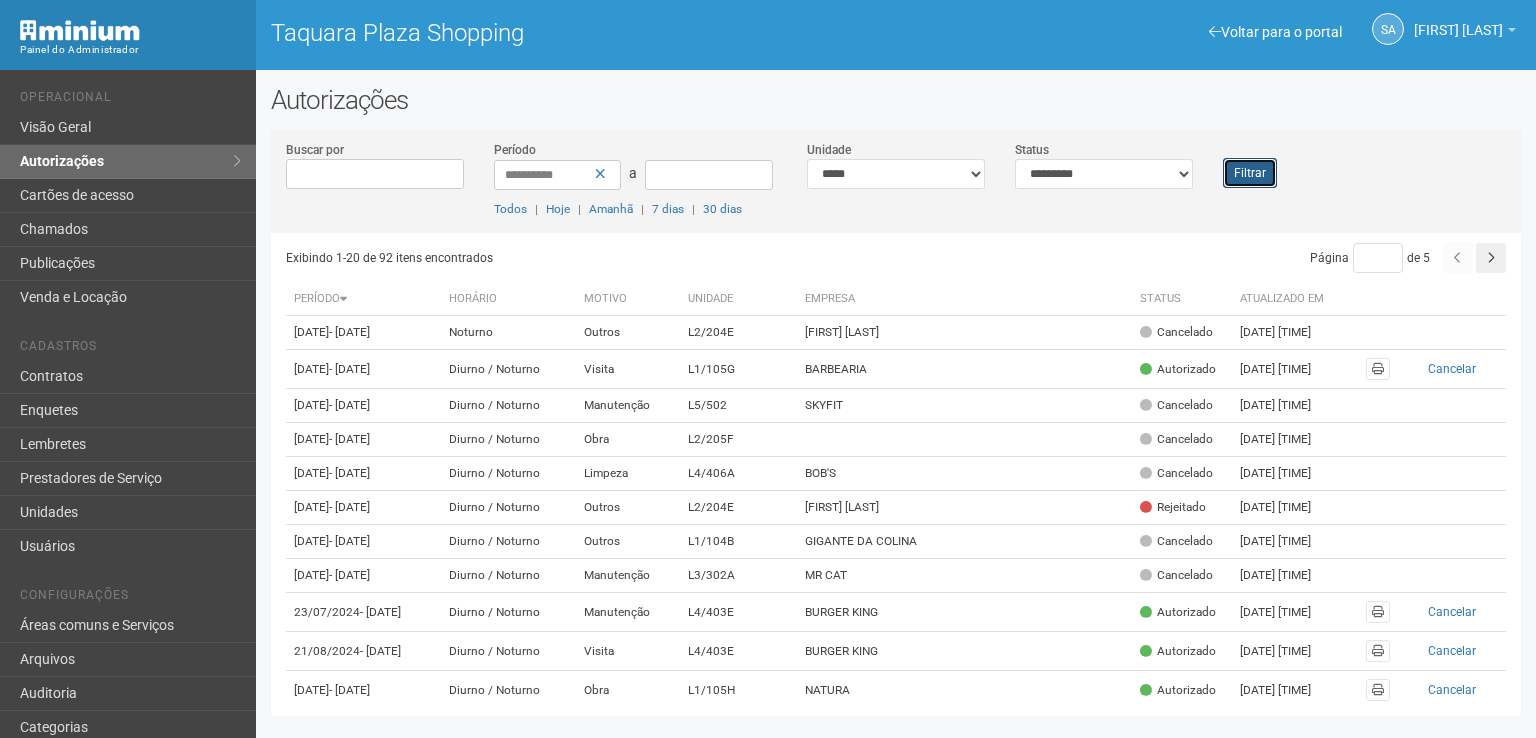 click on "Filtrar" at bounding box center [1250, 173] 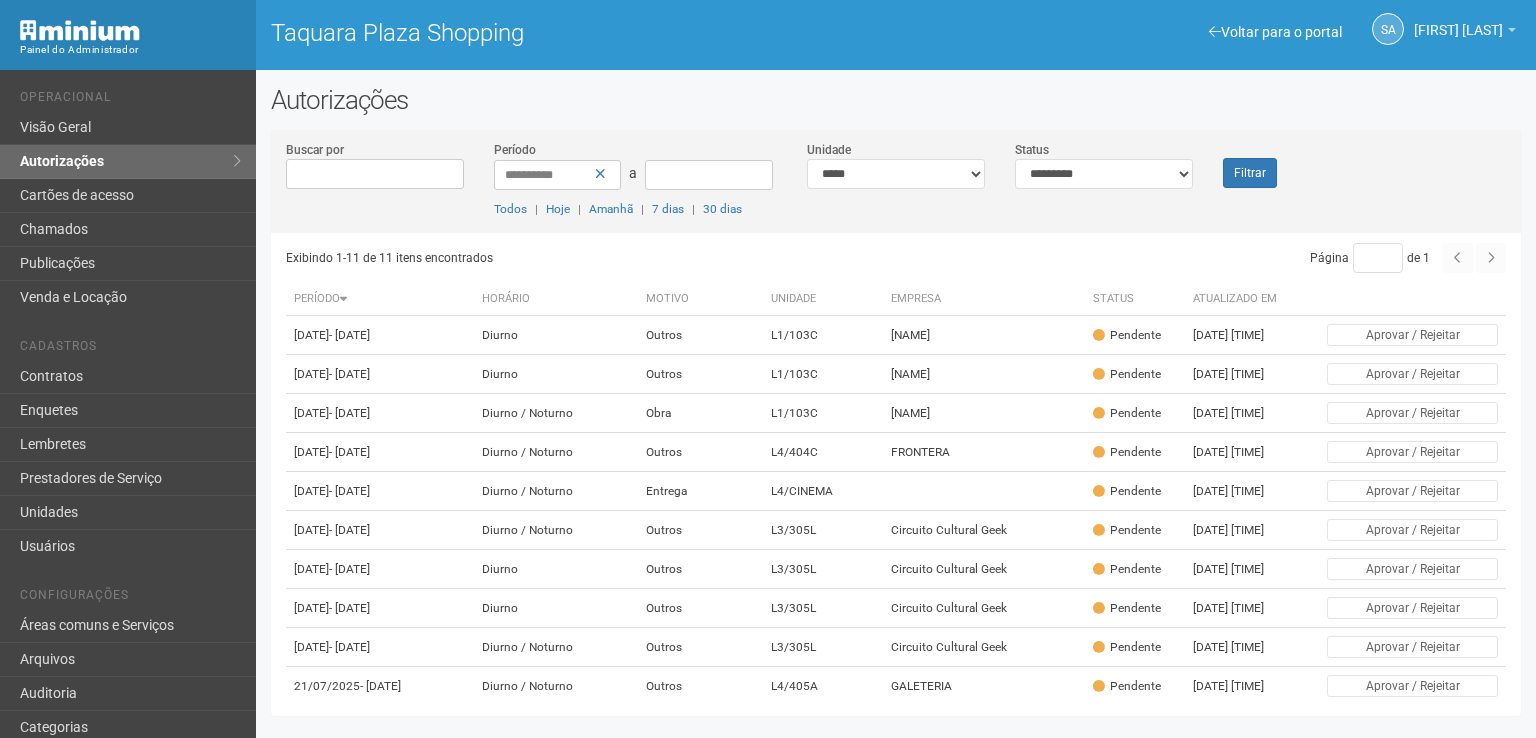 scroll, scrollTop: 0, scrollLeft: 0, axis: both 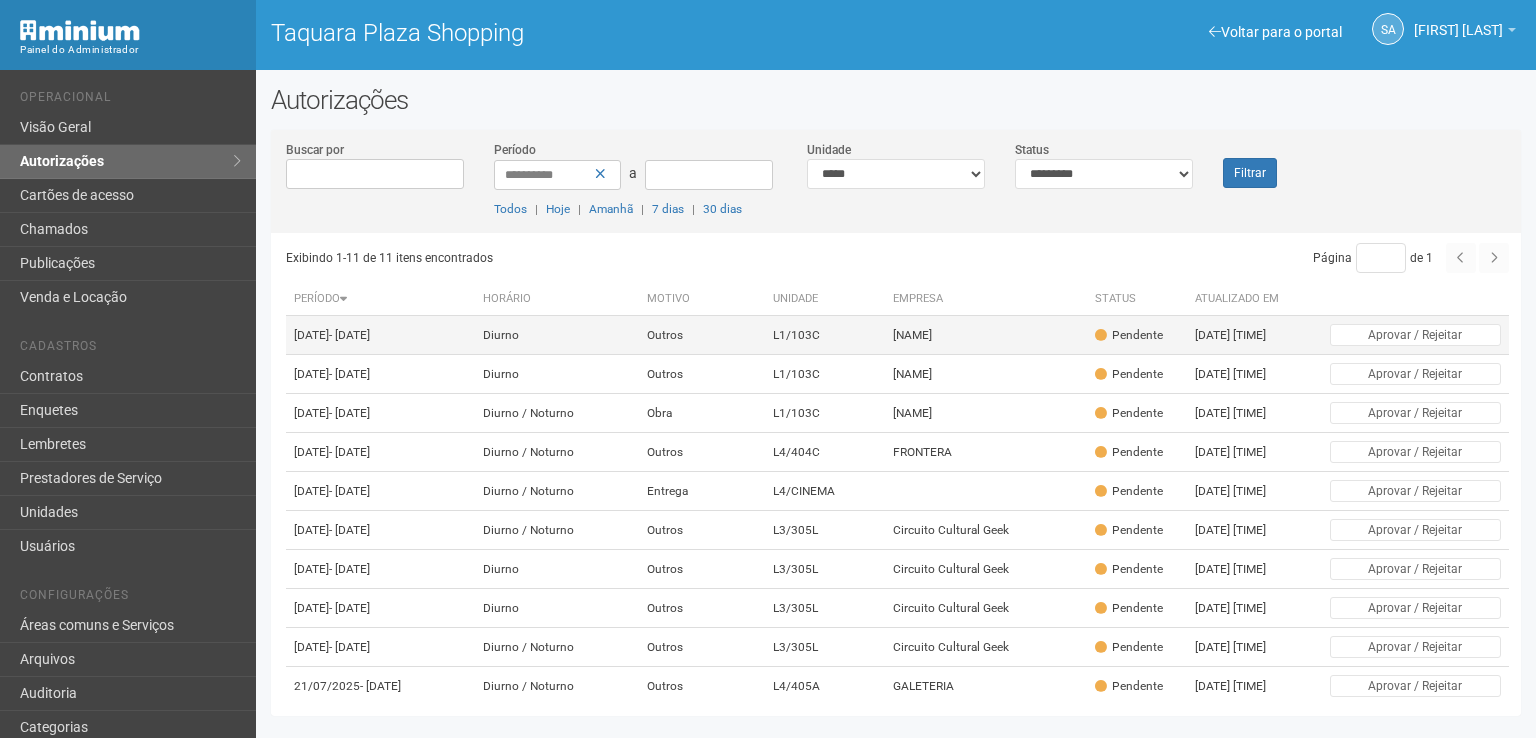 click on "[NAME]" at bounding box center [986, 335] 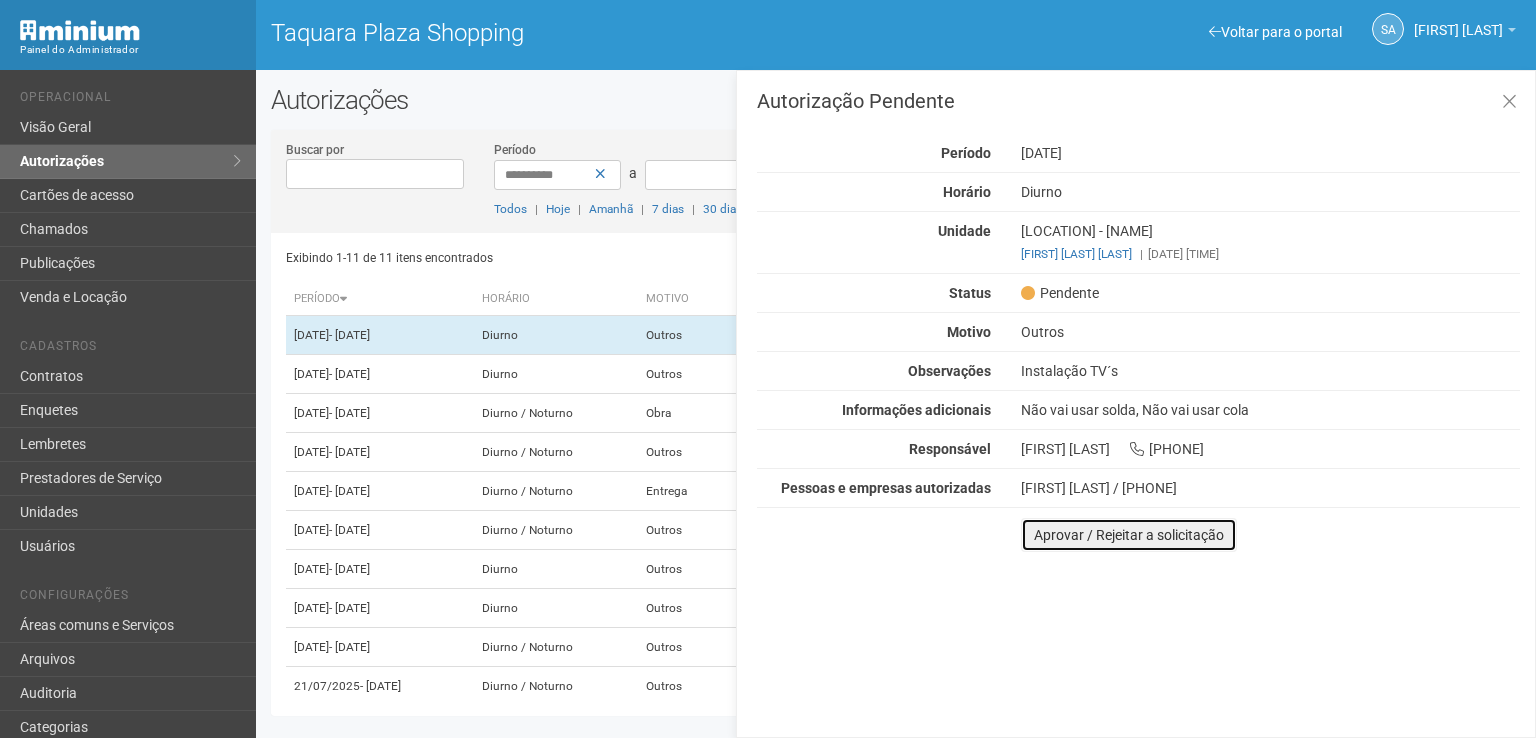 click on "Aprovar / Rejeitar a solicitação" at bounding box center [1129, 535] 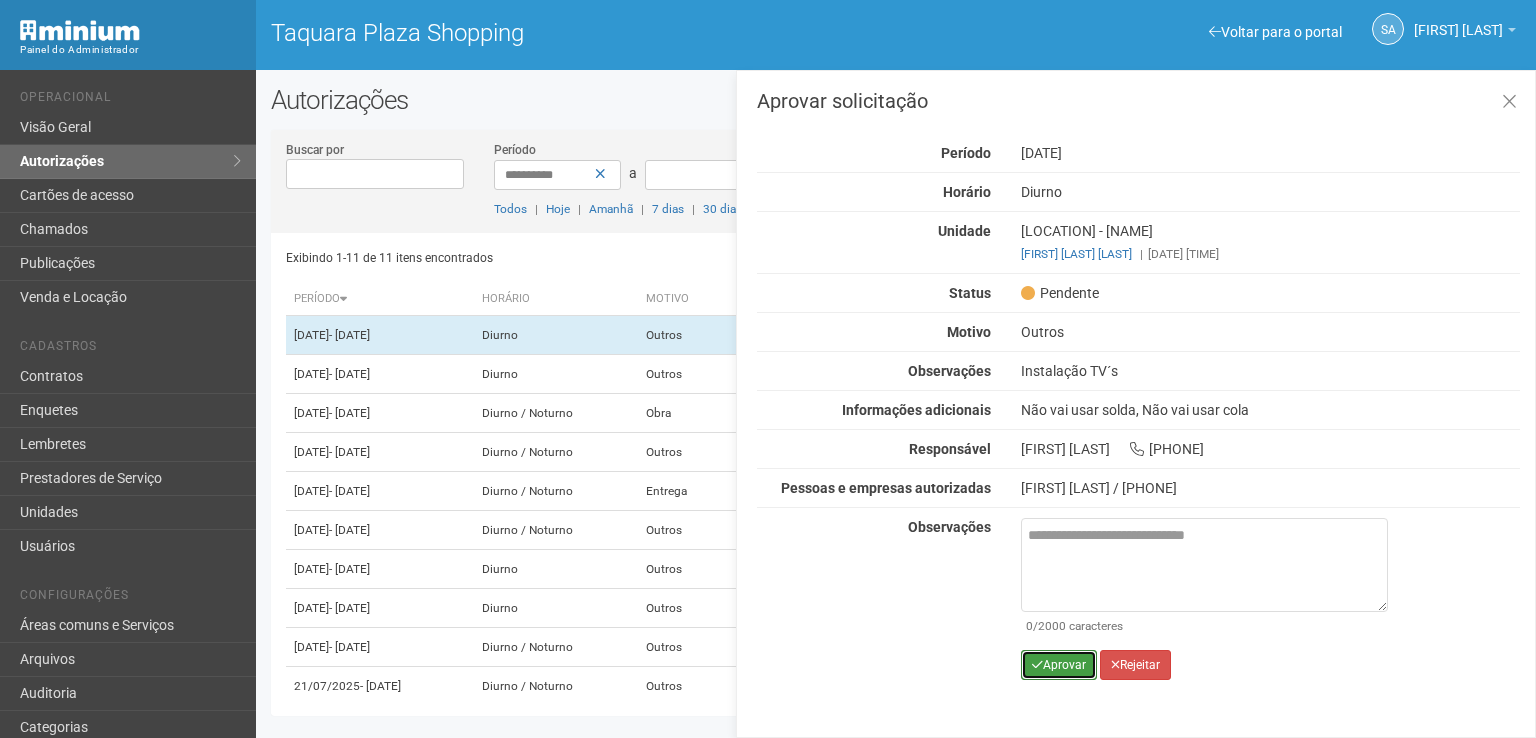 click on "Aprovar" at bounding box center (1059, 665) 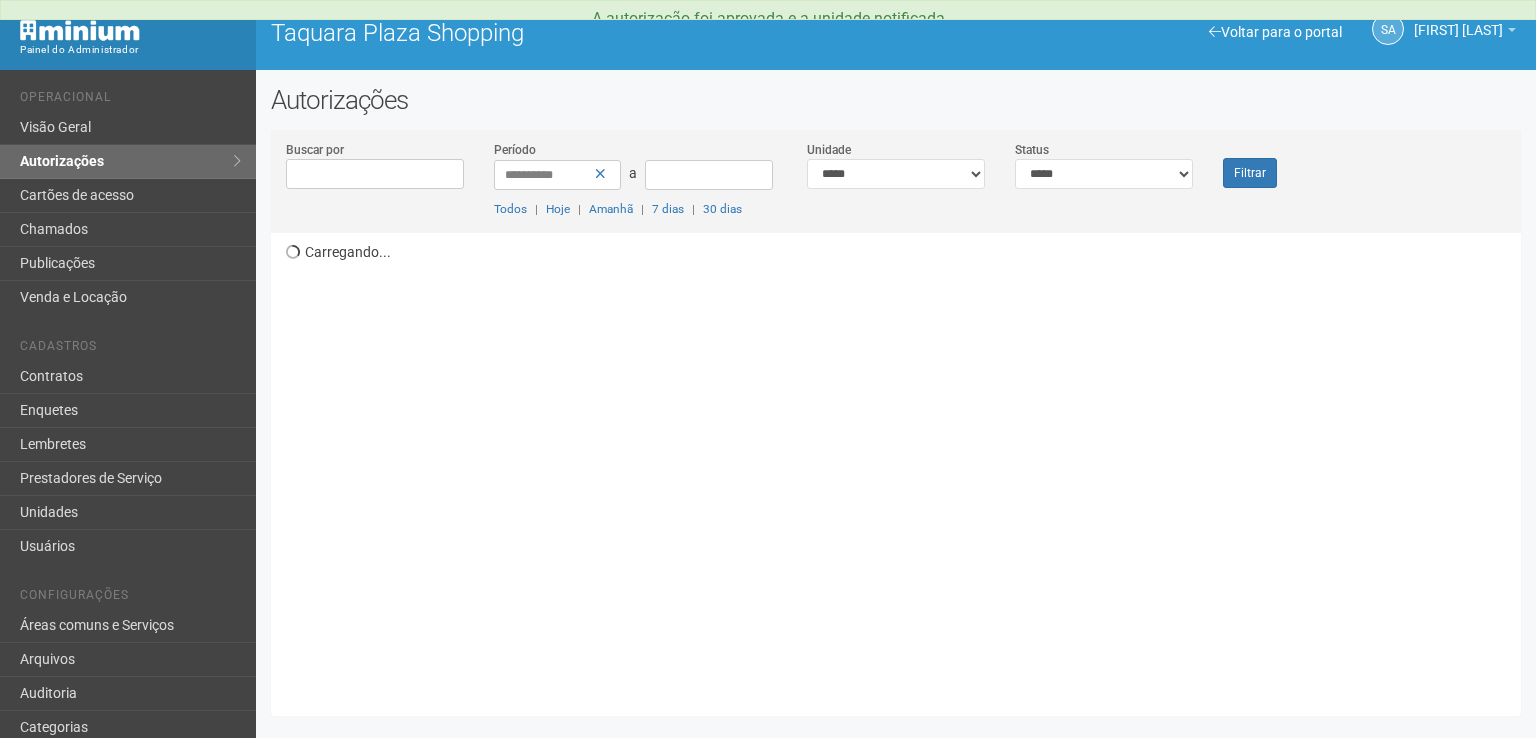 scroll, scrollTop: 0, scrollLeft: 0, axis: both 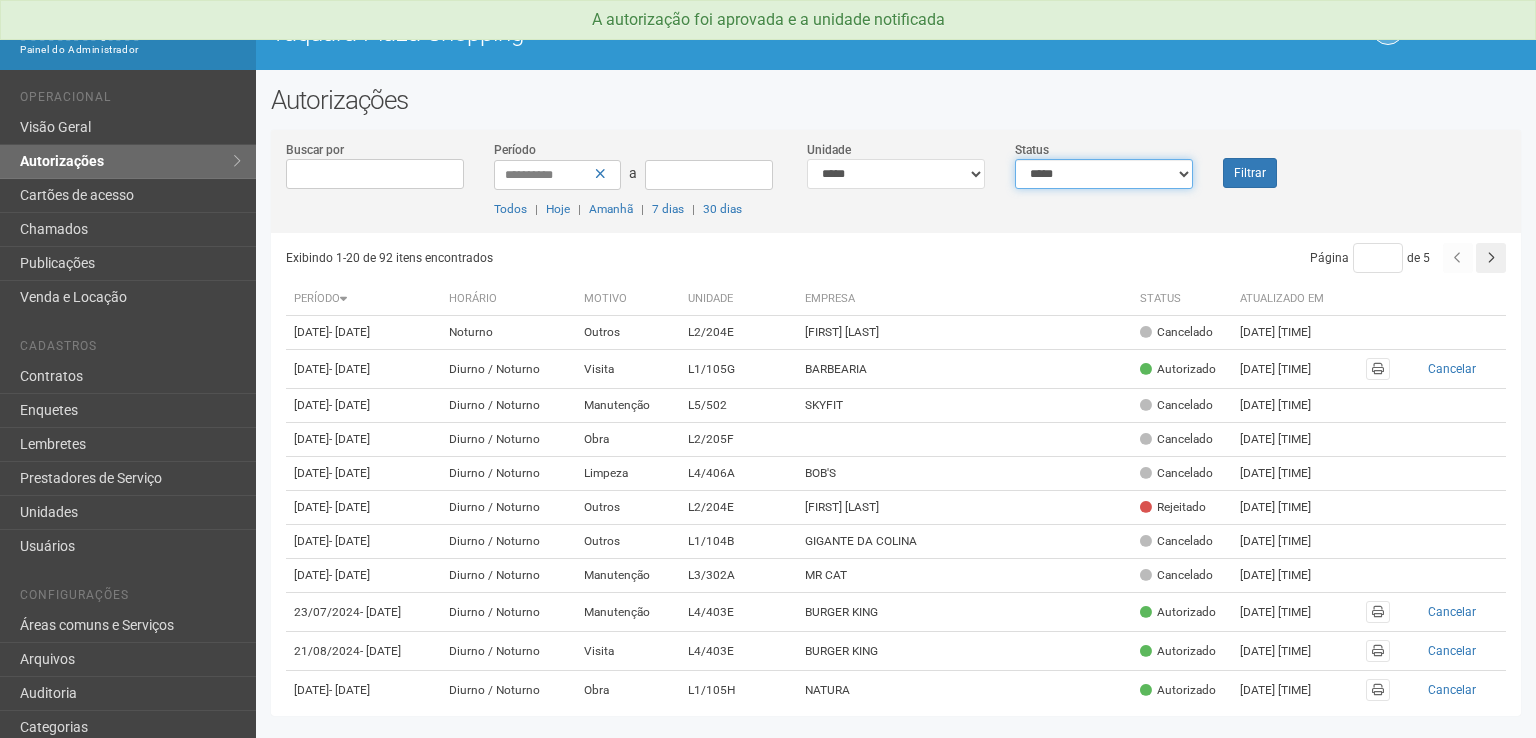 click on "**********" at bounding box center (1104, 174) 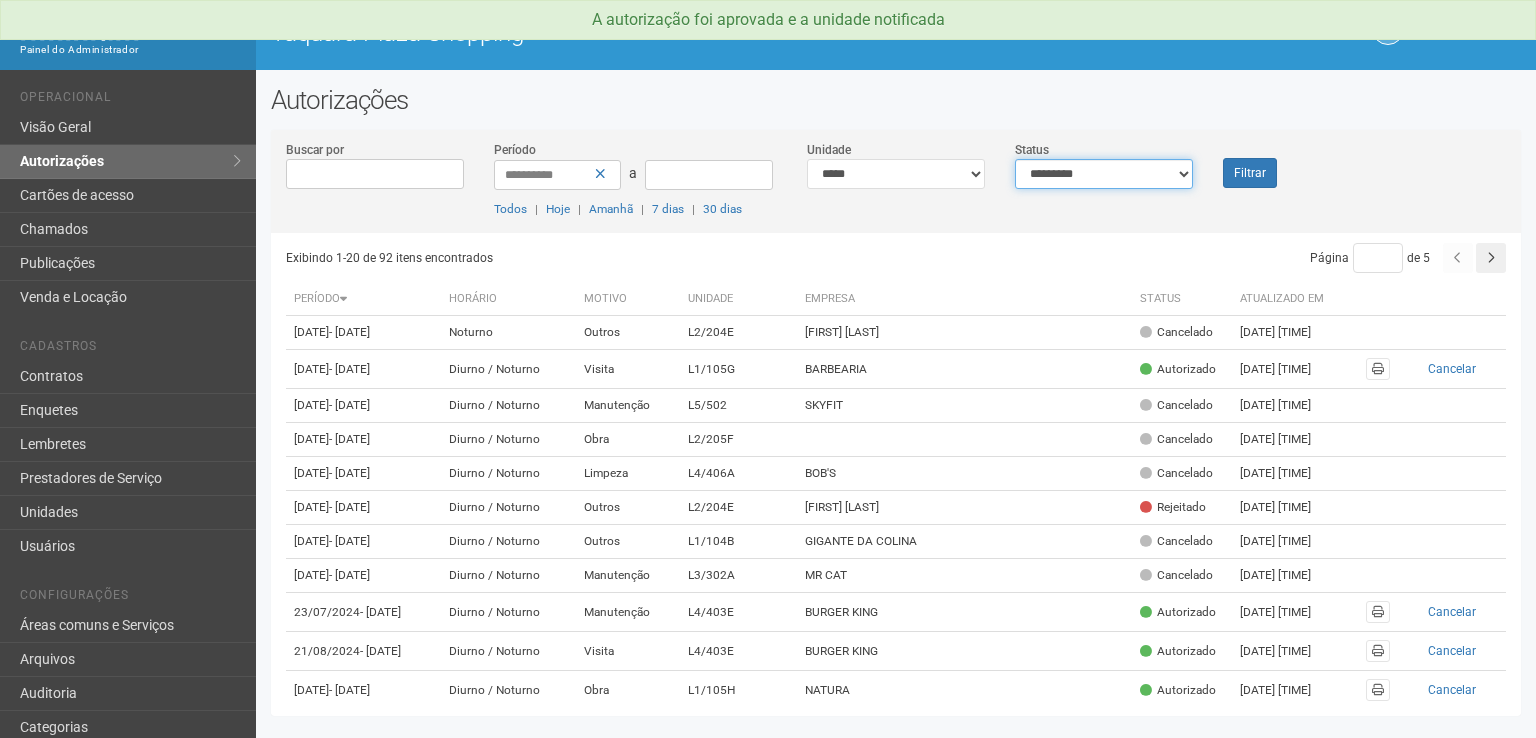 click on "**********" at bounding box center (1104, 174) 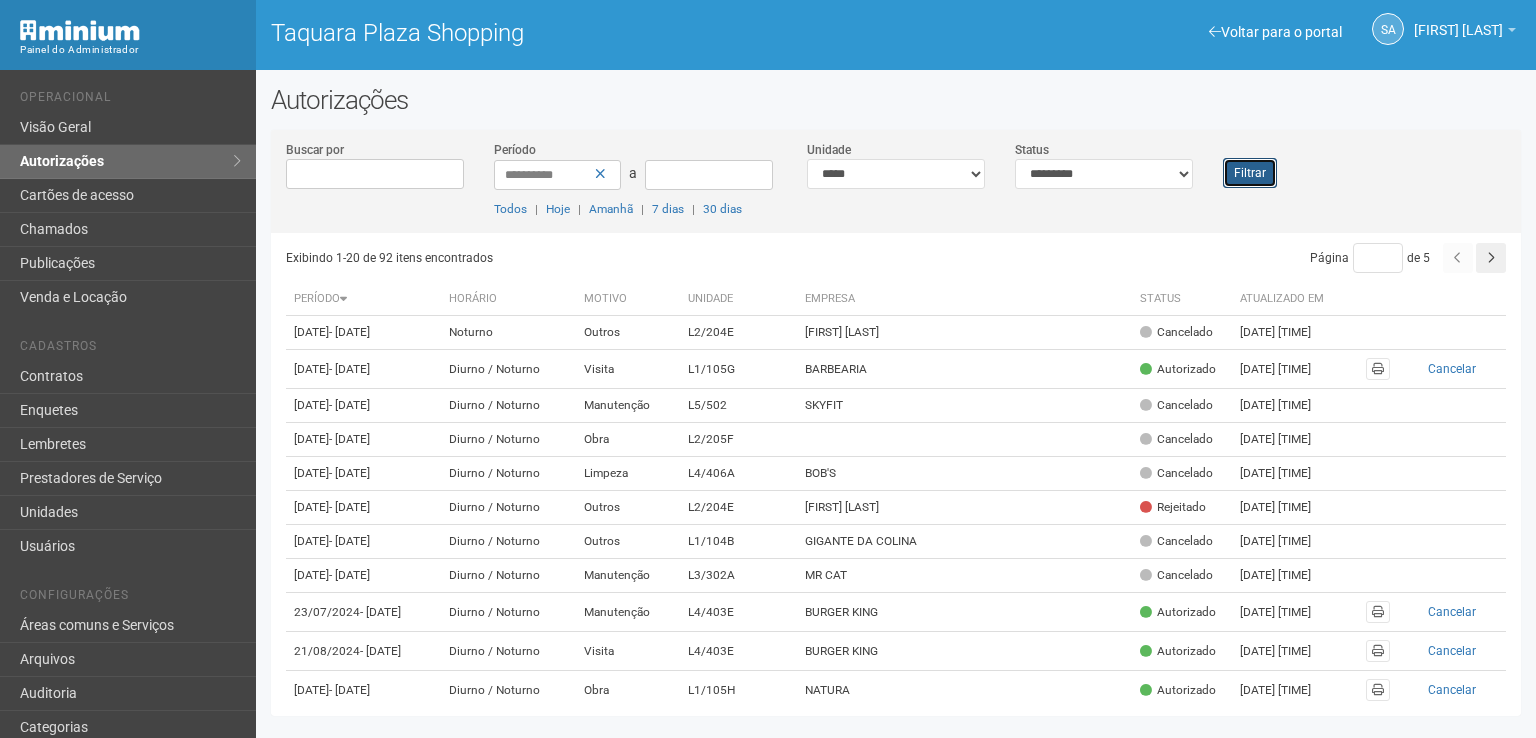 click on "Filtrar" at bounding box center (1250, 173) 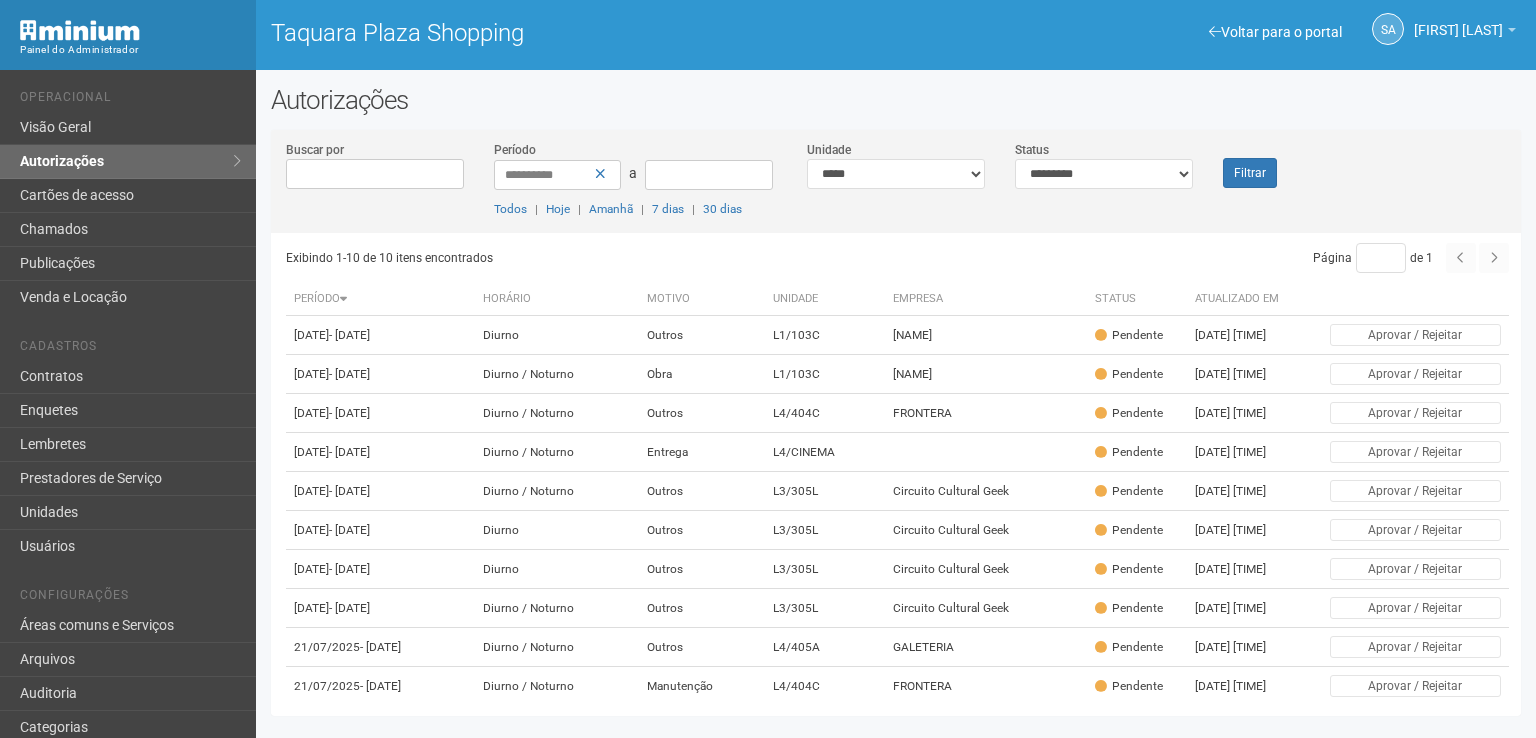 scroll, scrollTop: 0, scrollLeft: 0, axis: both 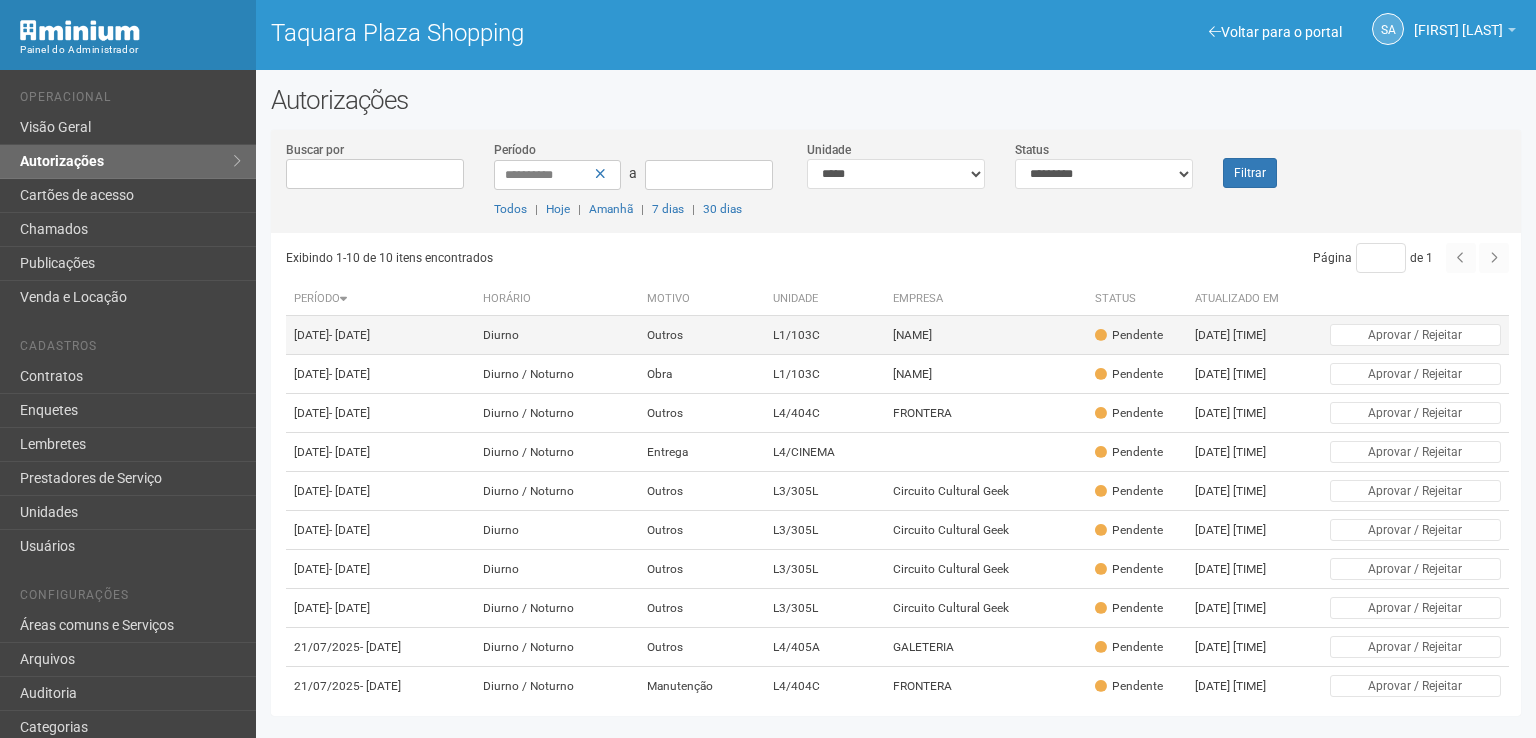 click on "Pendente" at bounding box center (1129, 335) 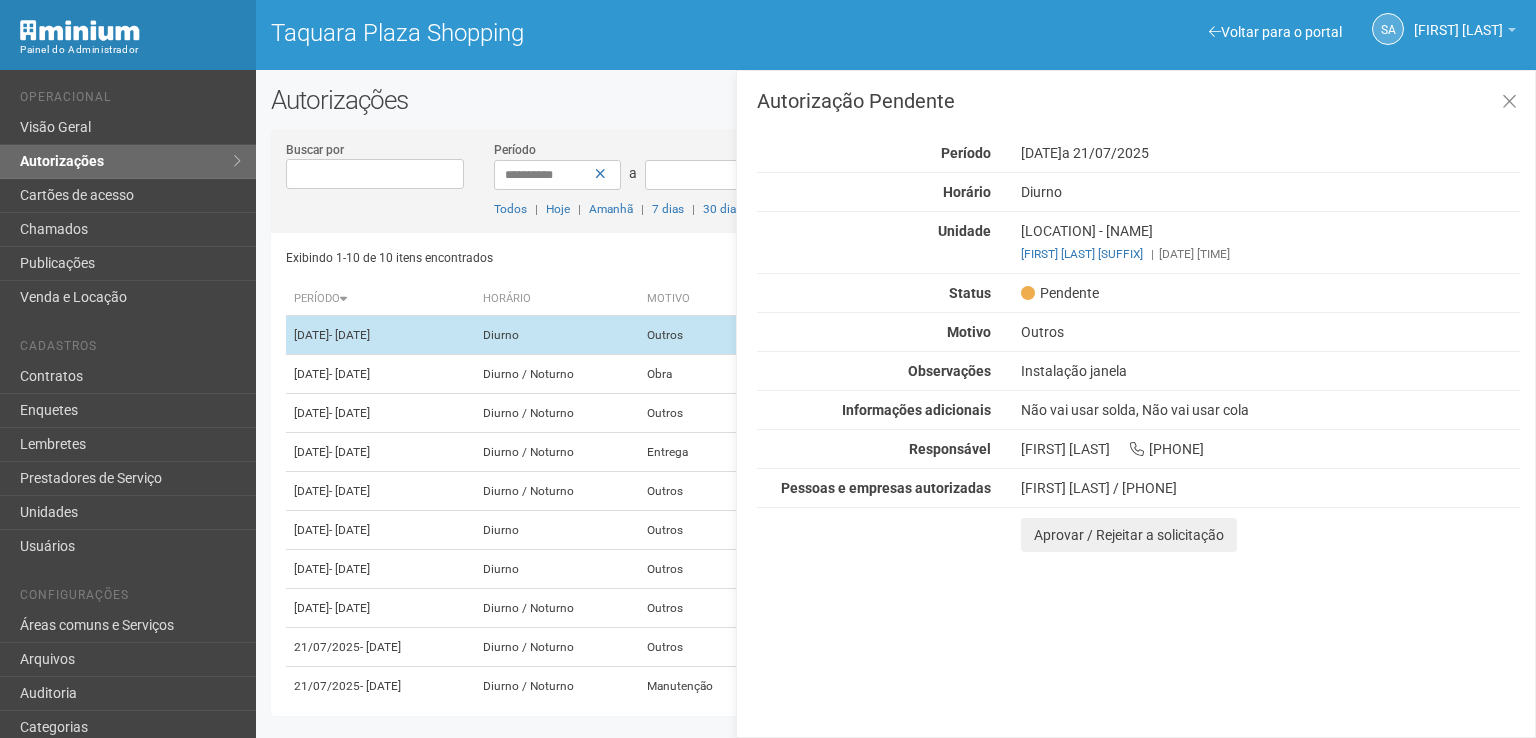 click on "Outros" at bounding box center (1270, 332) 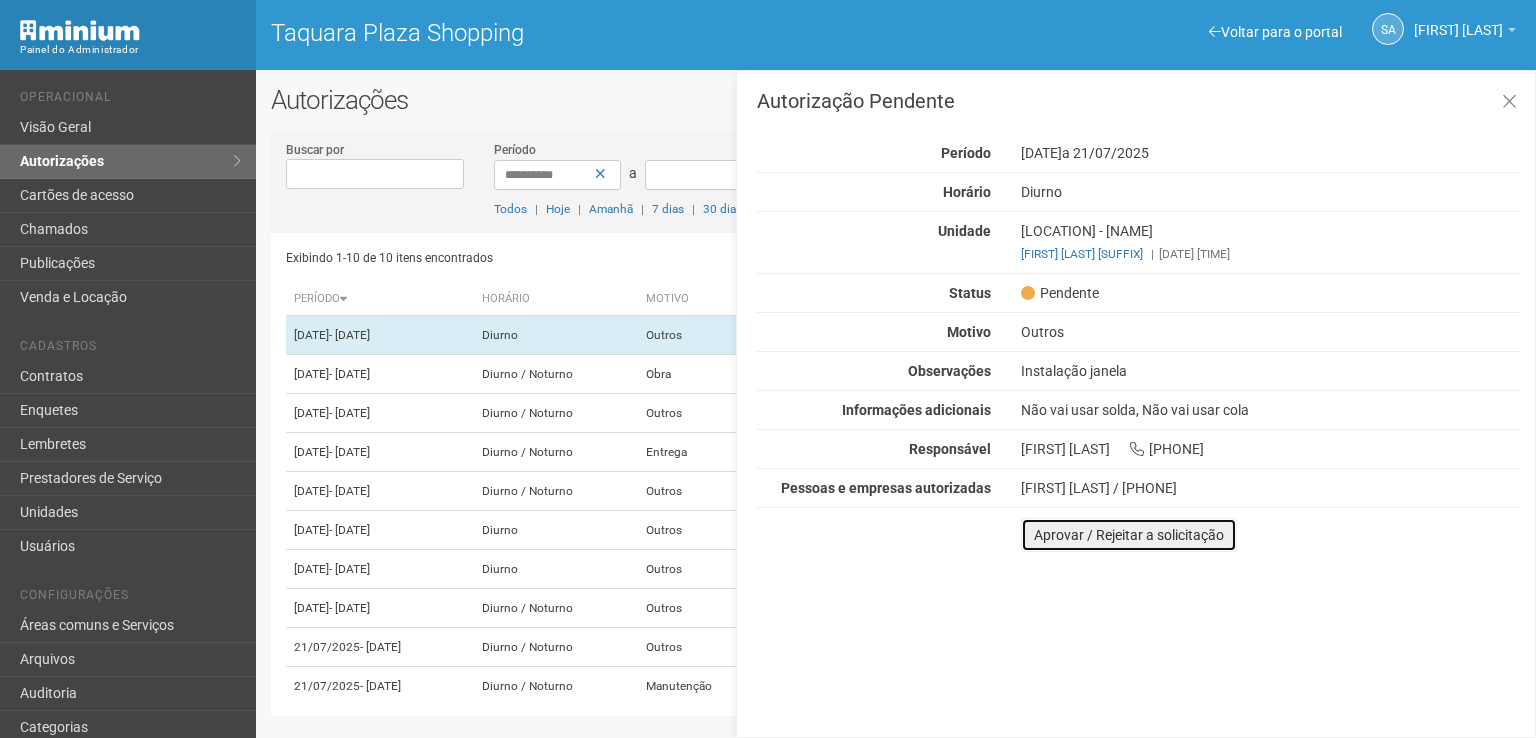 click on "Aprovar / Rejeitar a solicitação" at bounding box center [1129, 535] 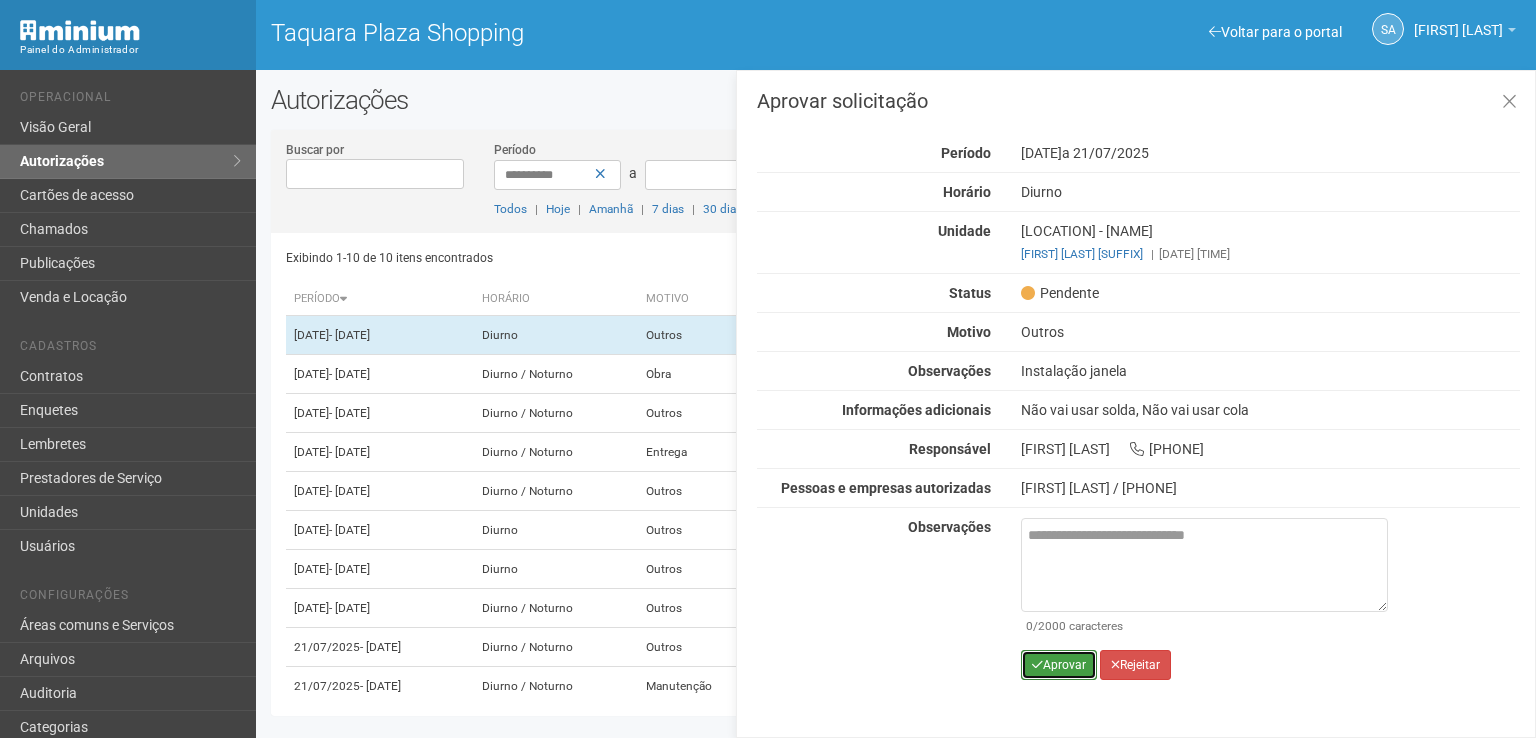 click on "Aprovar" at bounding box center [1059, 665] 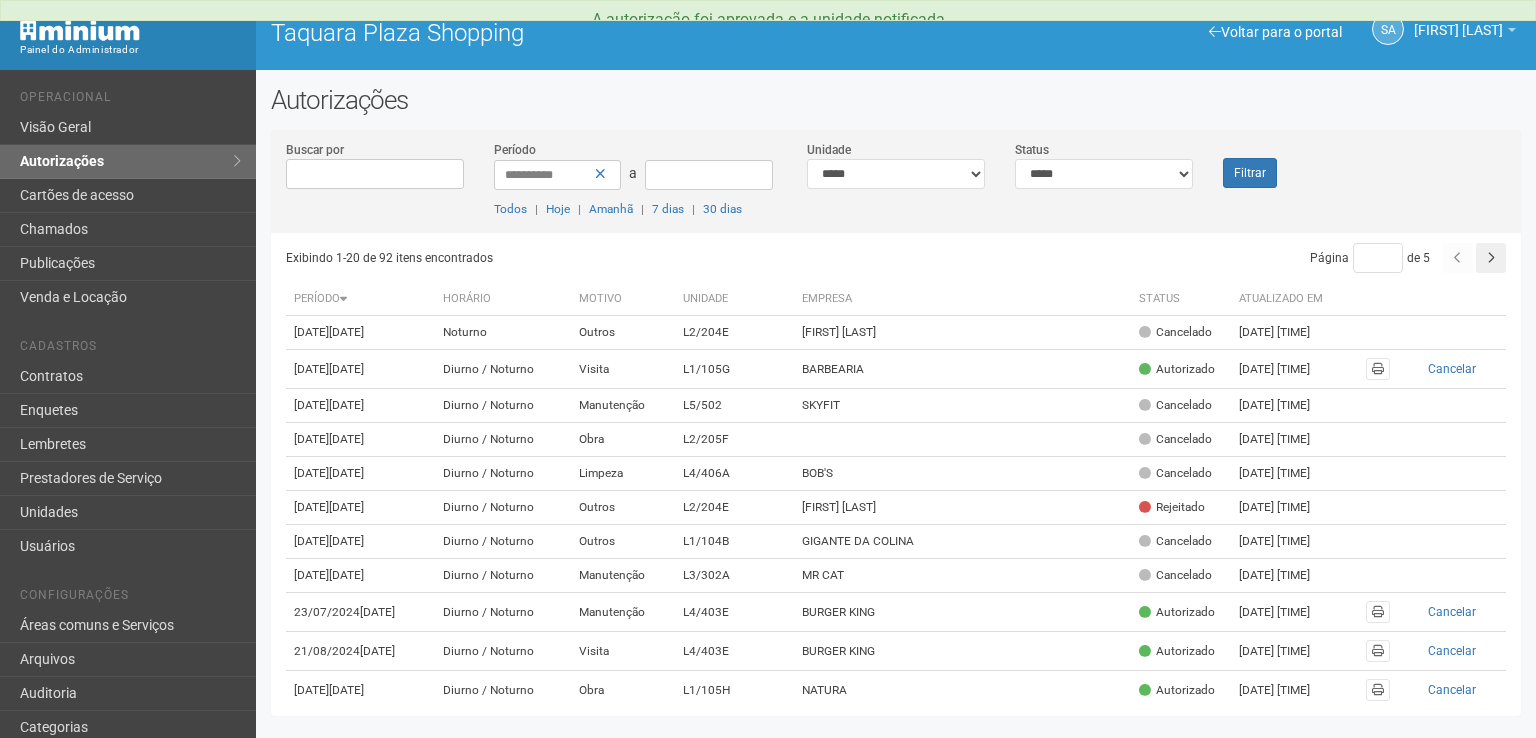 scroll, scrollTop: 0, scrollLeft: 0, axis: both 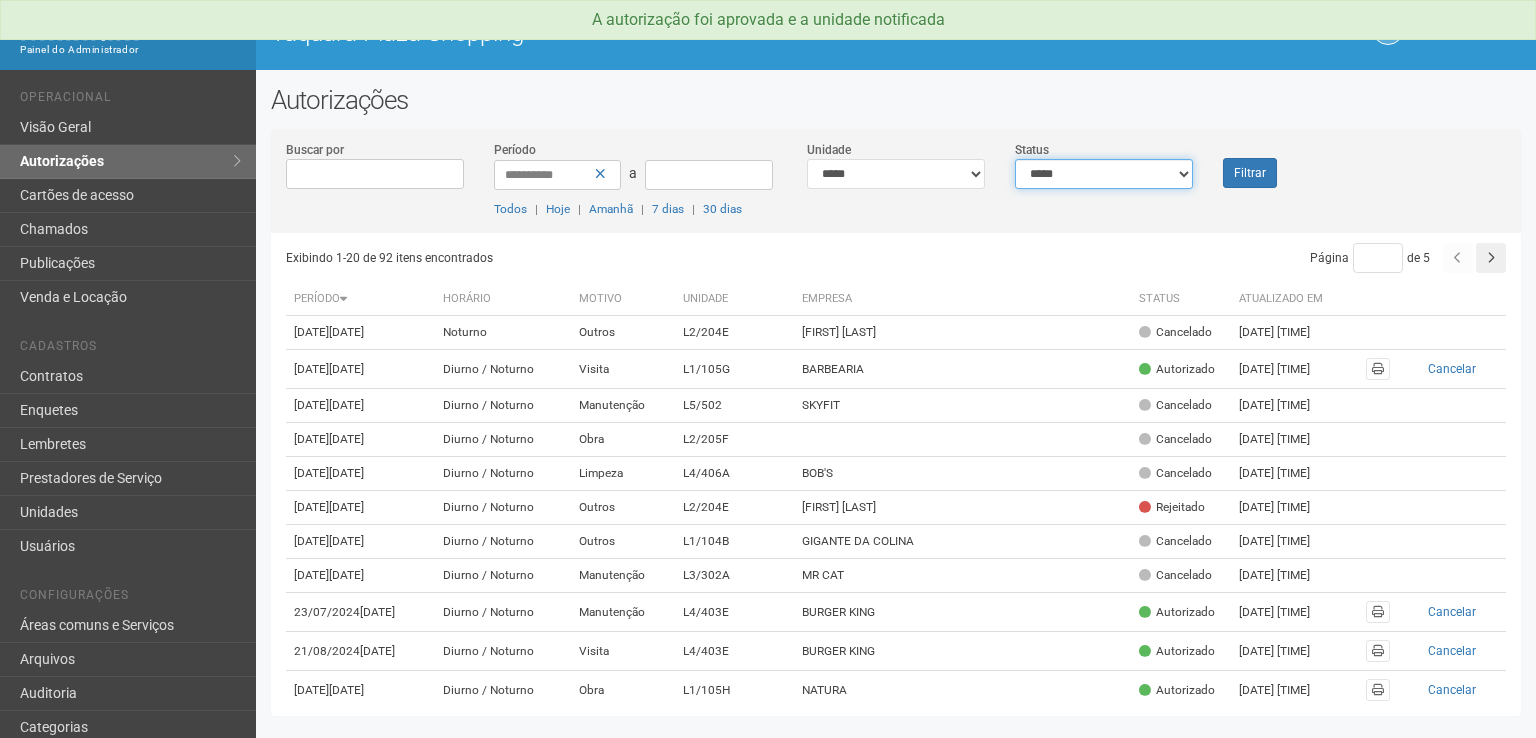 click on "**********" at bounding box center [1104, 174] 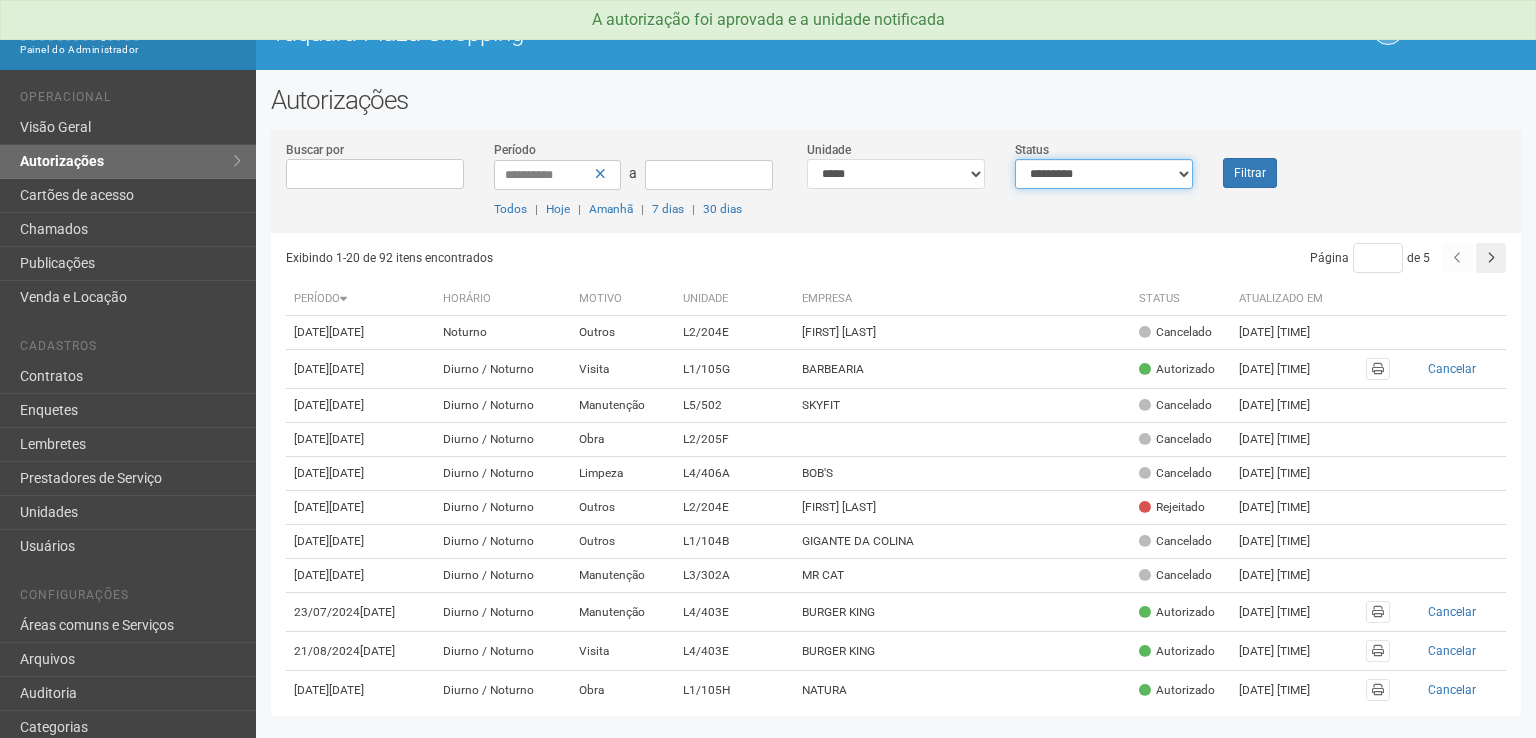 click on "**********" at bounding box center (1104, 174) 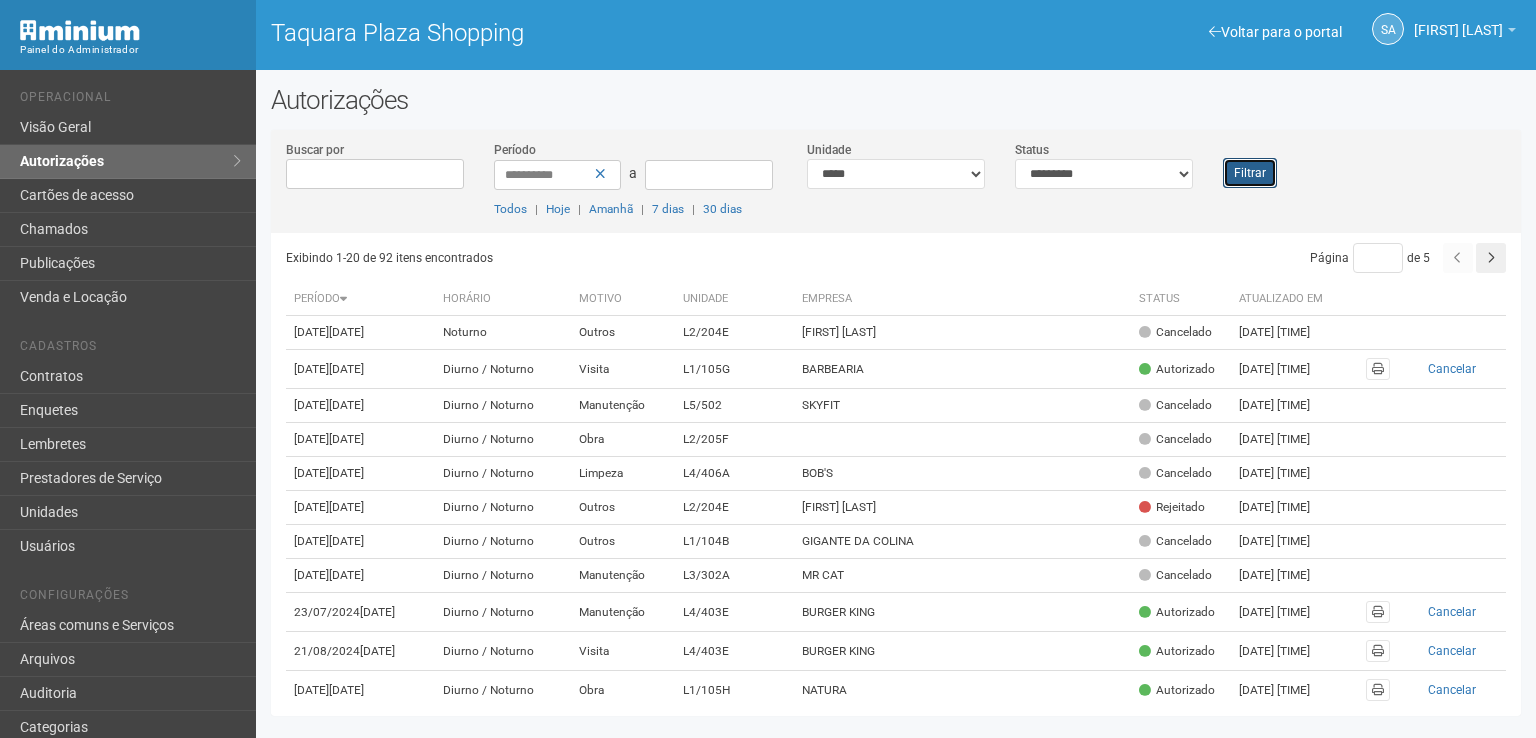 click on "Filtrar" at bounding box center [1250, 173] 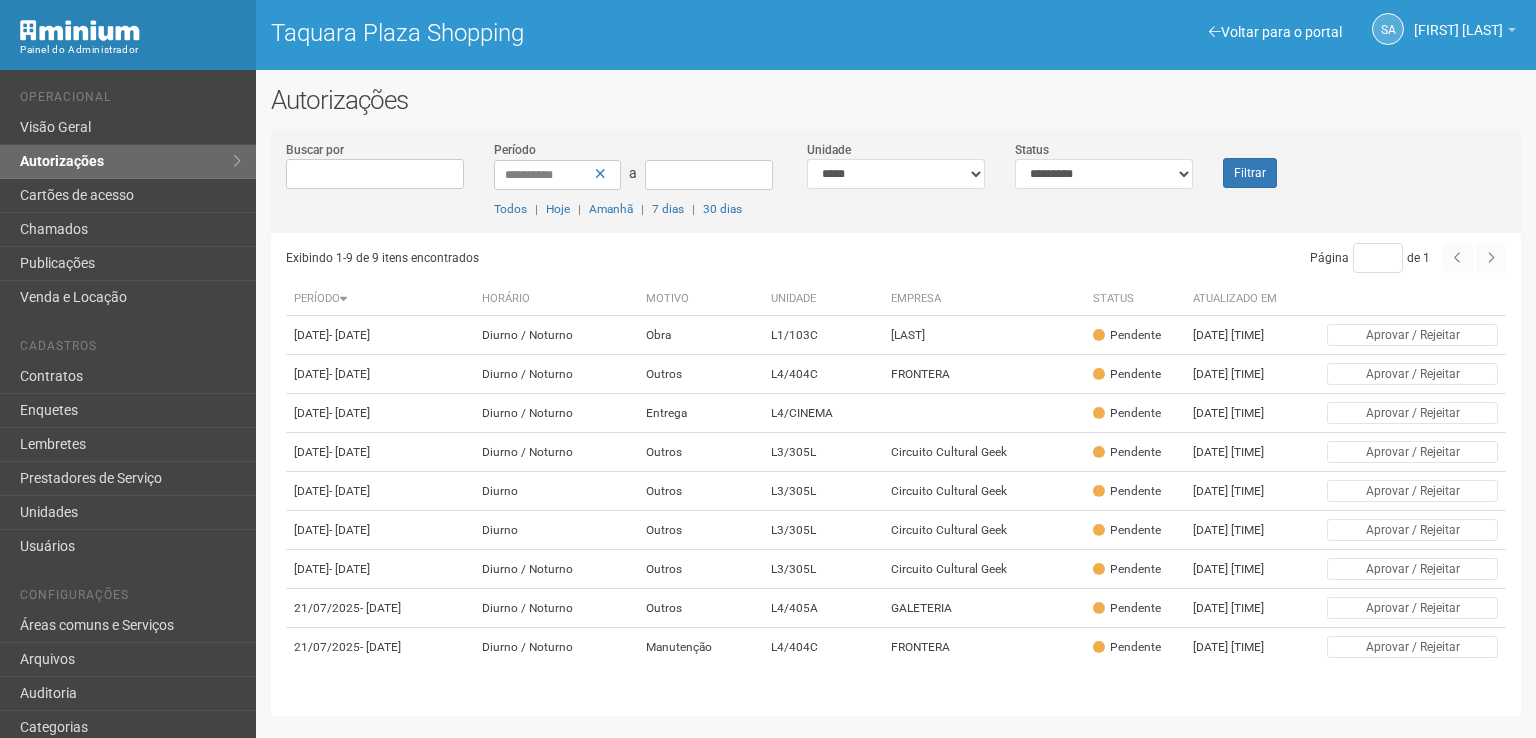 scroll, scrollTop: 0, scrollLeft: 0, axis: both 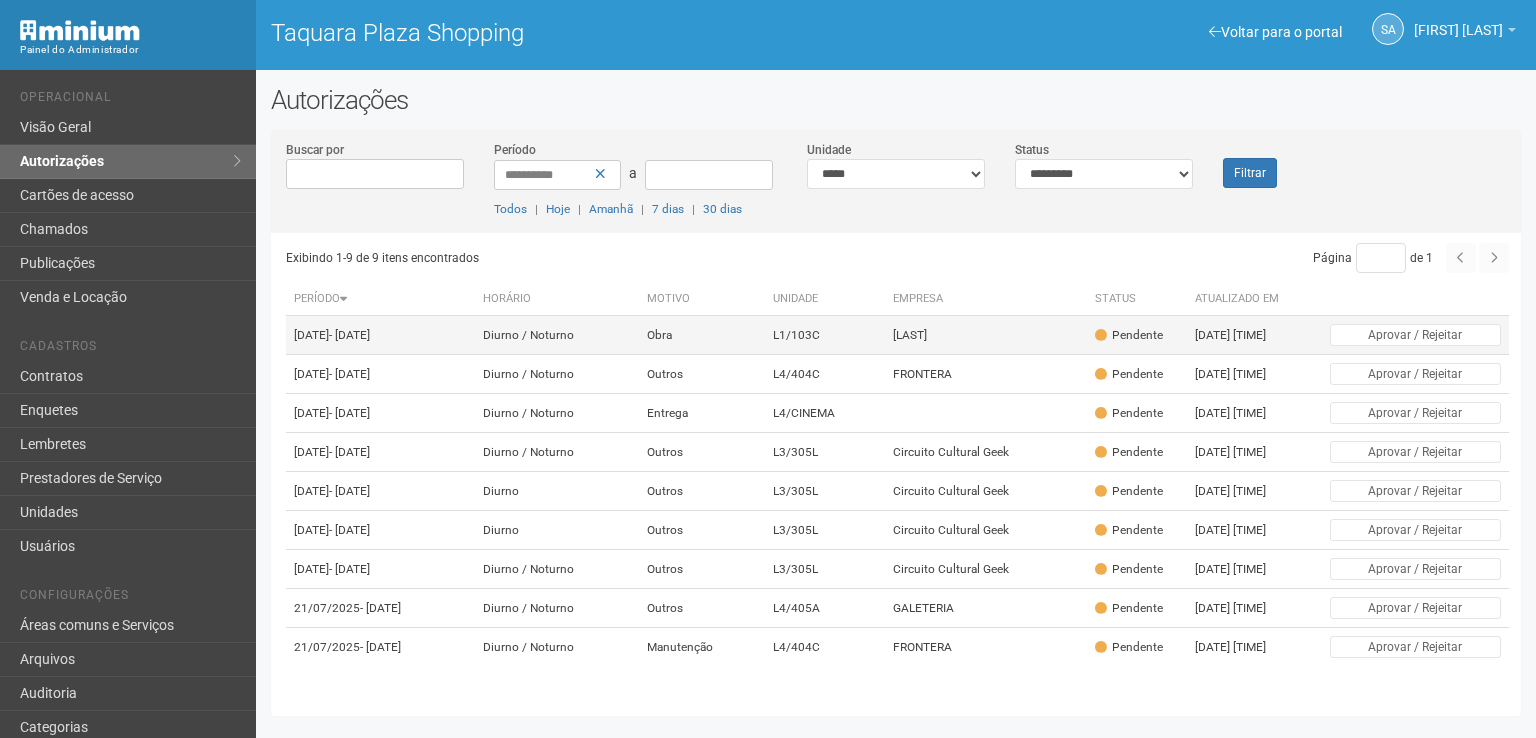 click on "[LAST]" at bounding box center [986, 335] 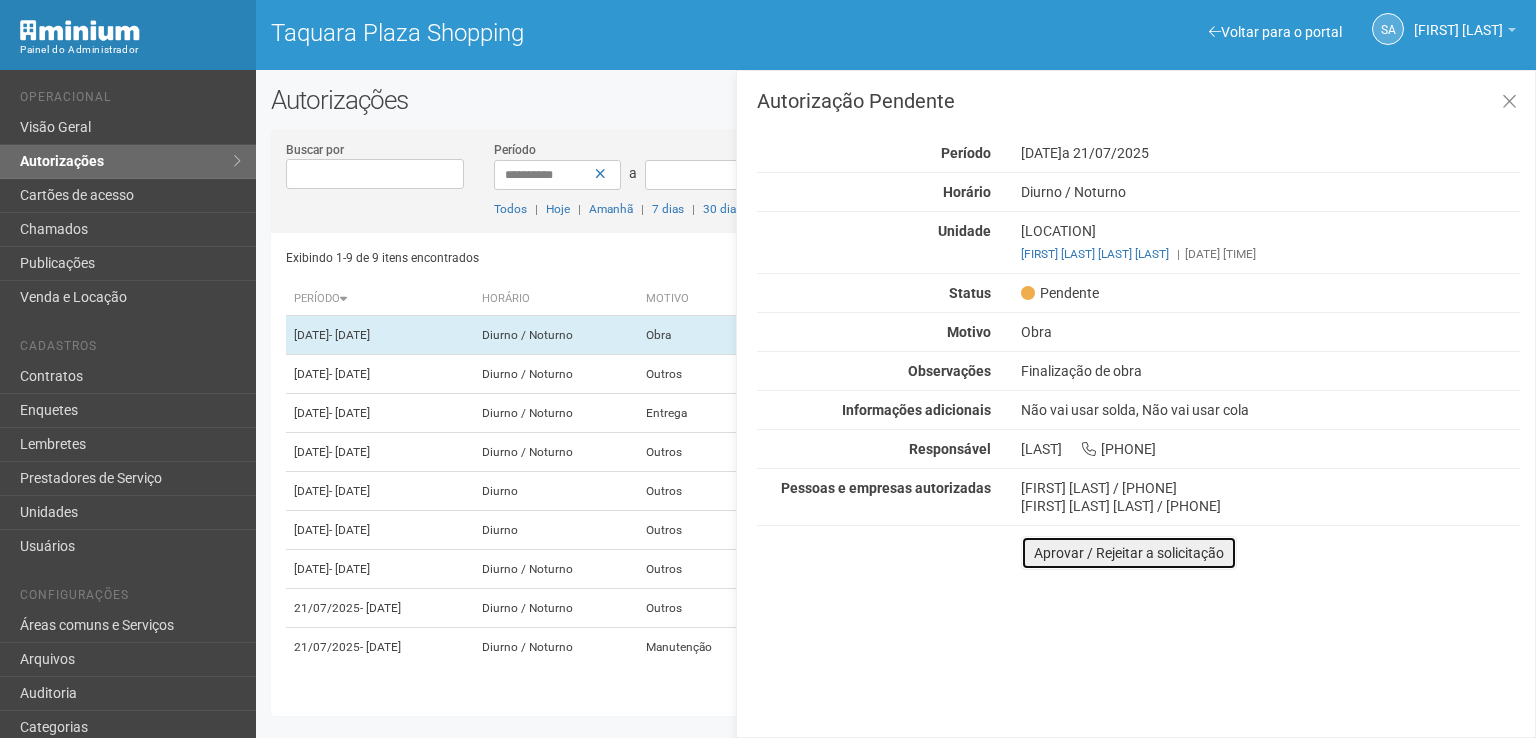 click on "Aprovar / Rejeitar a solicitação" at bounding box center (1129, 553) 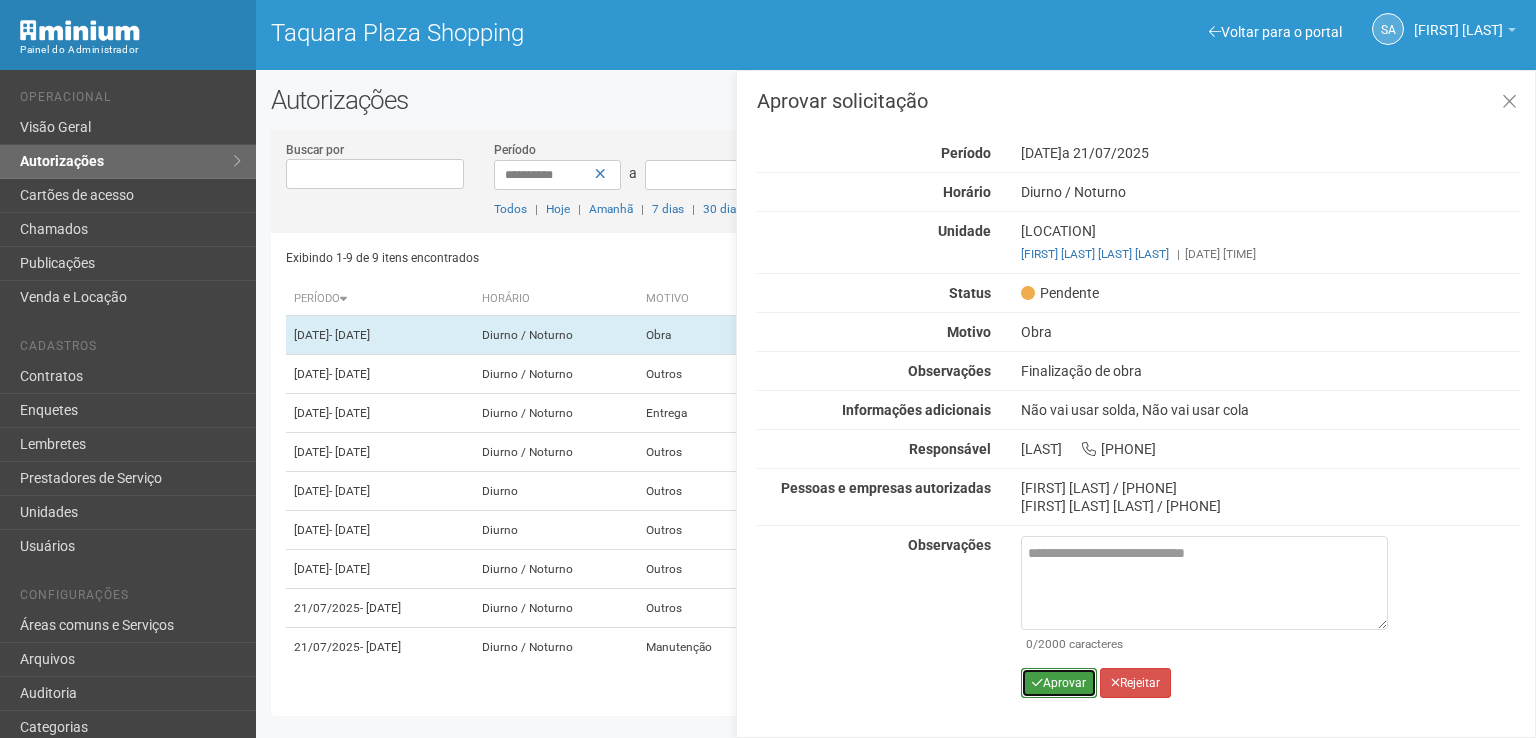 click on "Aprovar" at bounding box center (1059, 683) 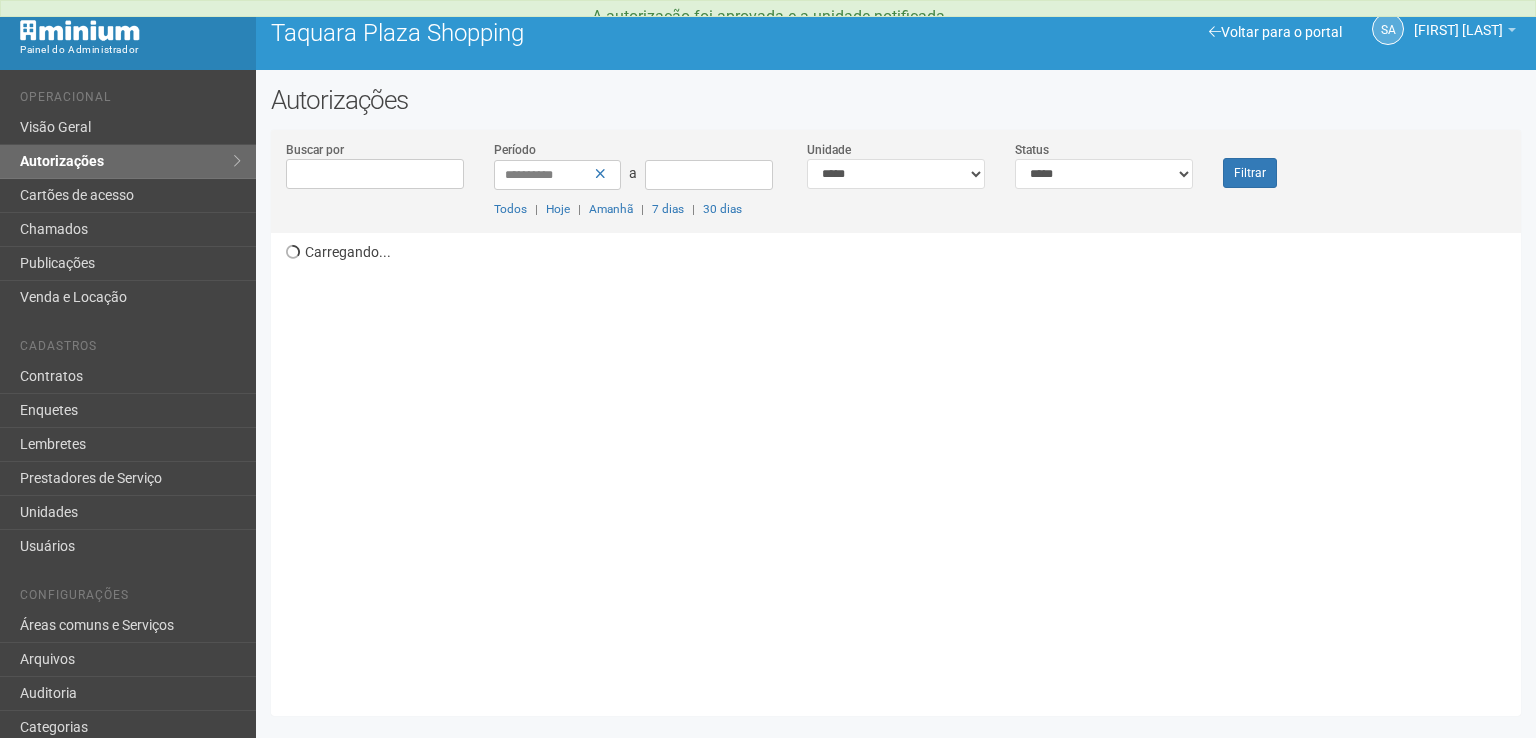 scroll, scrollTop: 0, scrollLeft: 0, axis: both 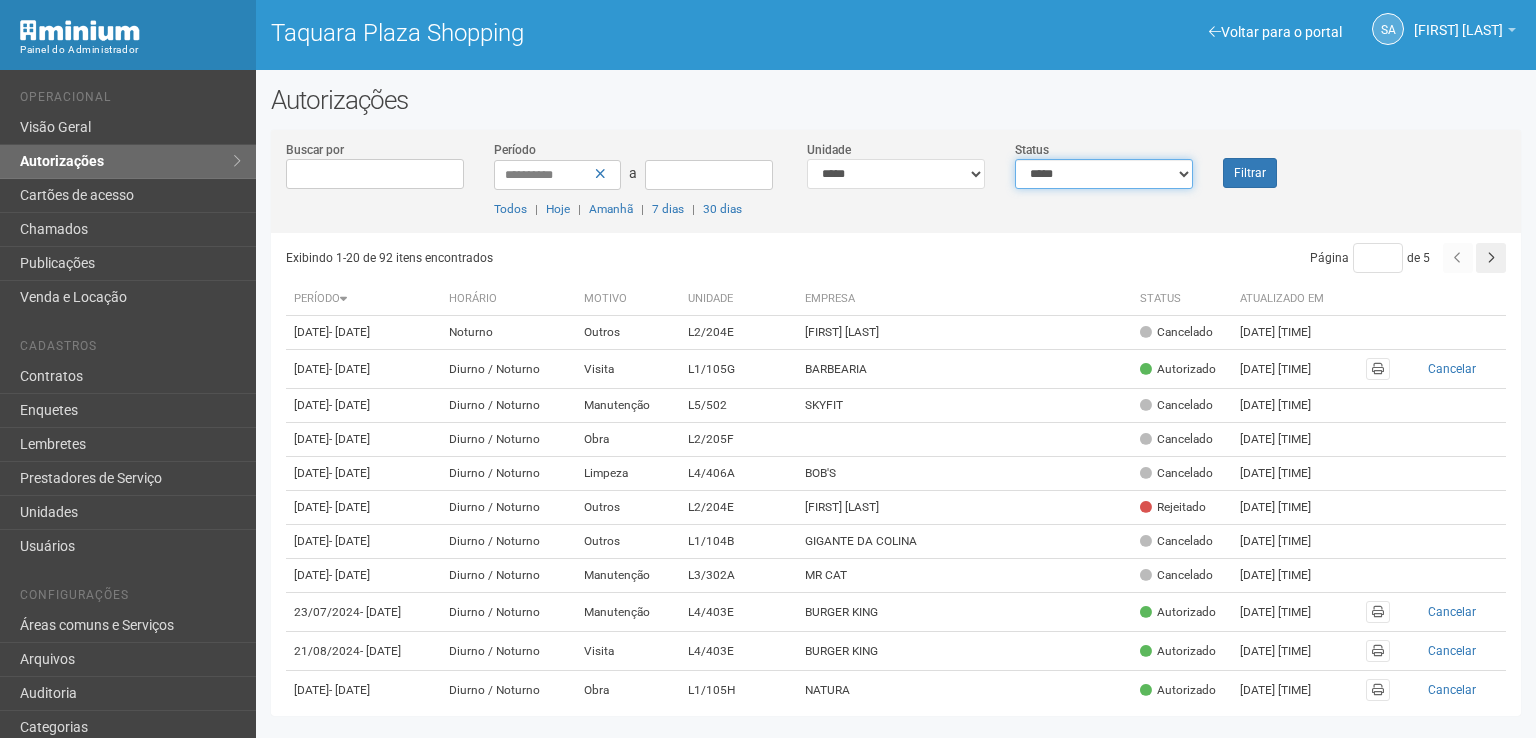 click on "**********" at bounding box center (1104, 174) 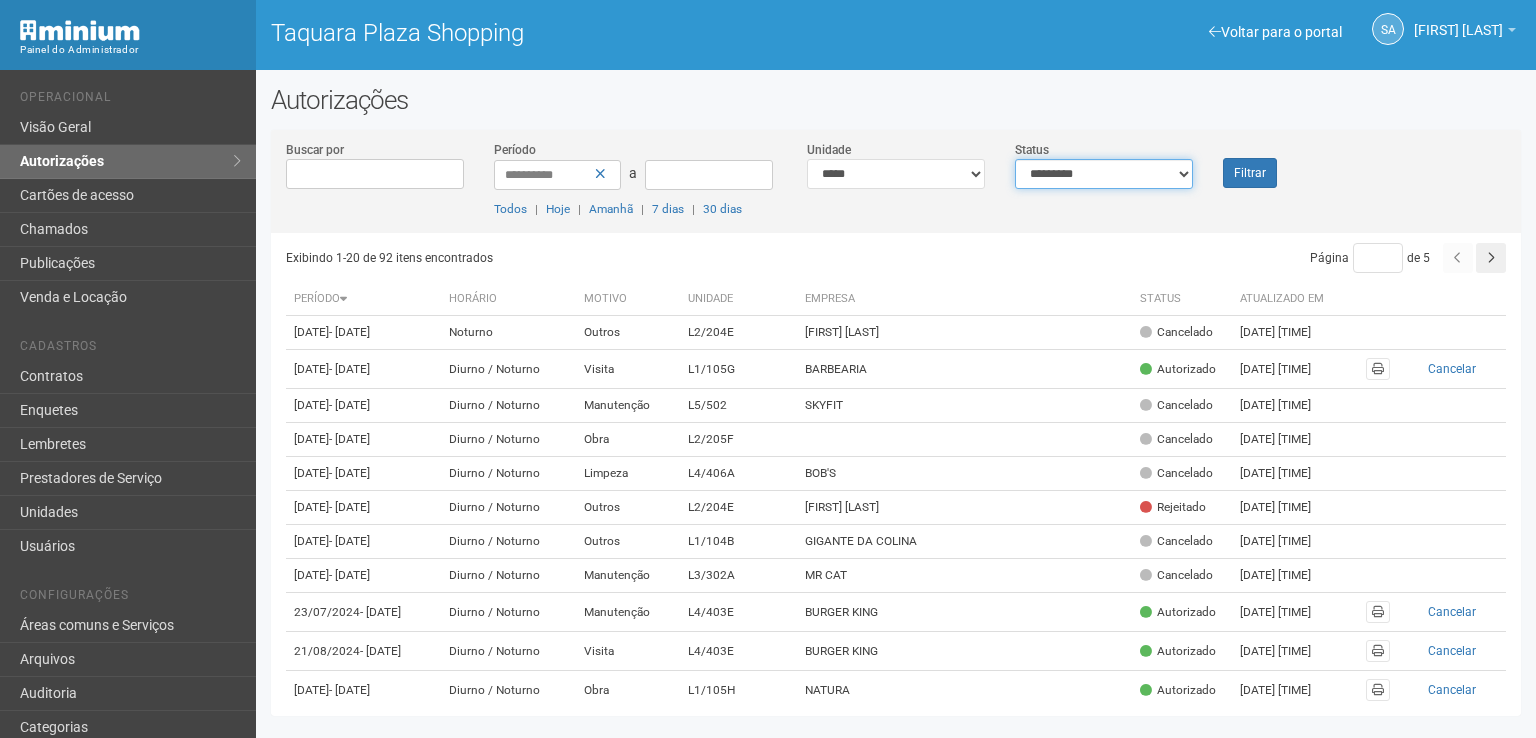click on "**********" at bounding box center (1104, 174) 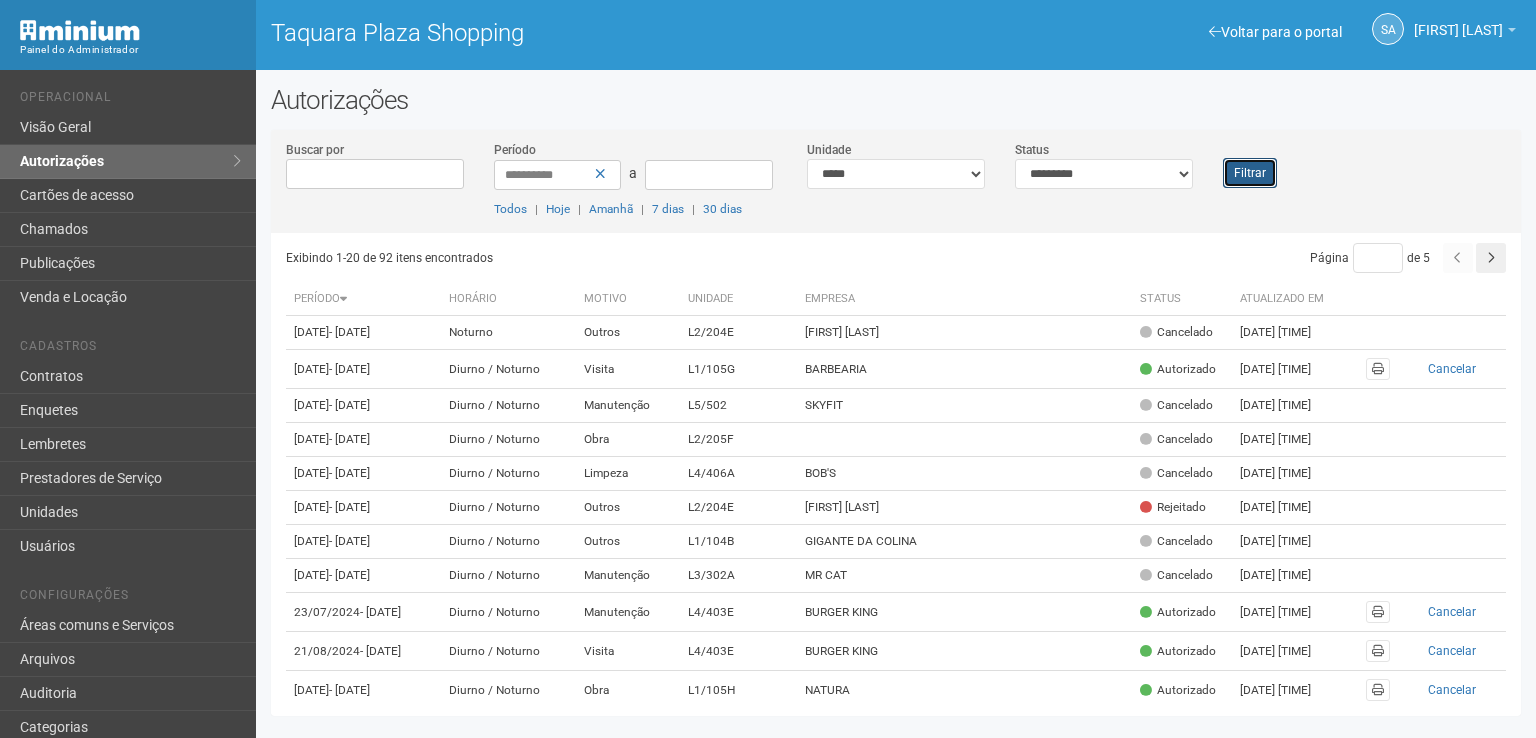 click on "Filtrar" at bounding box center [1250, 173] 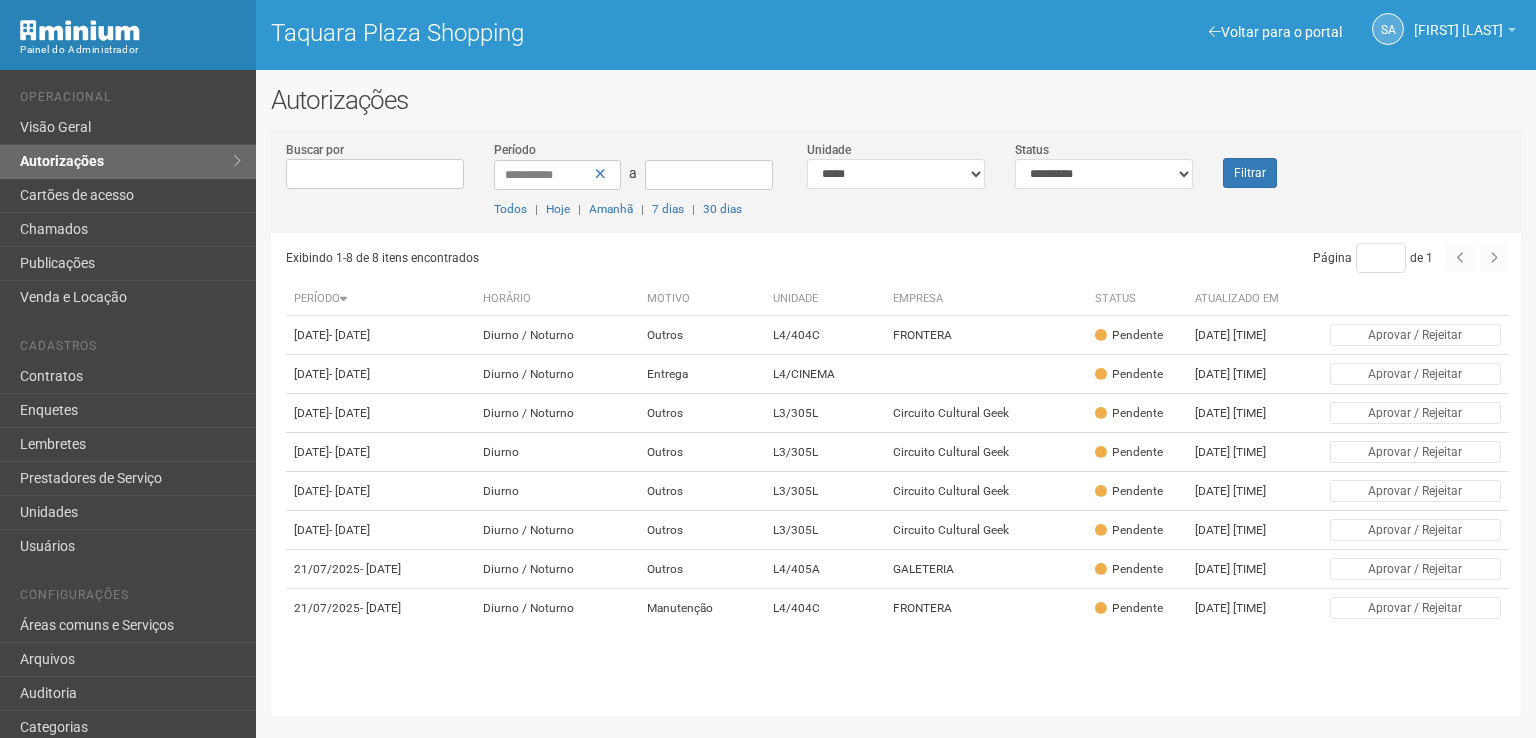 scroll, scrollTop: 0, scrollLeft: 0, axis: both 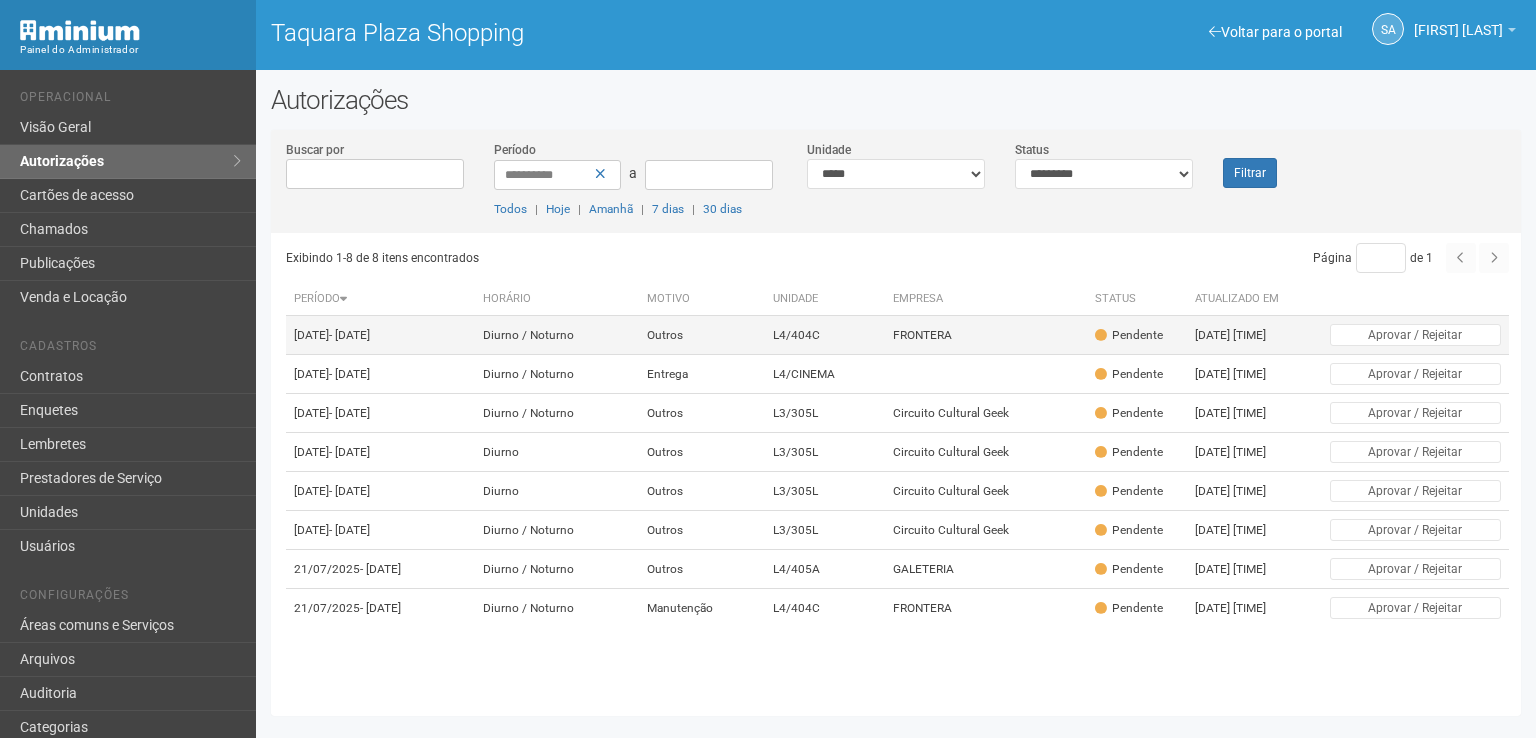 click on "Pendente" at bounding box center (1129, 335) 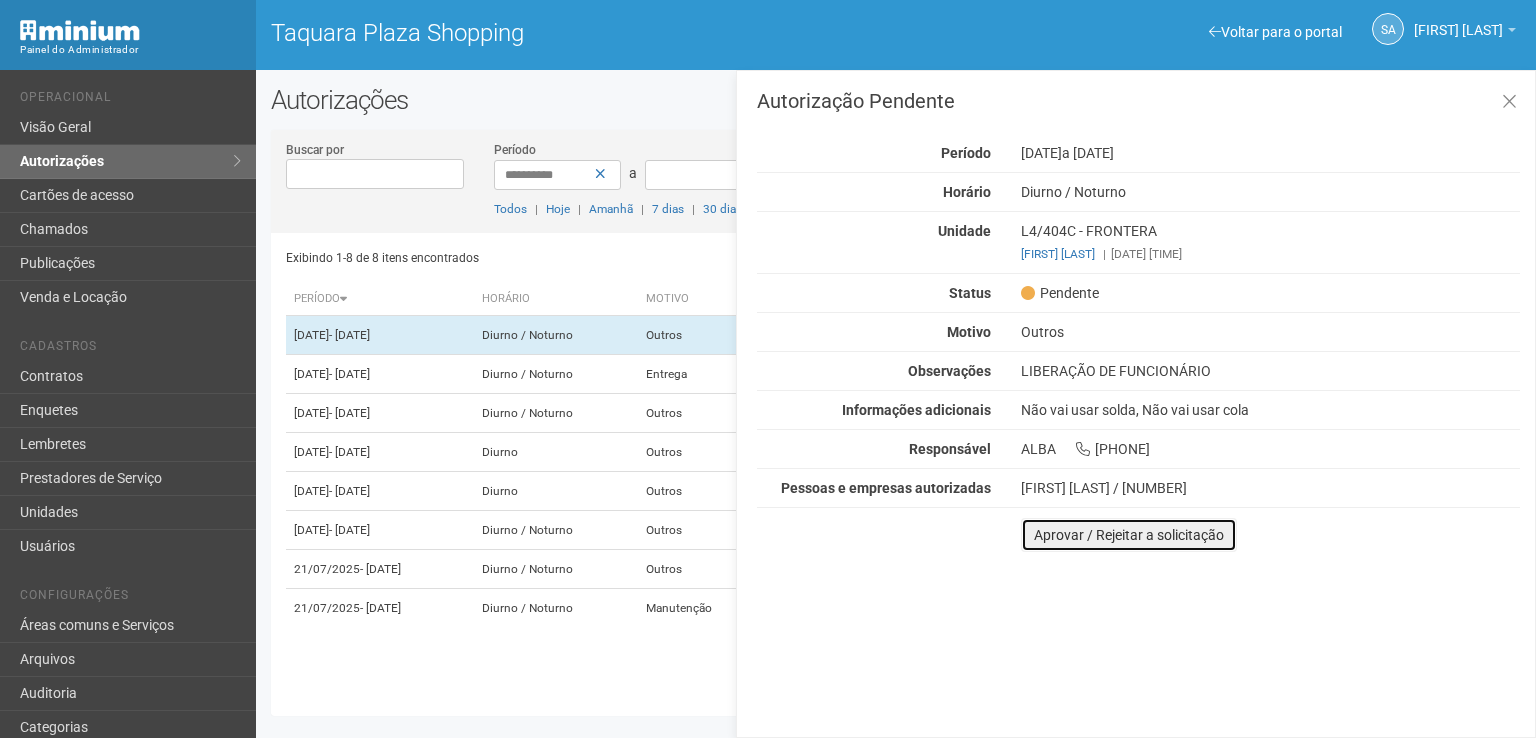 click on "Aprovar / Rejeitar a solicitação" at bounding box center (1129, 535) 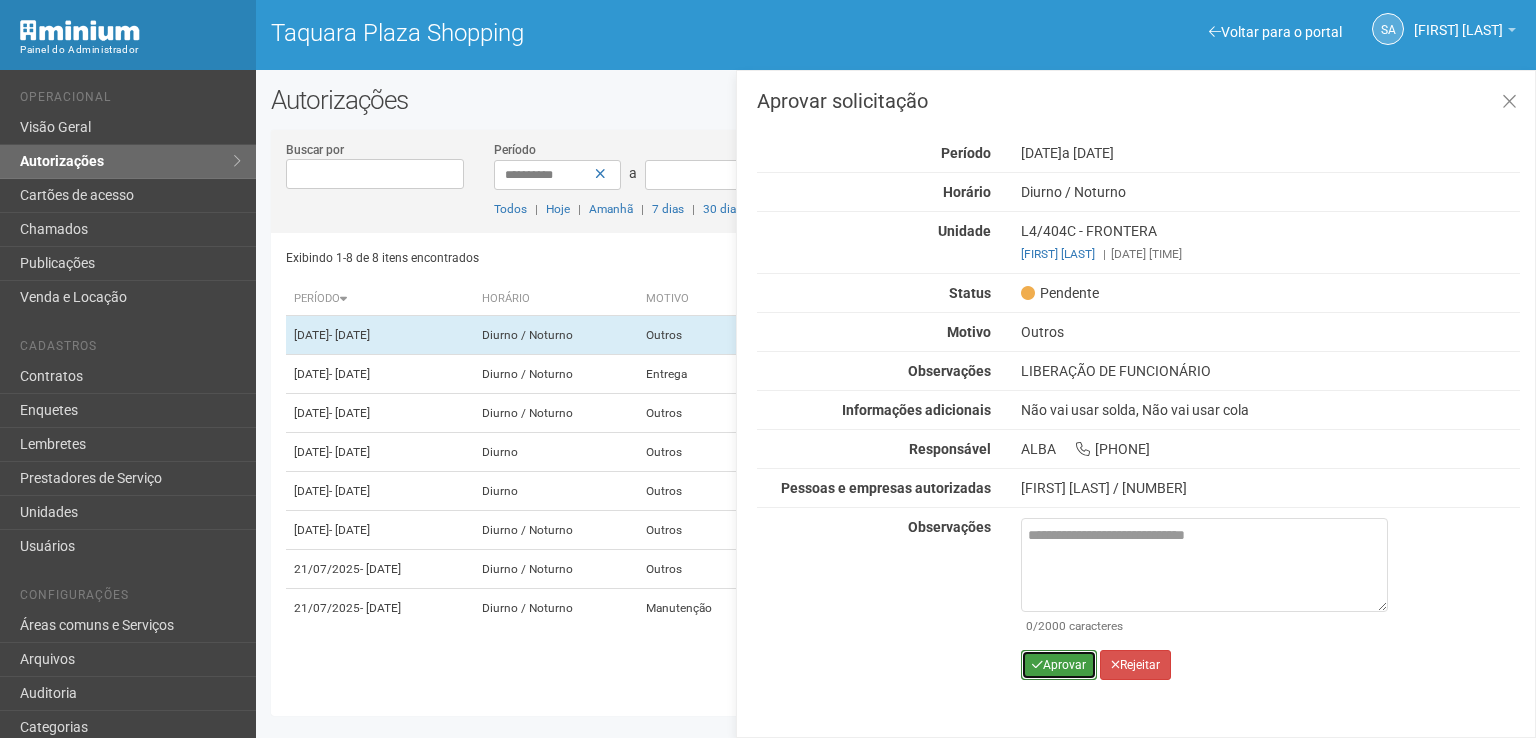 click on "Aprovar" at bounding box center [1059, 665] 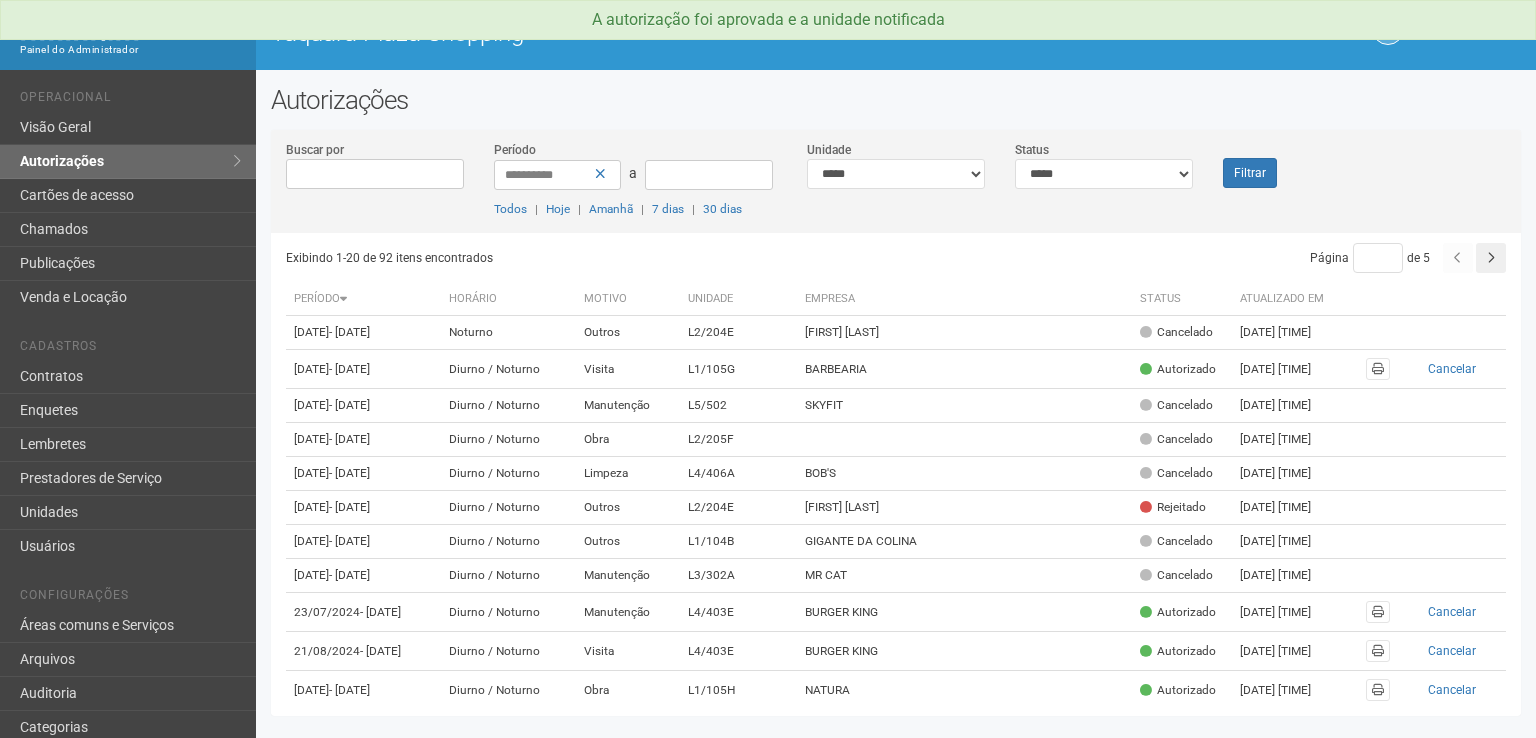 scroll, scrollTop: 0, scrollLeft: 0, axis: both 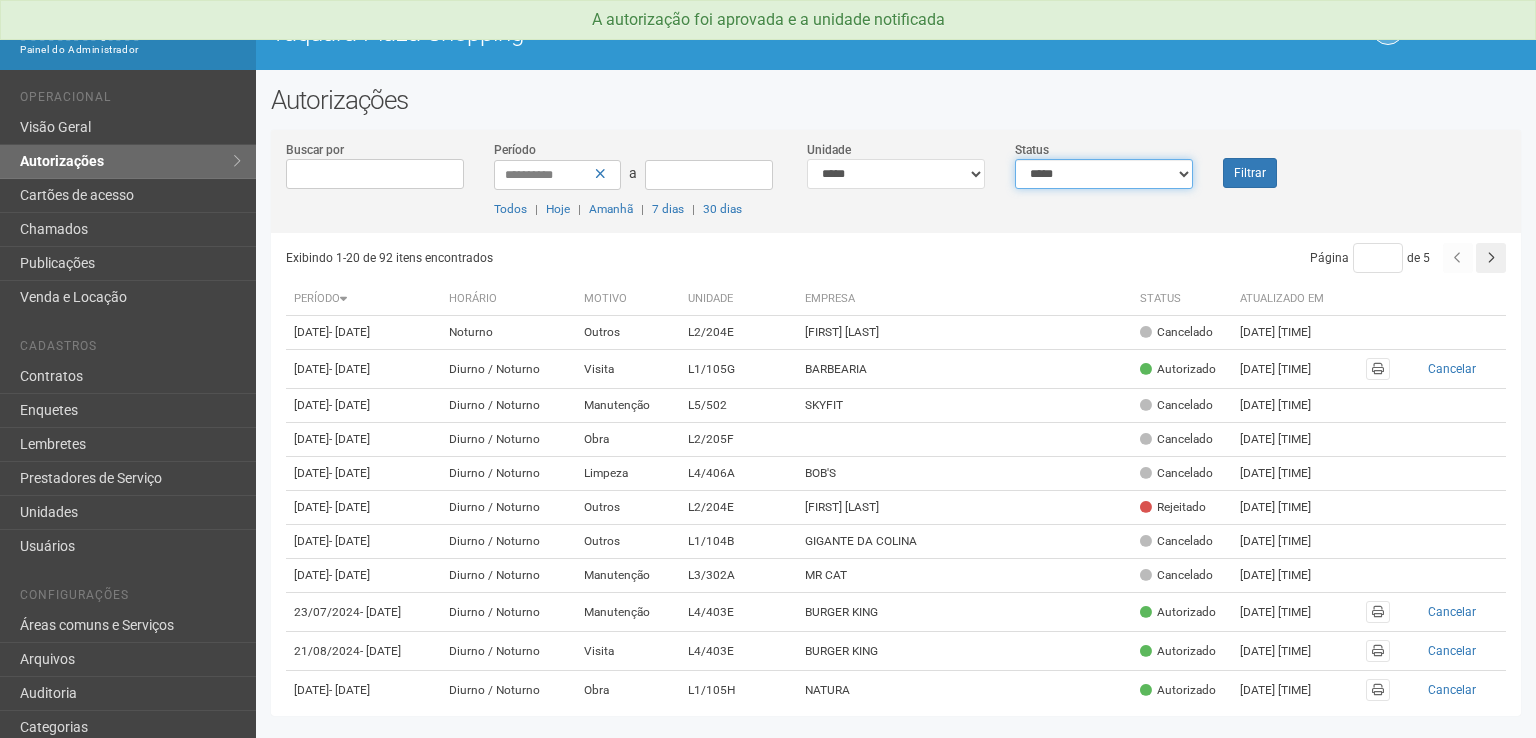 click on "**********" at bounding box center [1104, 174] 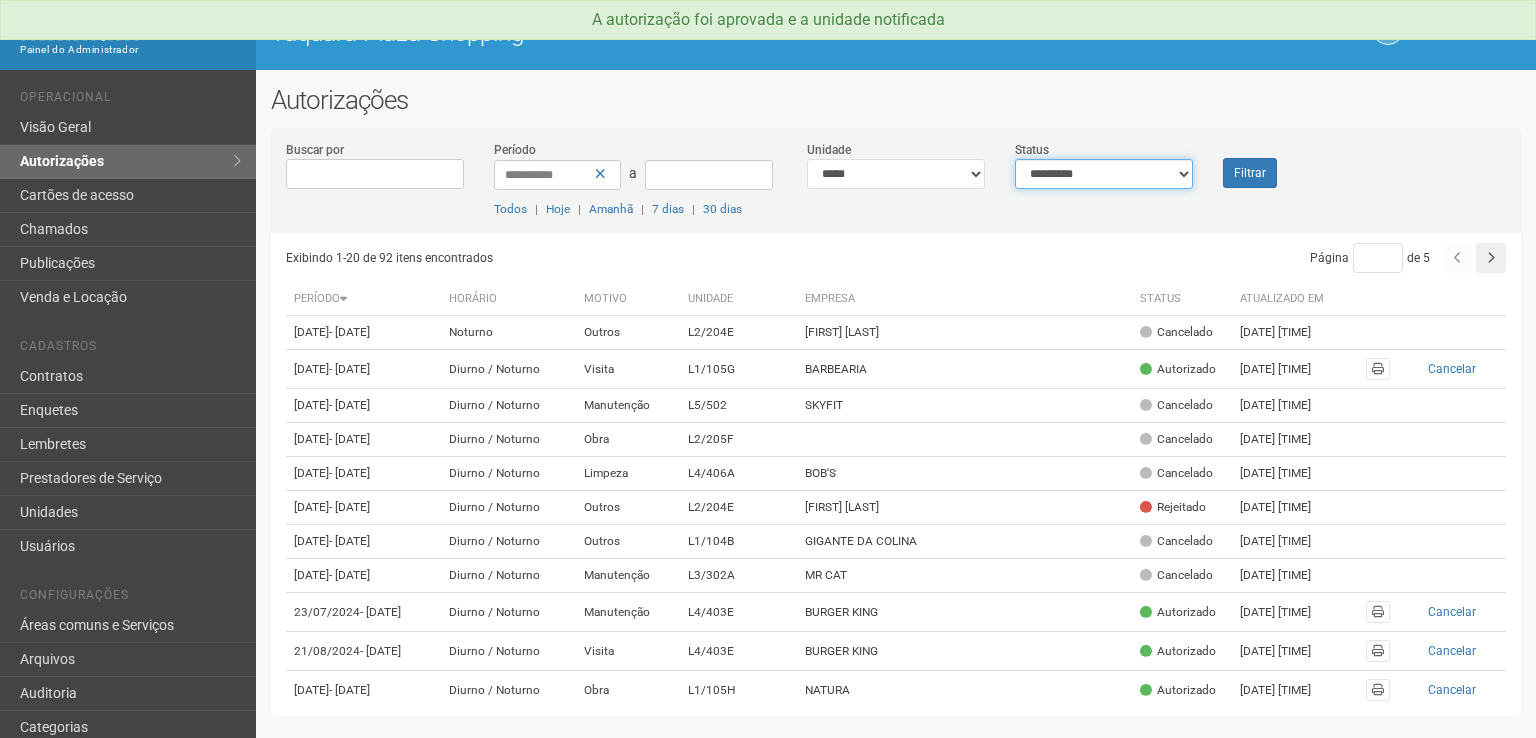 click on "**********" at bounding box center [1104, 174] 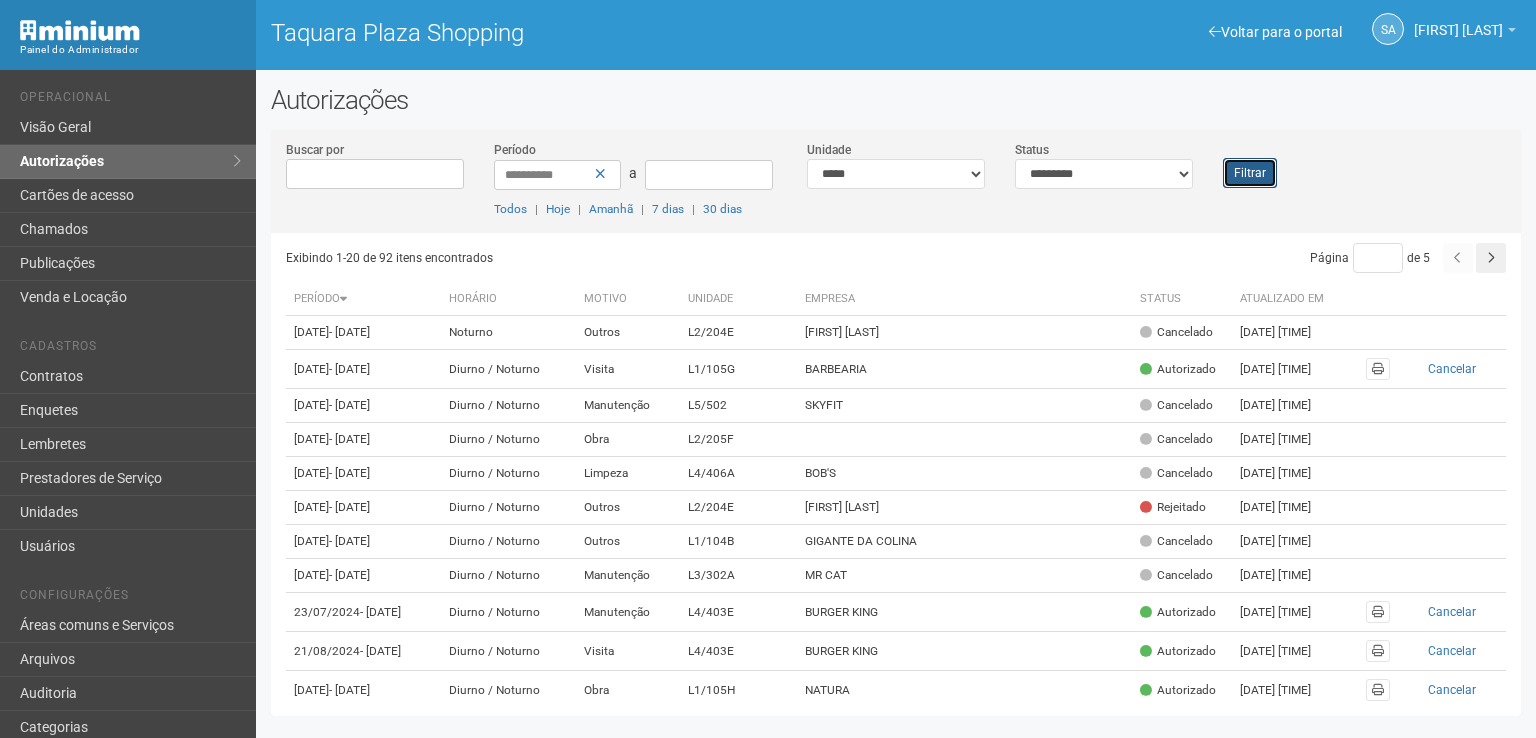 click on "Filtrar" at bounding box center (1250, 173) 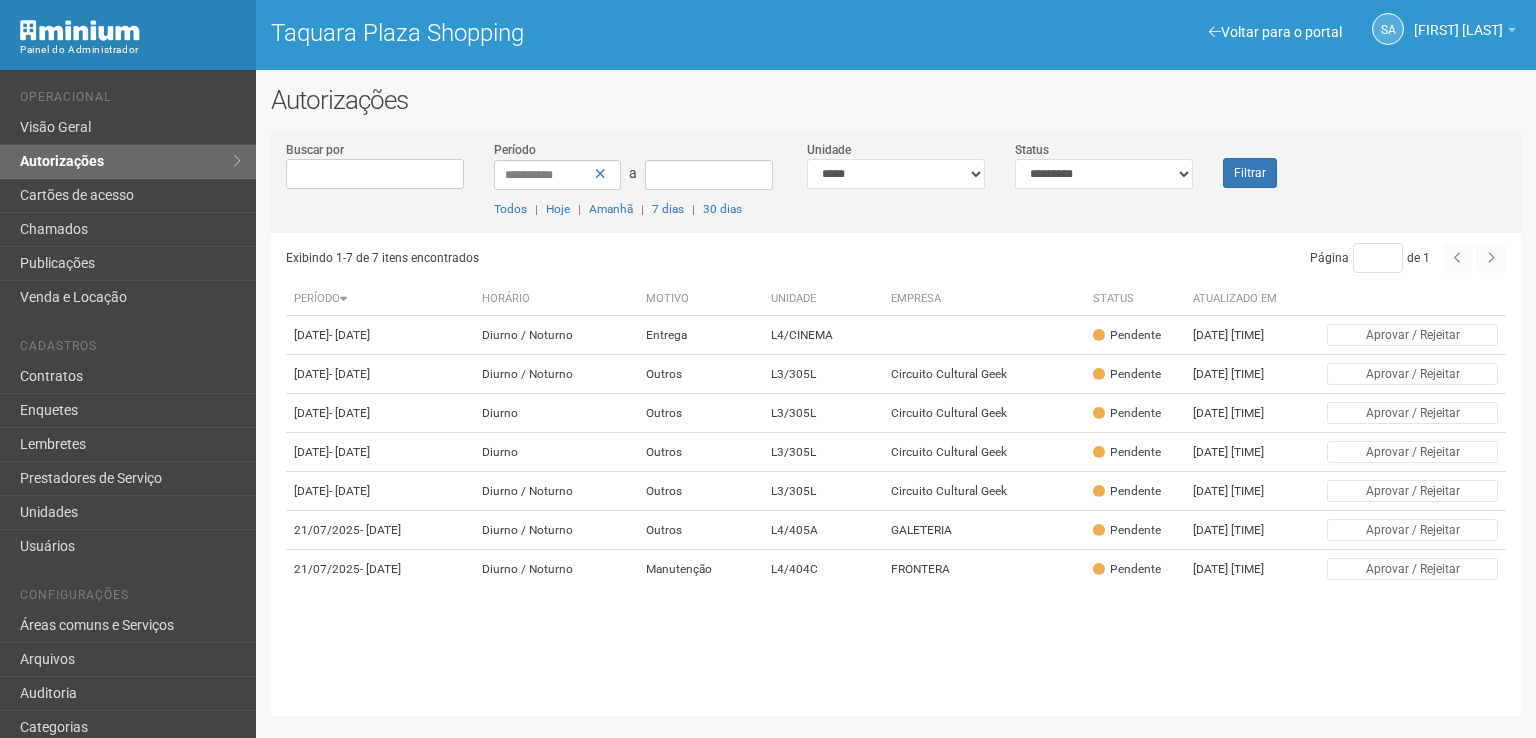scroll, scrollTop: 0, scrollLeft: 0, axis: both 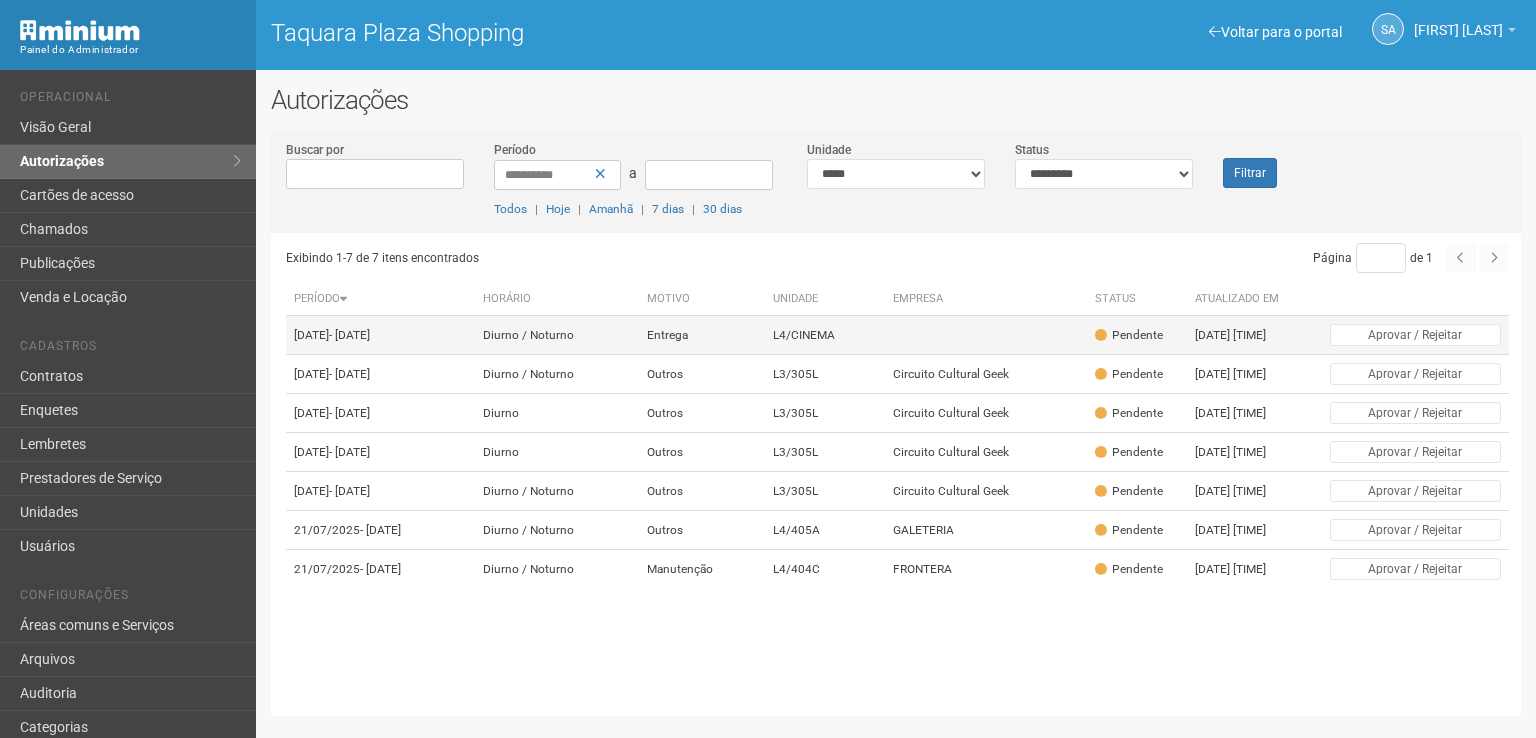 click on "Pendente" at bounding box center (1129, 335) 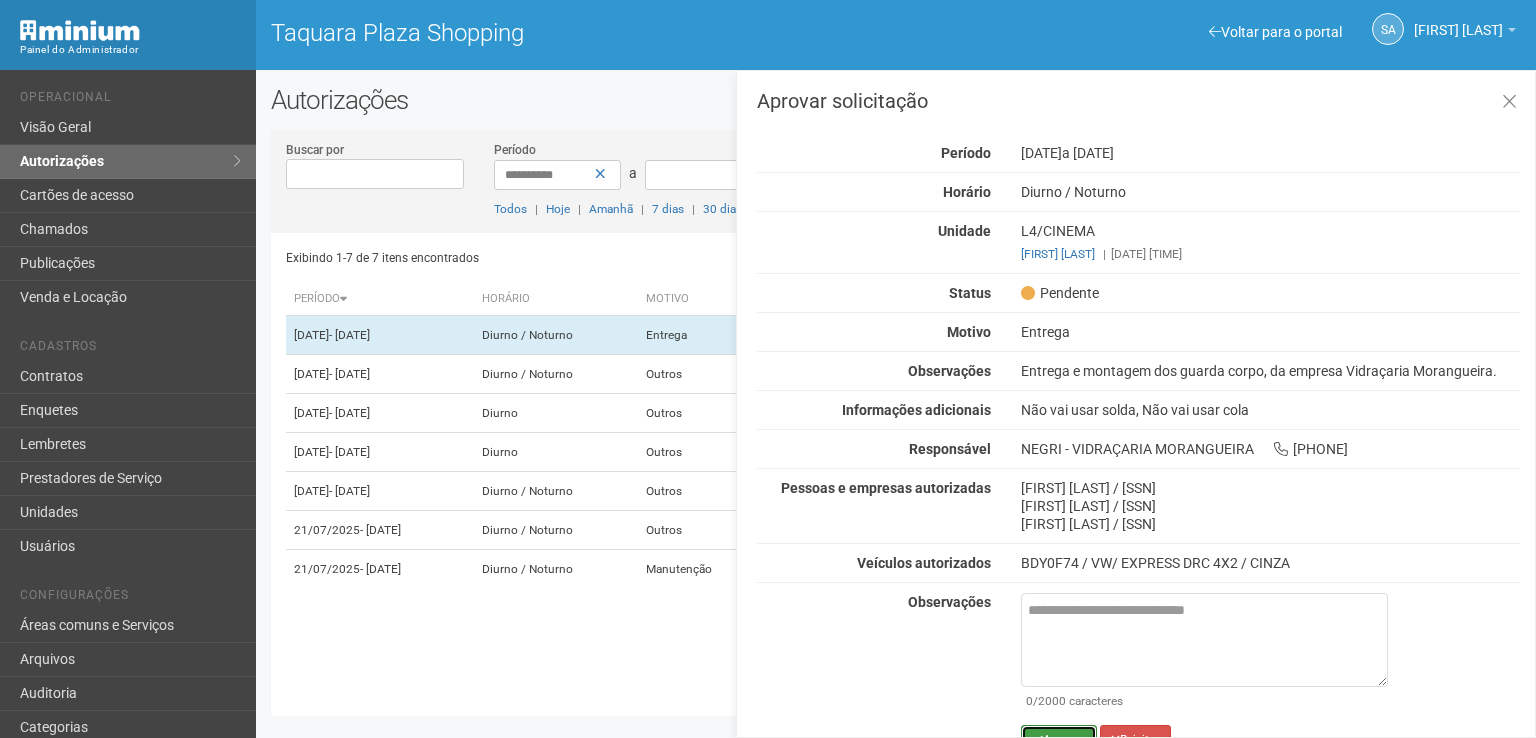 click on "Aprovar" at bounding box center (1059, 740) 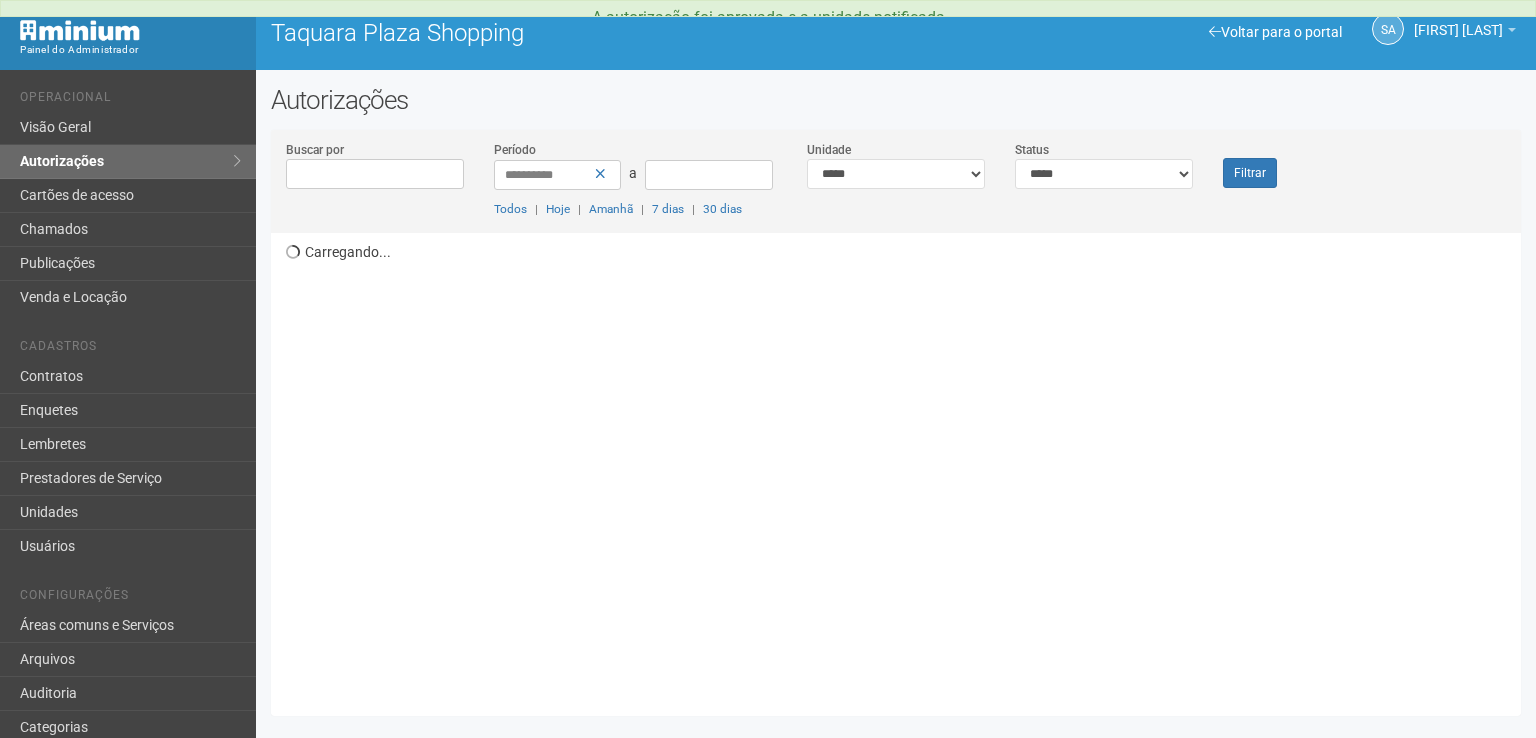 scroll, scrollTop: 0, scrollLeft: 0, axis: both 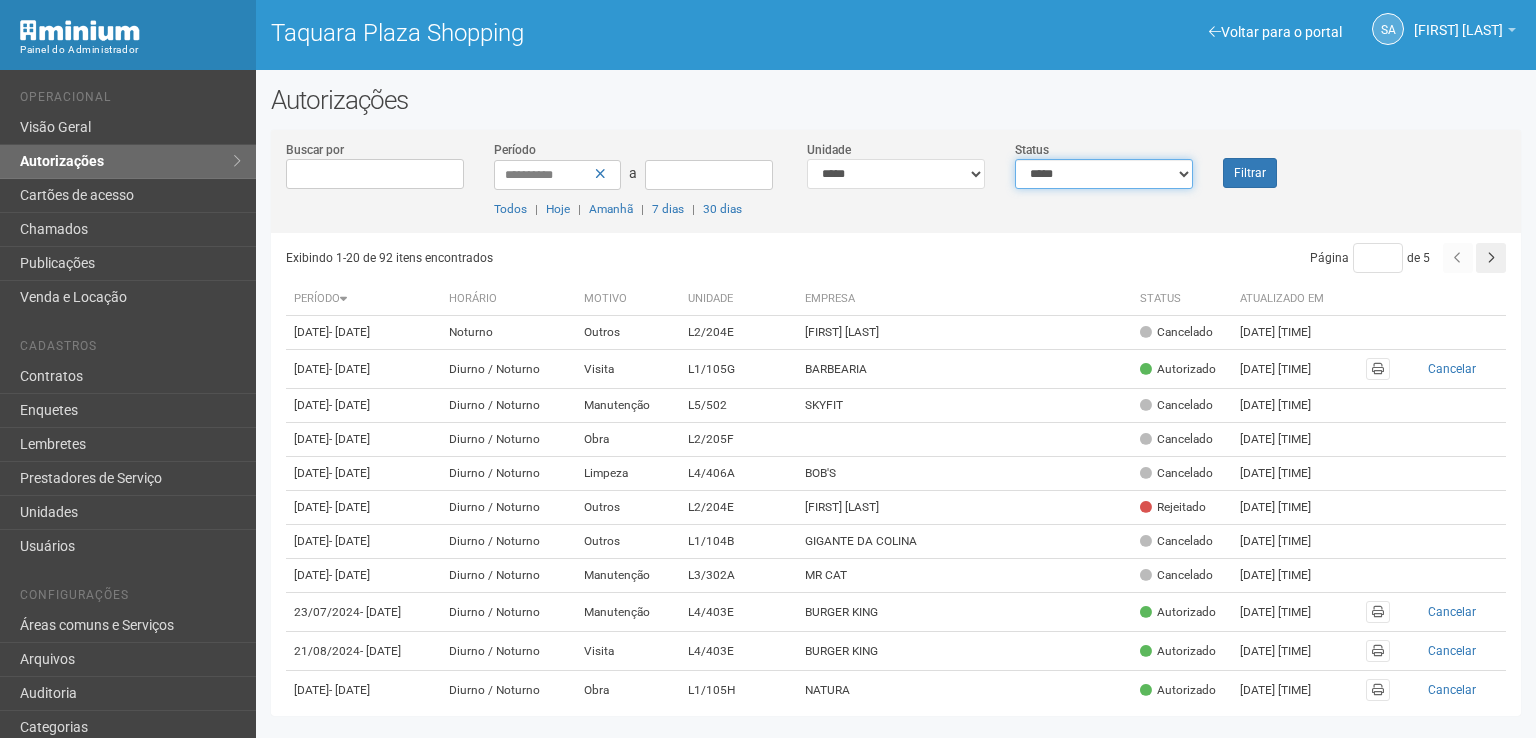 click on "**********" at bounding box center [1104, 174] 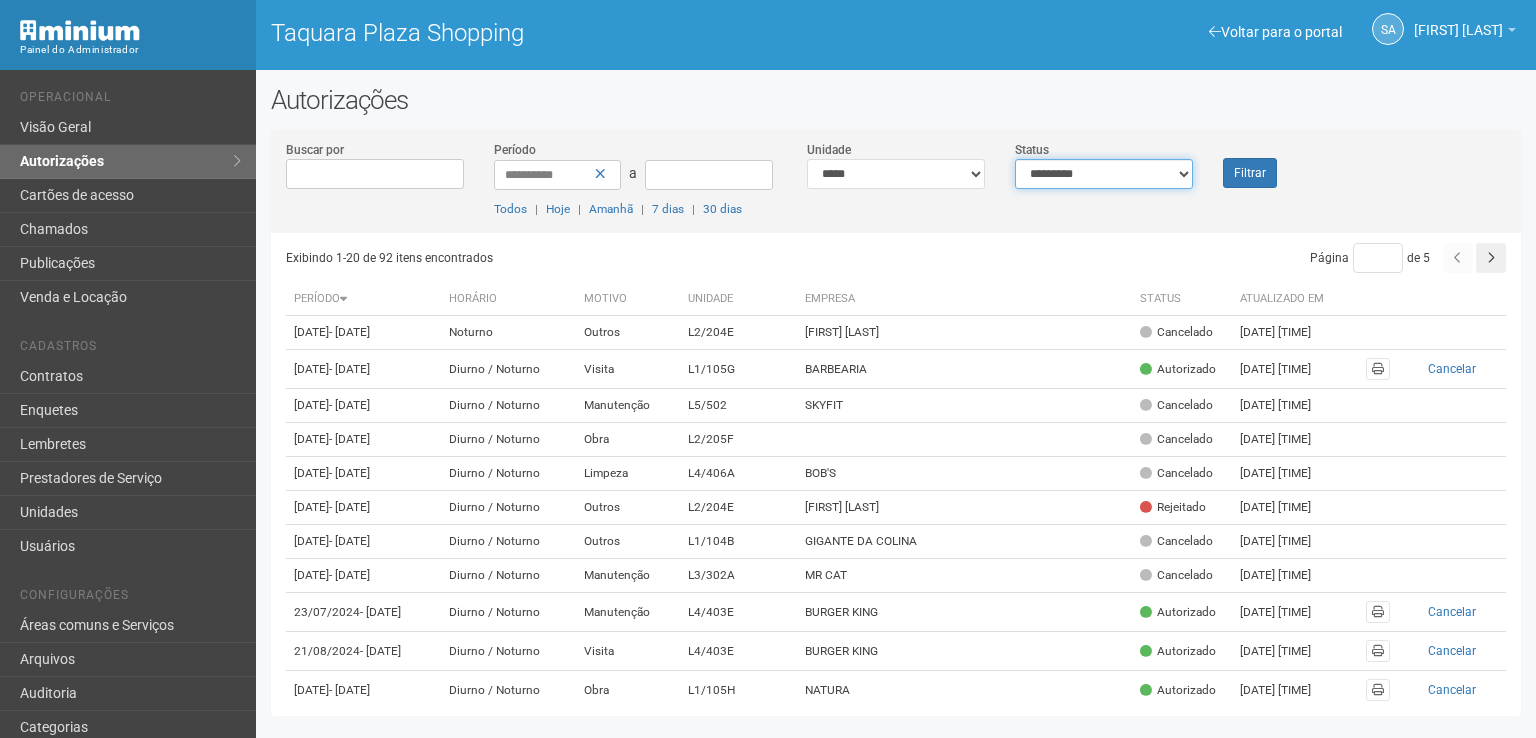click on "**********" at bounding box center [1104, 174] 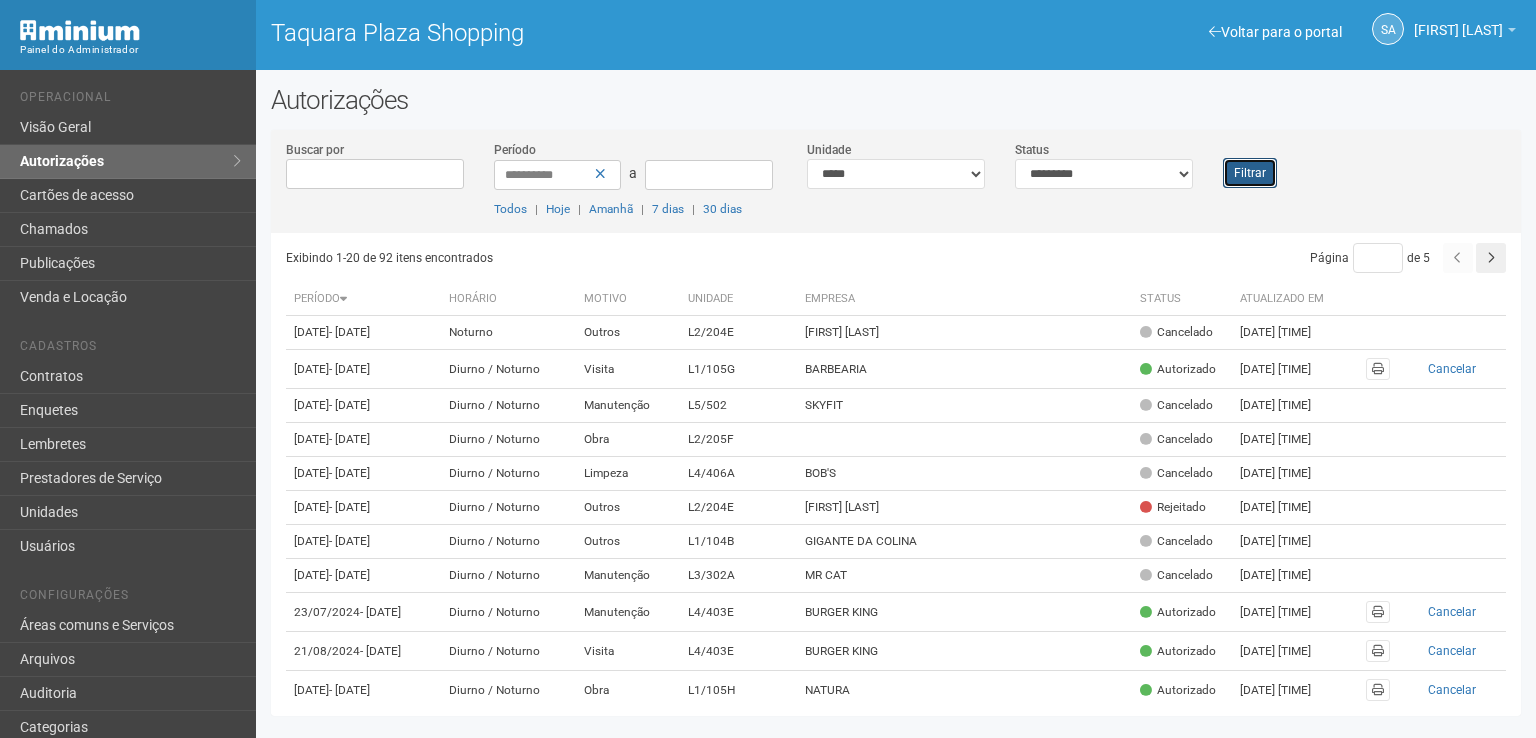 click on "Filtrar" at bounding box center (1250, 173) 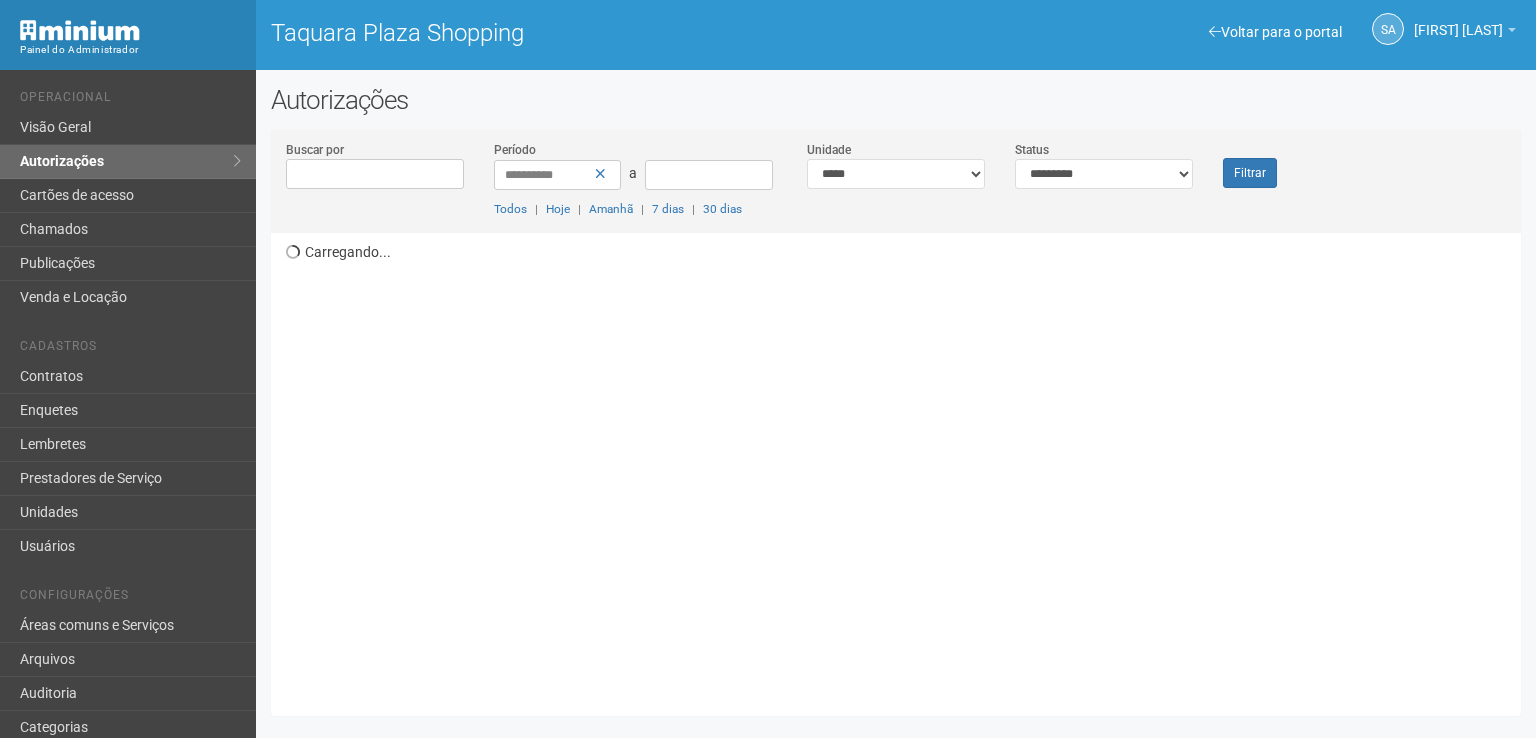 scroll, scrollTop: 0, scrollLeft: 0, axis: both 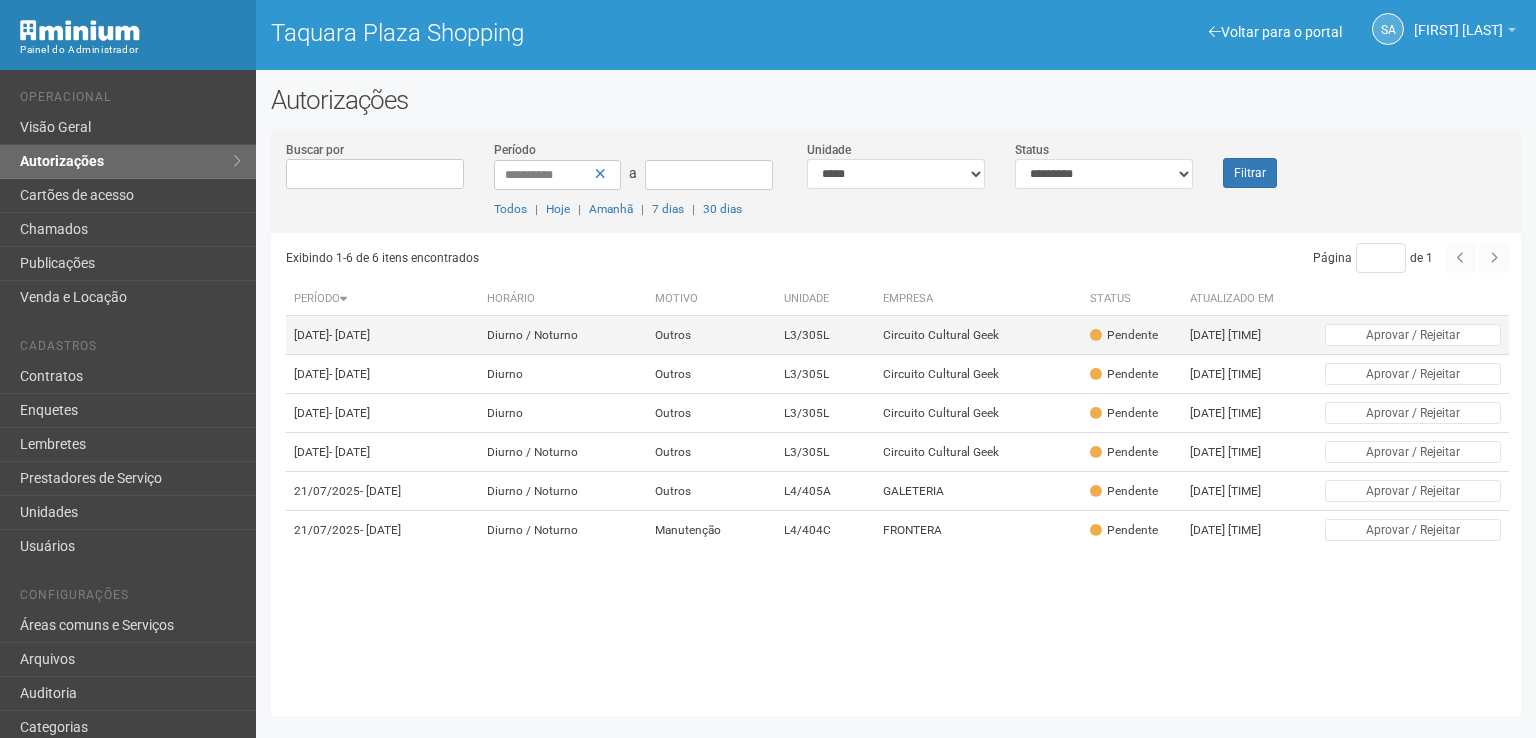 click on "Pendente" at bounding box center [1124, 335] 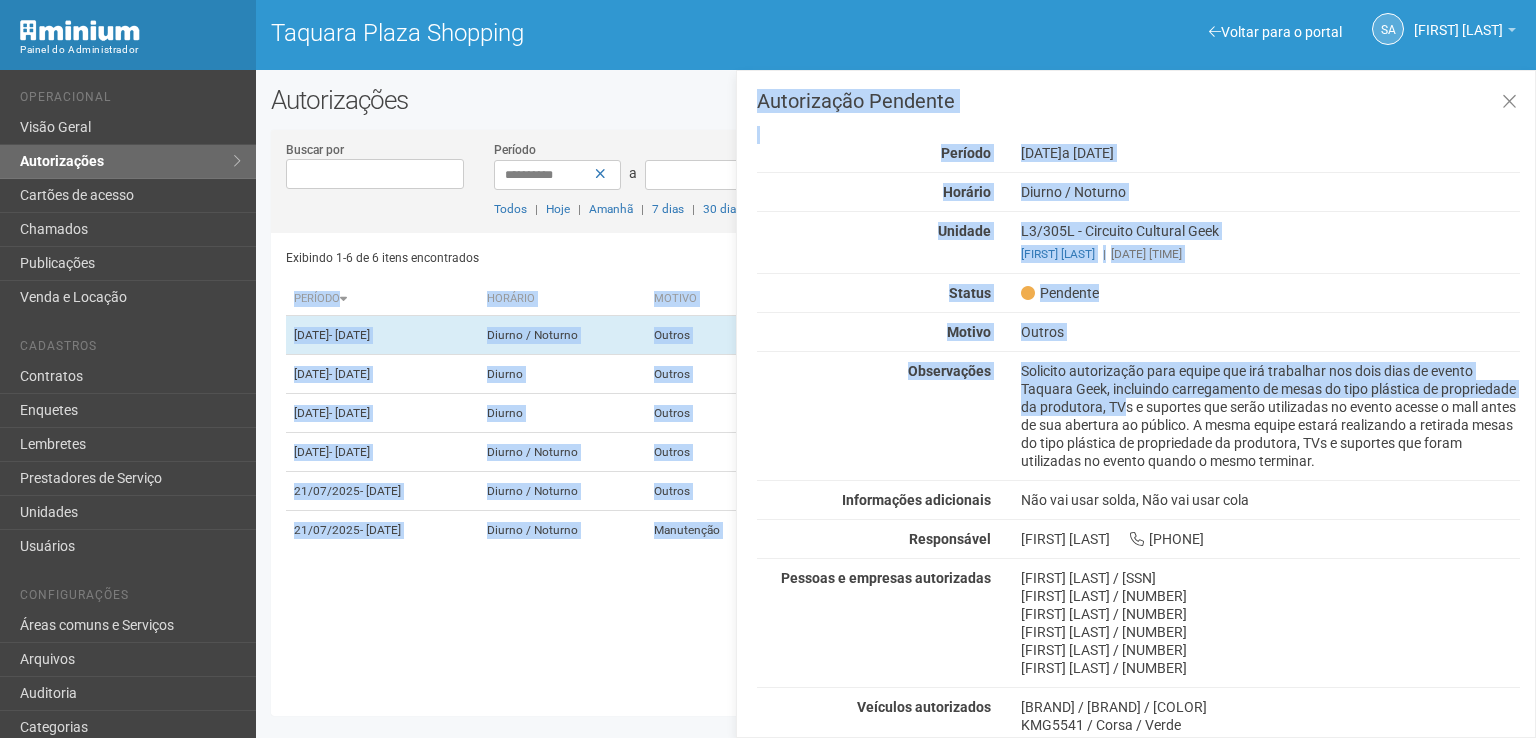 scroll, scrollTop: 49, scrollLeft: 0, axis: vertical 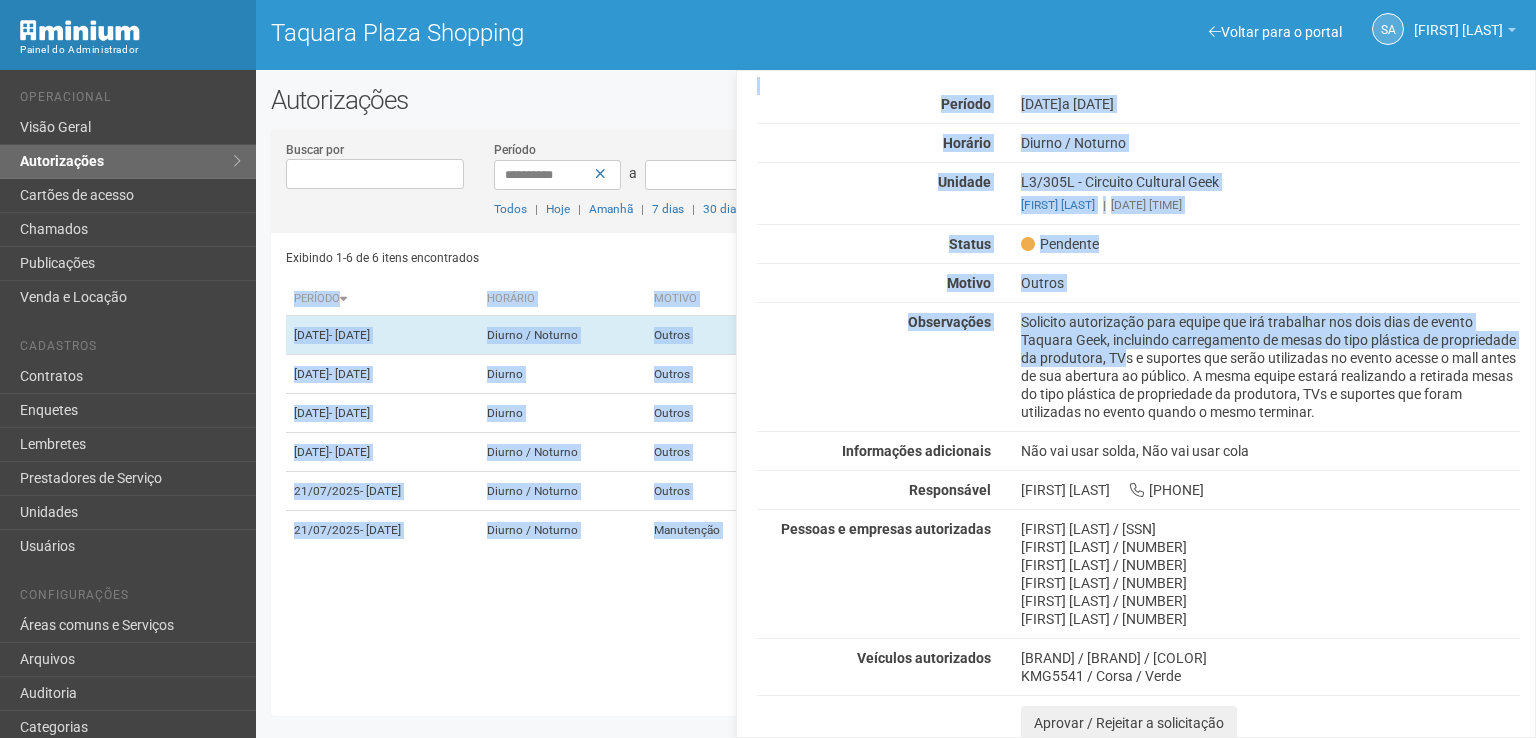 drag, startPoint x: 1141, startPoint y: 413, endPoint x: 1117, endPoint y: 776, distance: 363.7925 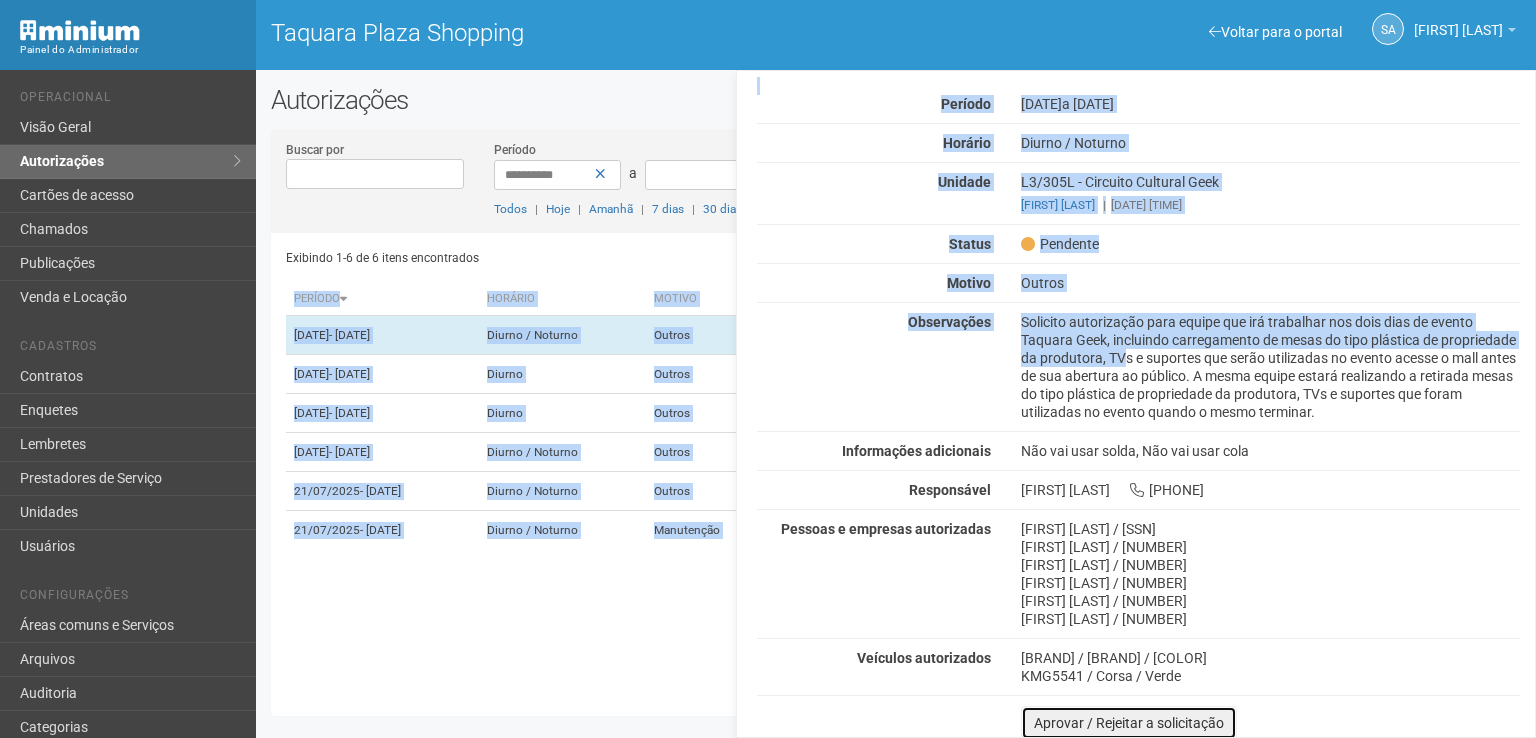 click on "Aprovar / Rejeitar a solicitação" at bounding box center [1129, 723] 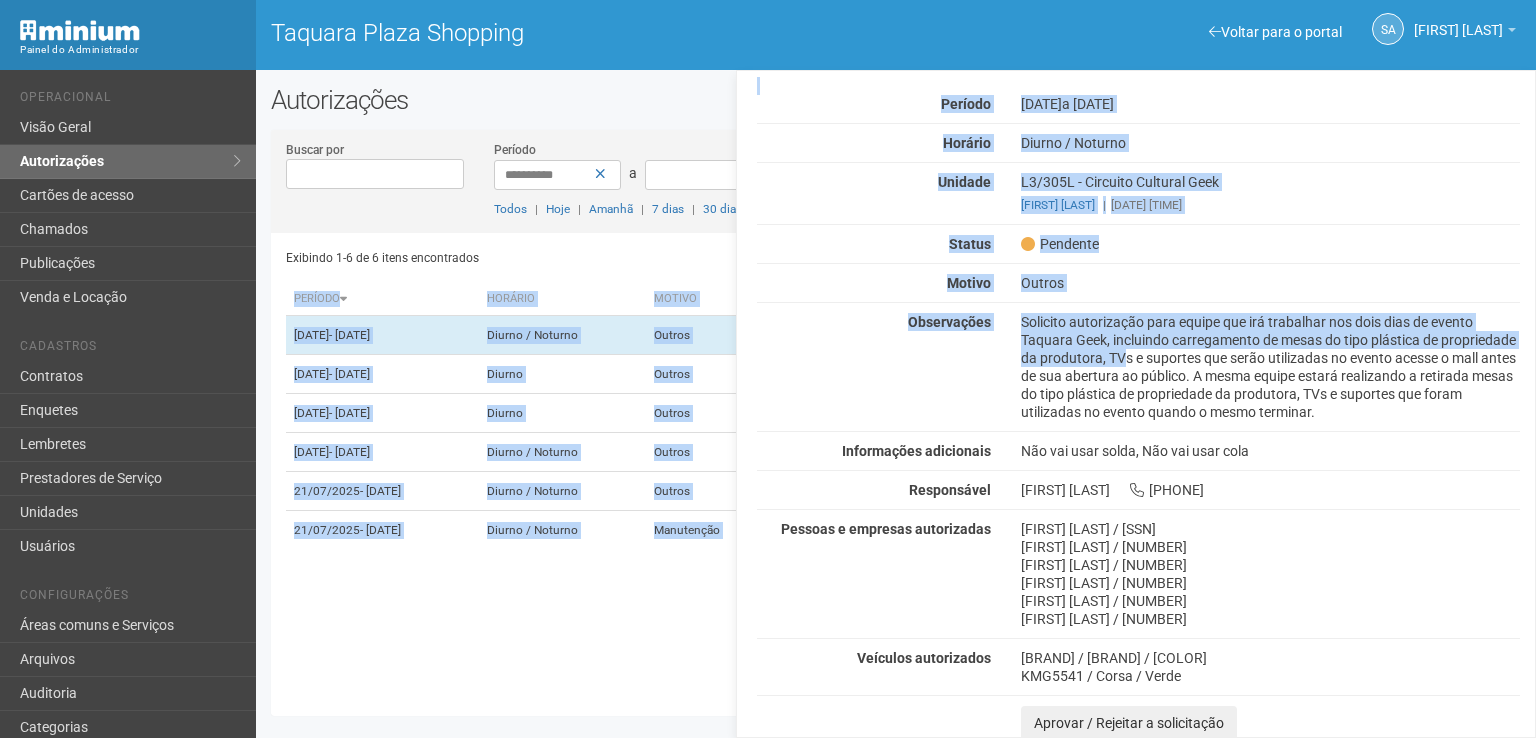 scroll, scrollTop: 0, scrollLeft: 0, axis: both 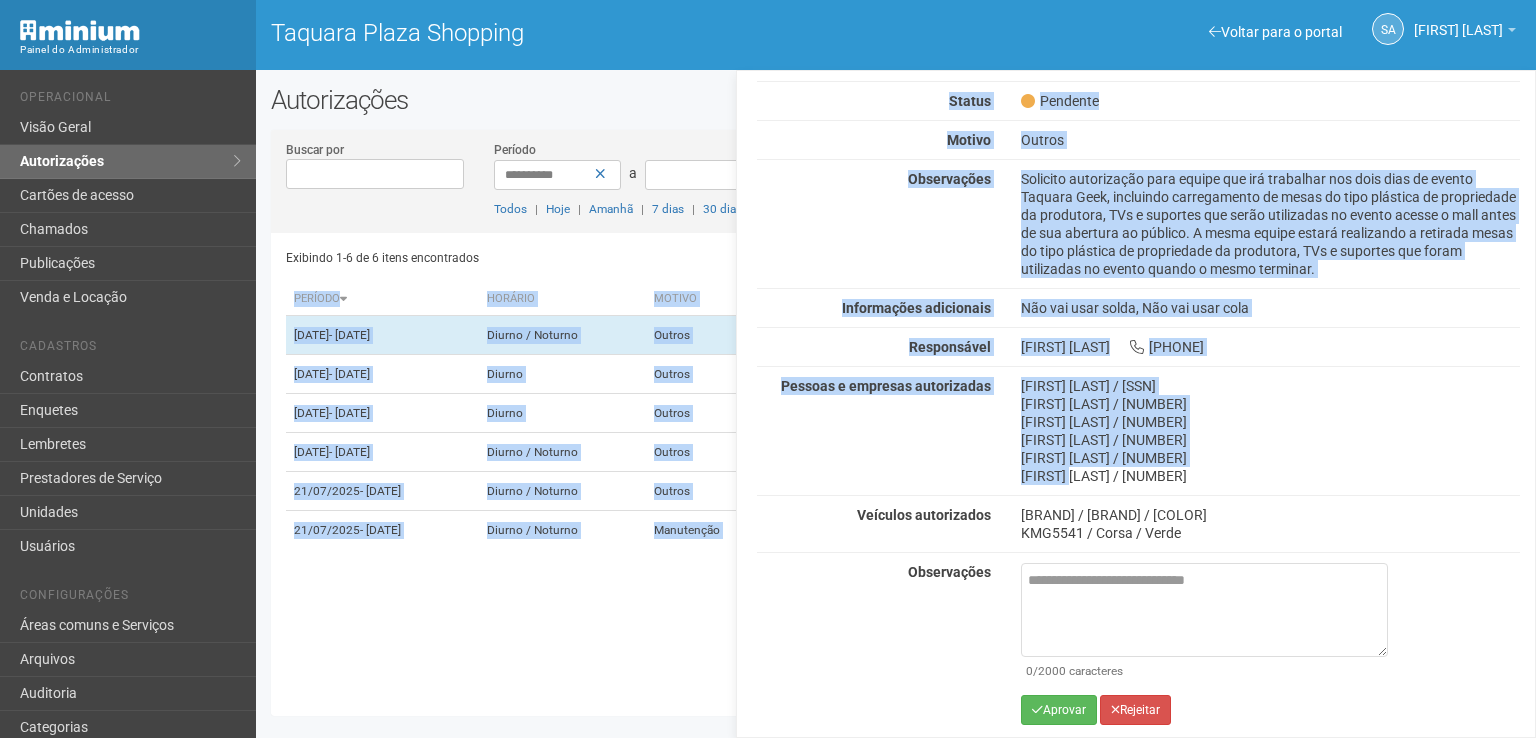 drag, startPoint x: 1082, startPoint y: 669, endPoint x: 1087, endPoint y: 765, distance: 96.13012 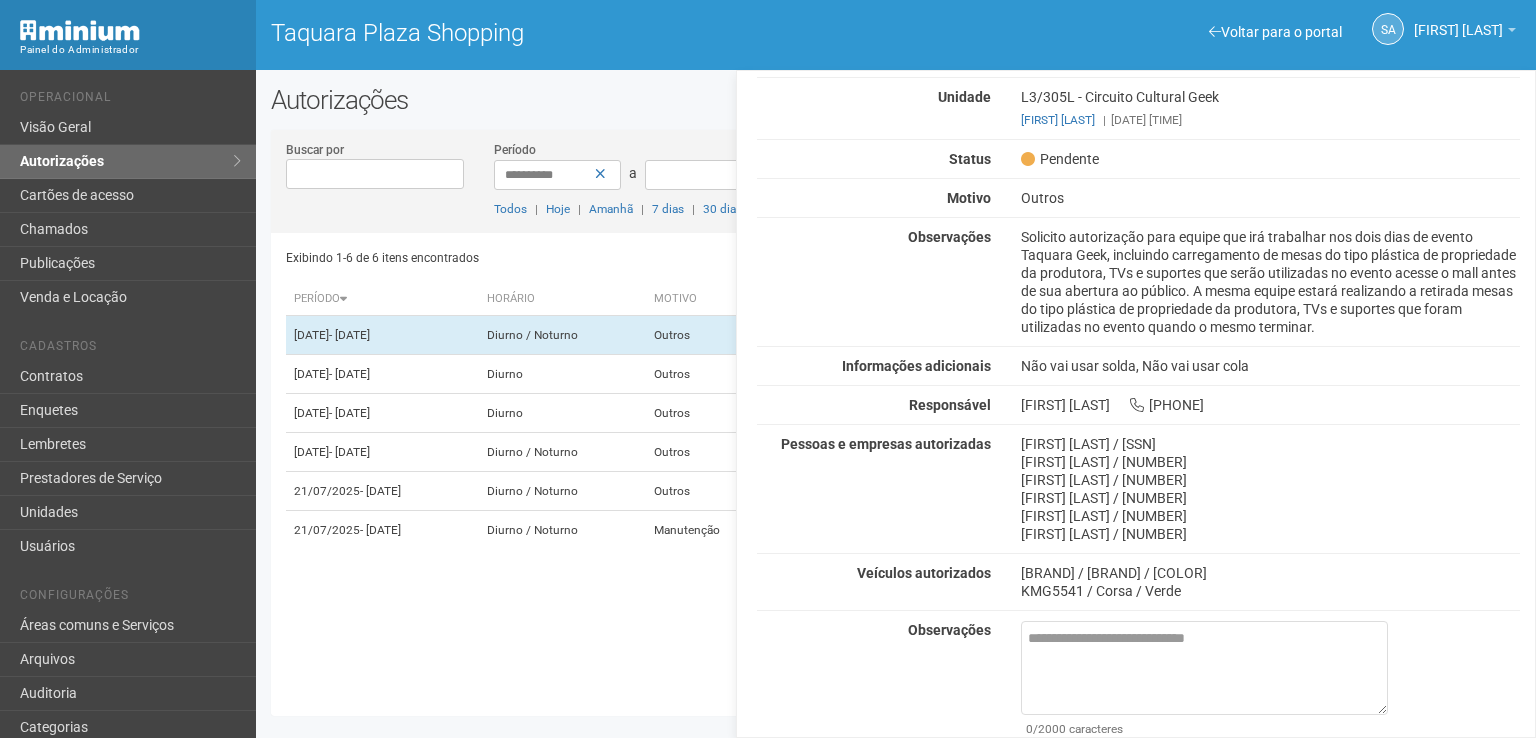 scroll, scrollTop: 0, scrollLeft: 0, axis: both 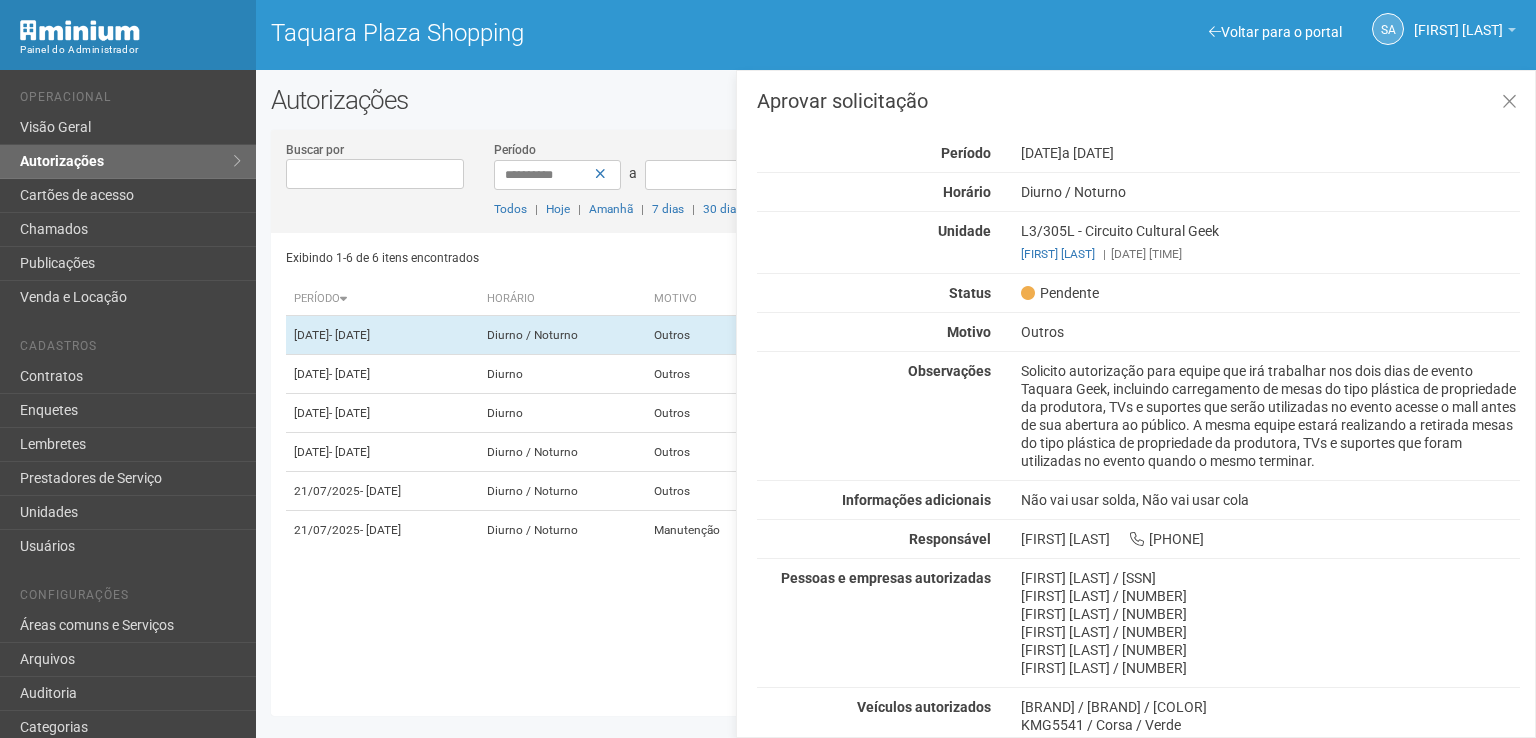 drag, startPoint x: 1274, startPoint y: 485, endPoint x: 1446, endPoint y: -87, distance: 597.3006 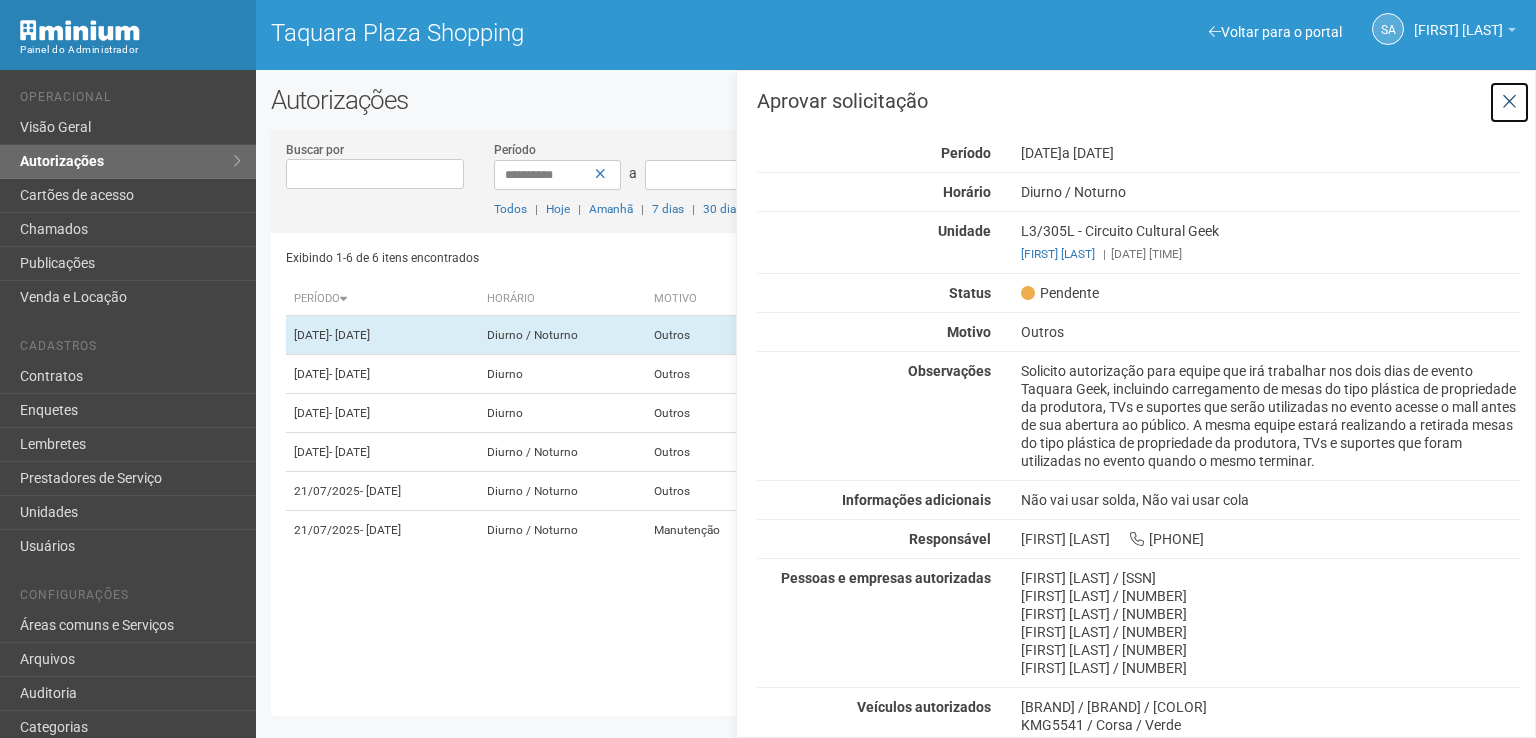 click at bounding box center [1509, 102] 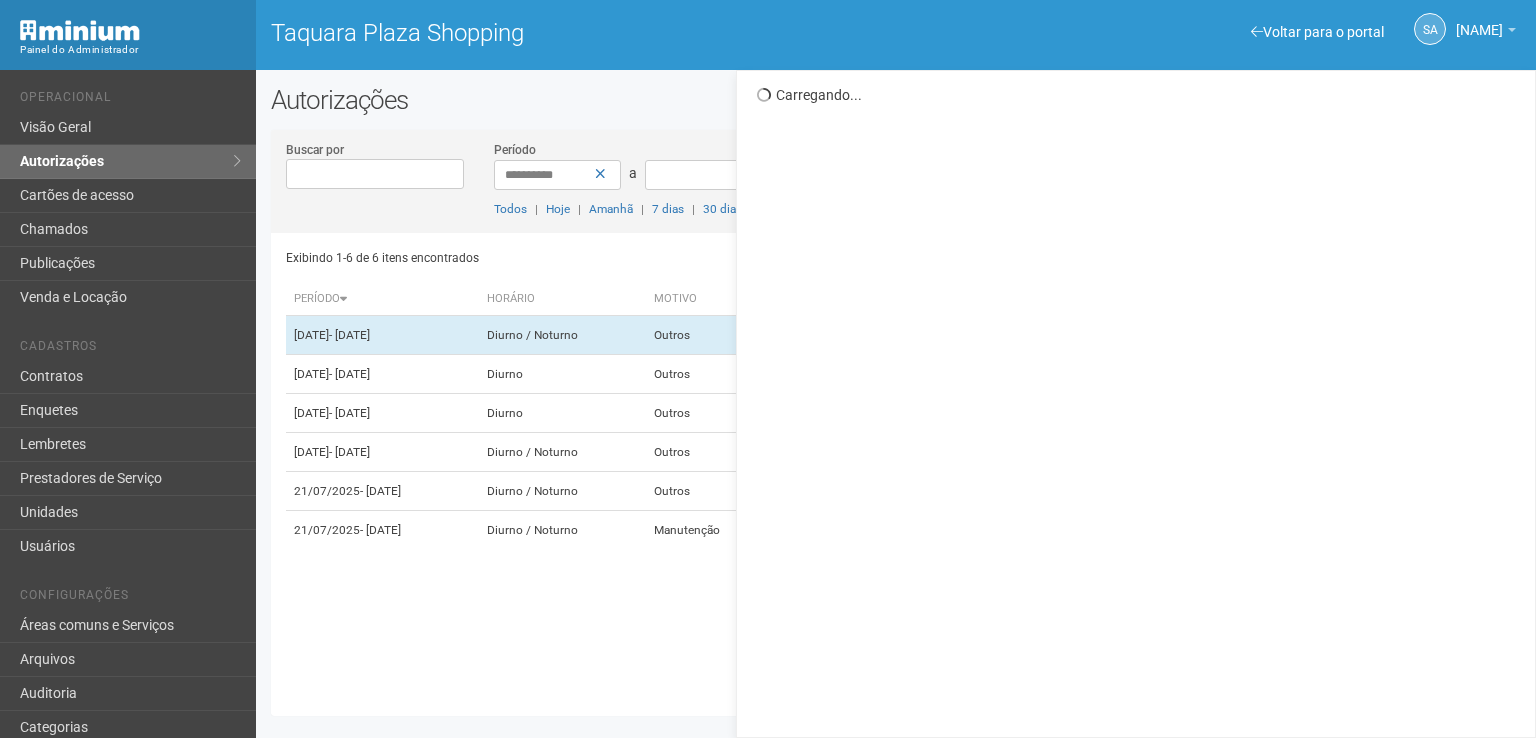 scroll, scrollTop: 0, scrollLeft: 0, axis: both 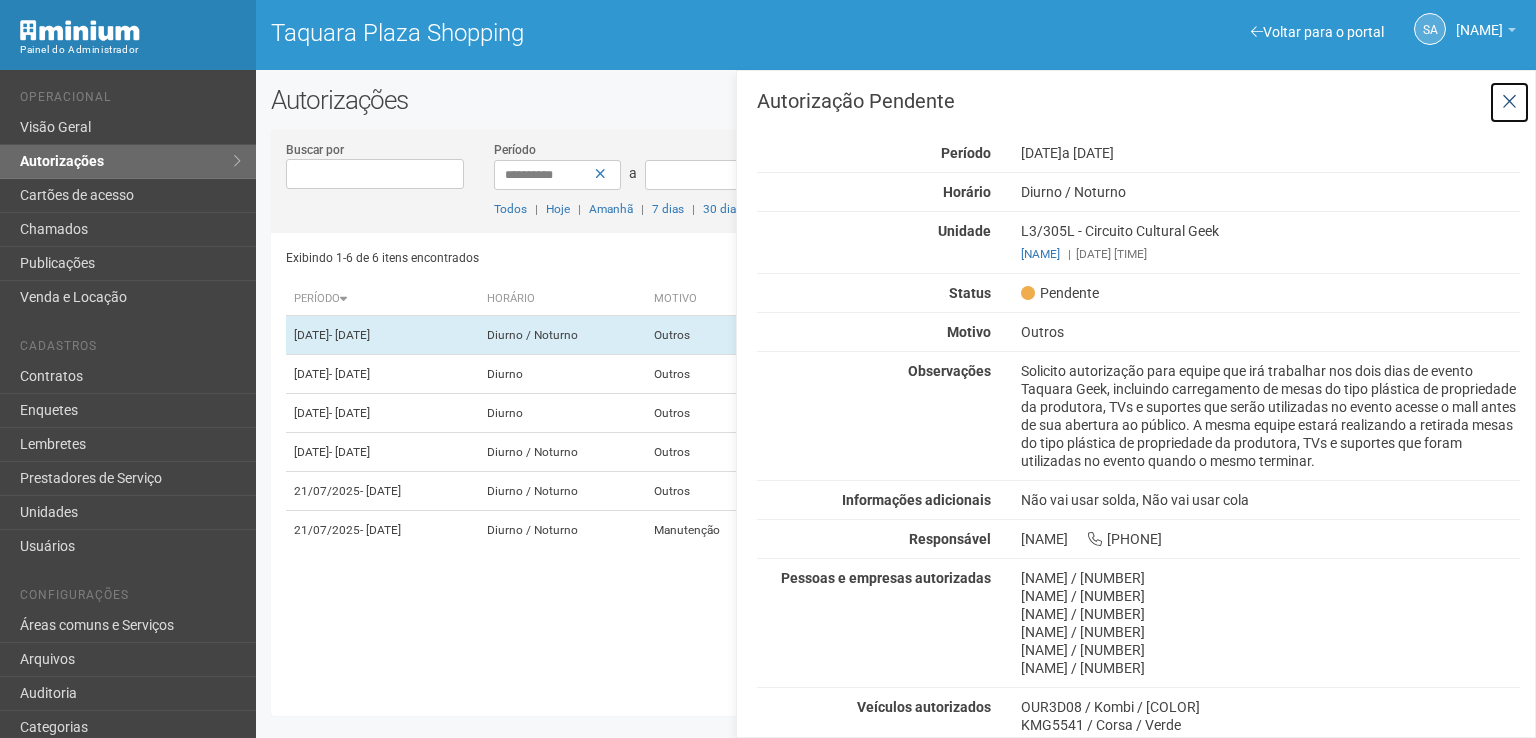 click at bounding box center (1509, 102) 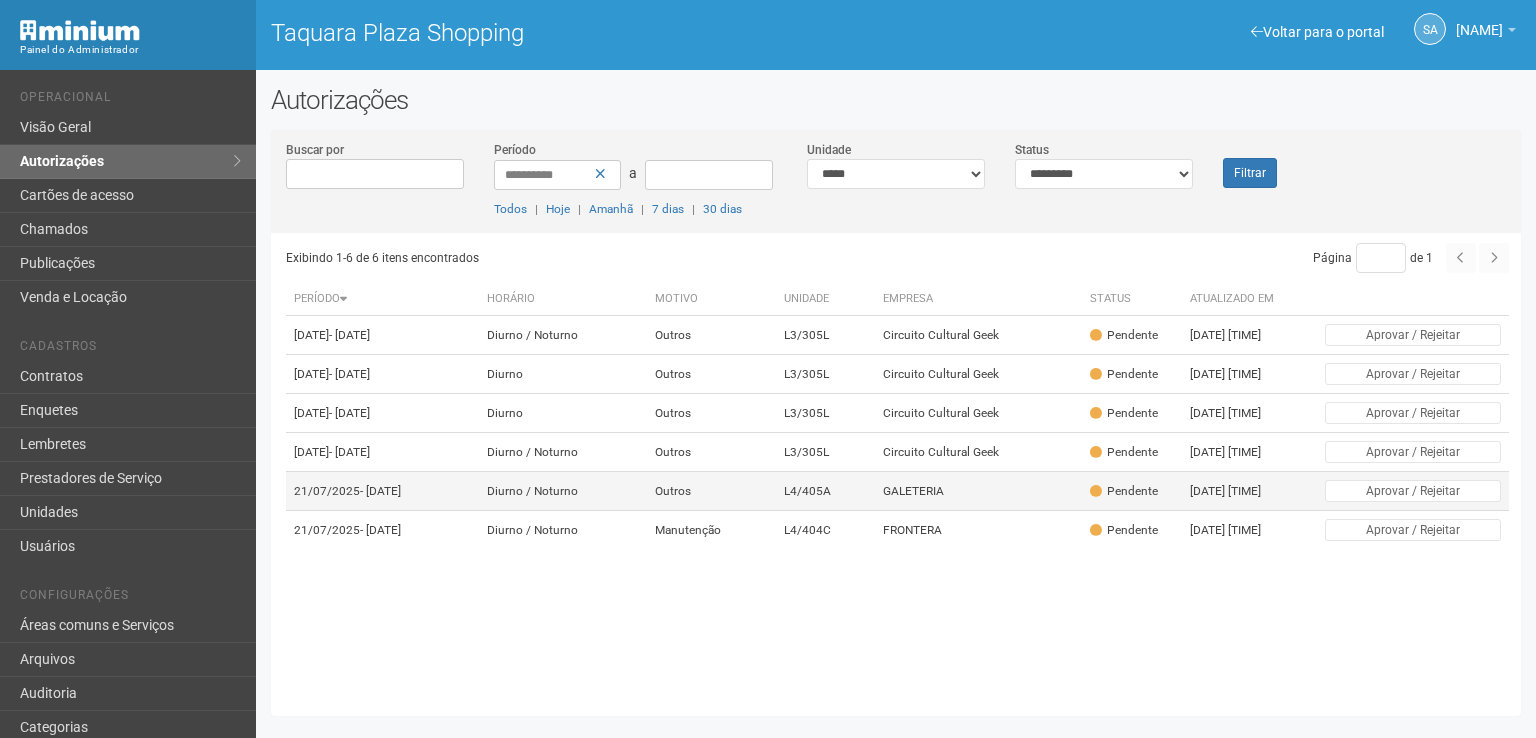 click on "GALETERIA" at bounding box center [978, 491] 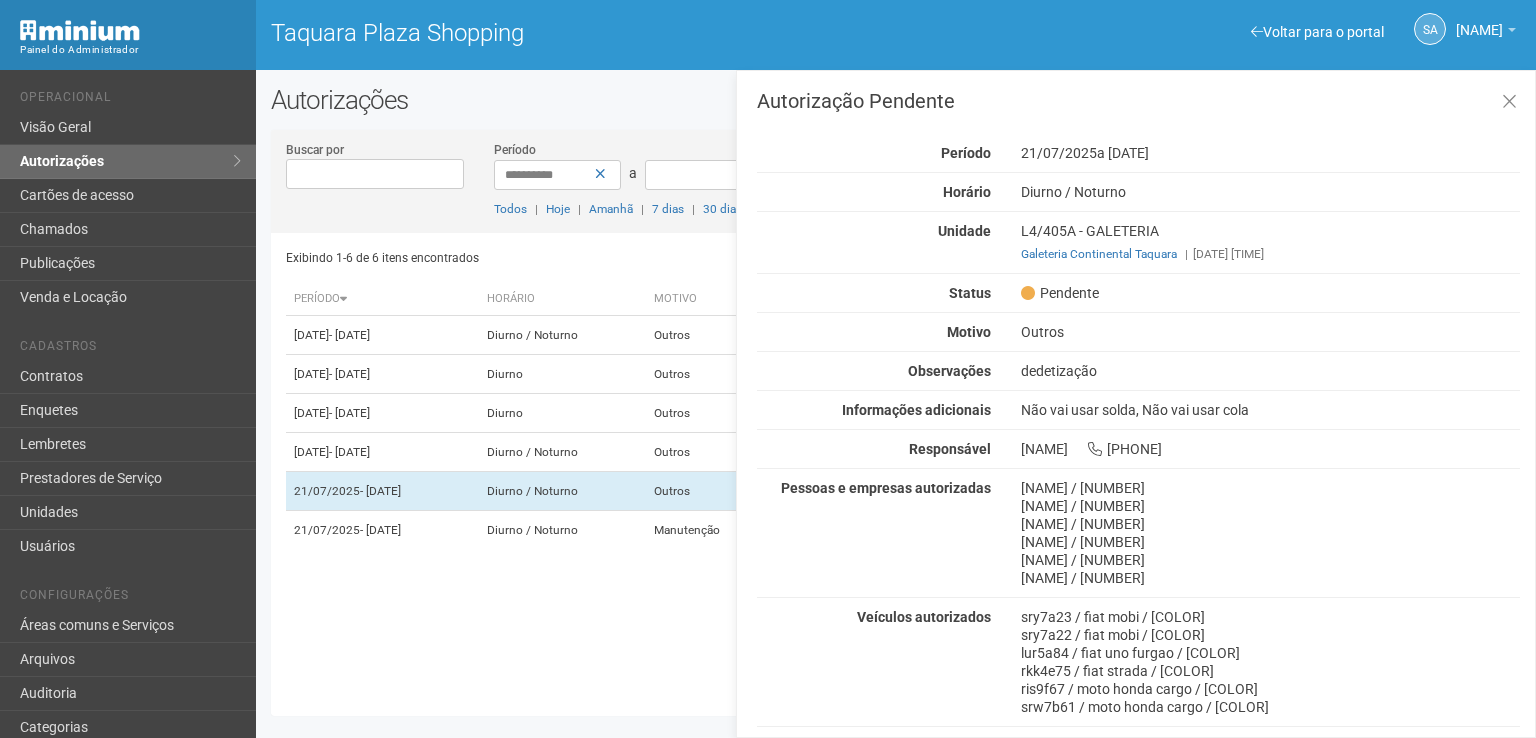 scroll, scrollTop: 31, scrollLeft: 0, axis: vertical 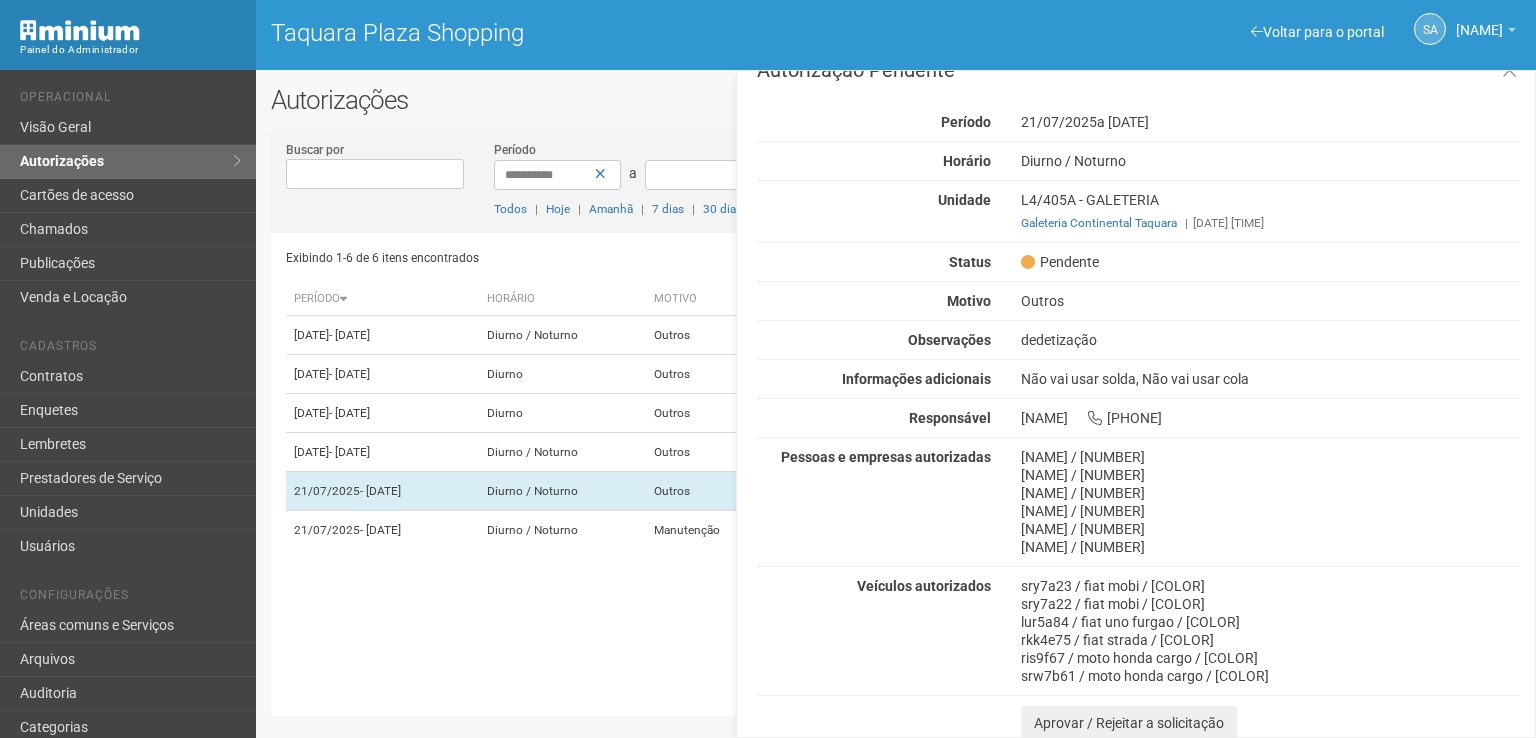 drag, startPoint x: 1369, startPoint y: 318, endPoint x: 1151, endPoint y: 776, distance: 507.23566 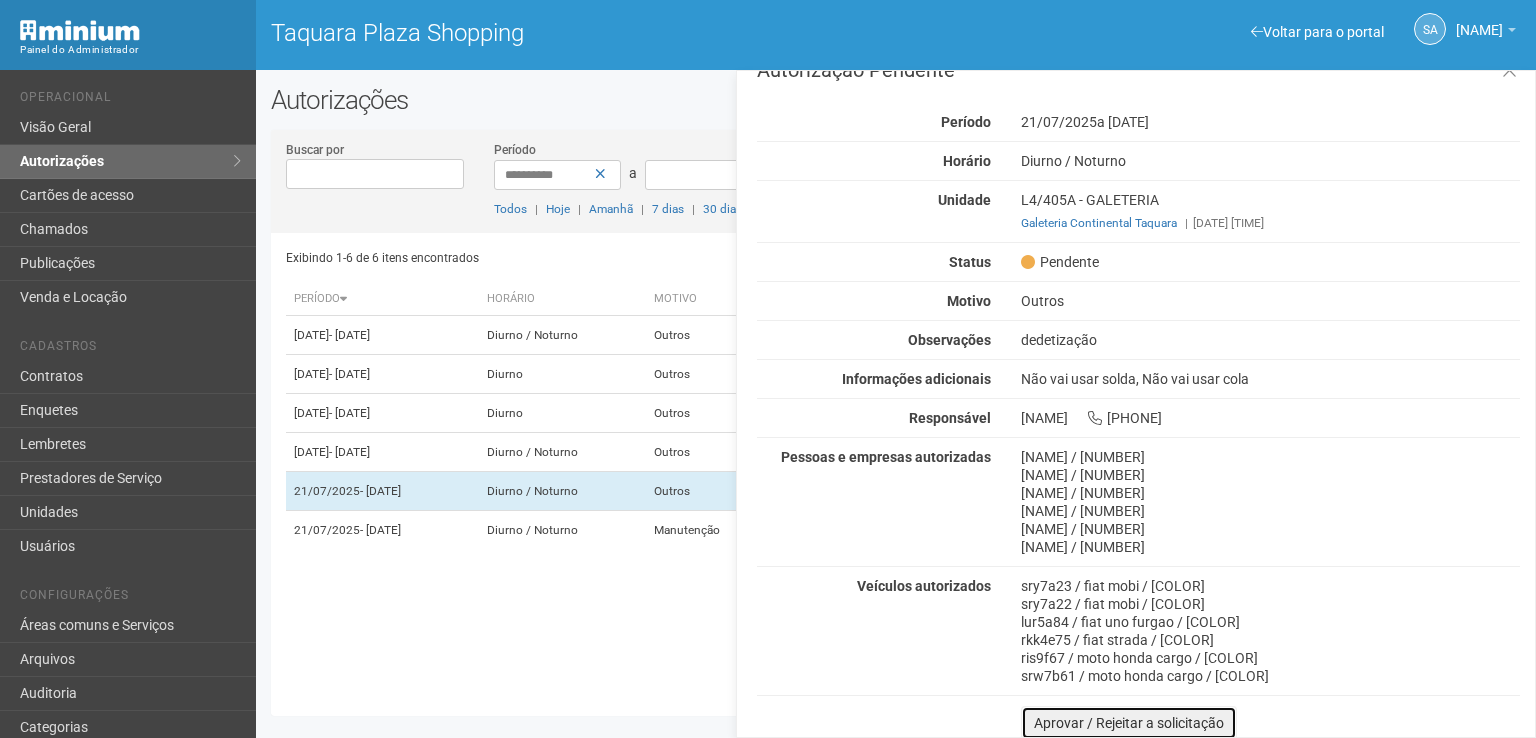 click on "Aprovar / Rejeitar a solicitação" at bounding box center [1129, 723] 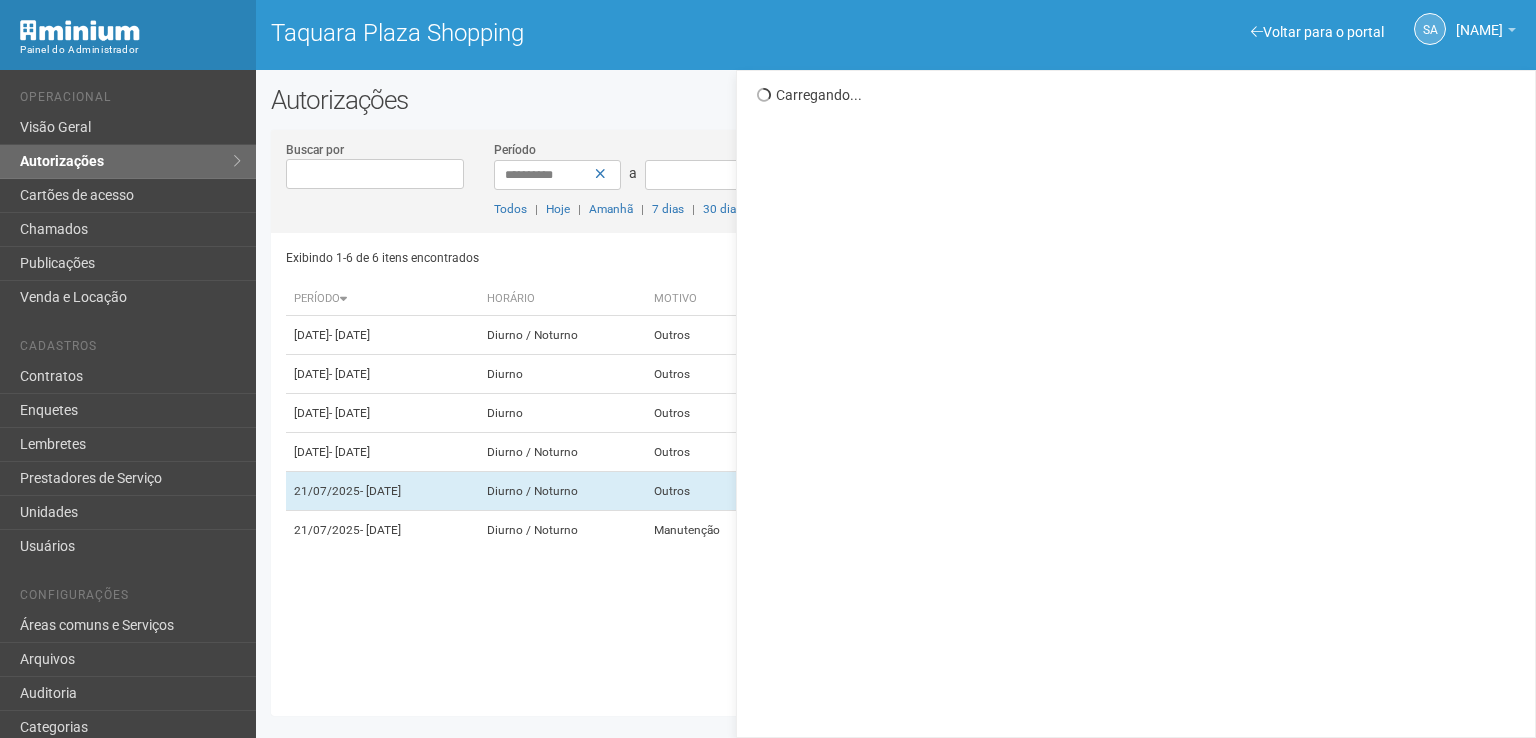 scroll, scrollTop: 0, scrollLeft: 0, axis: both 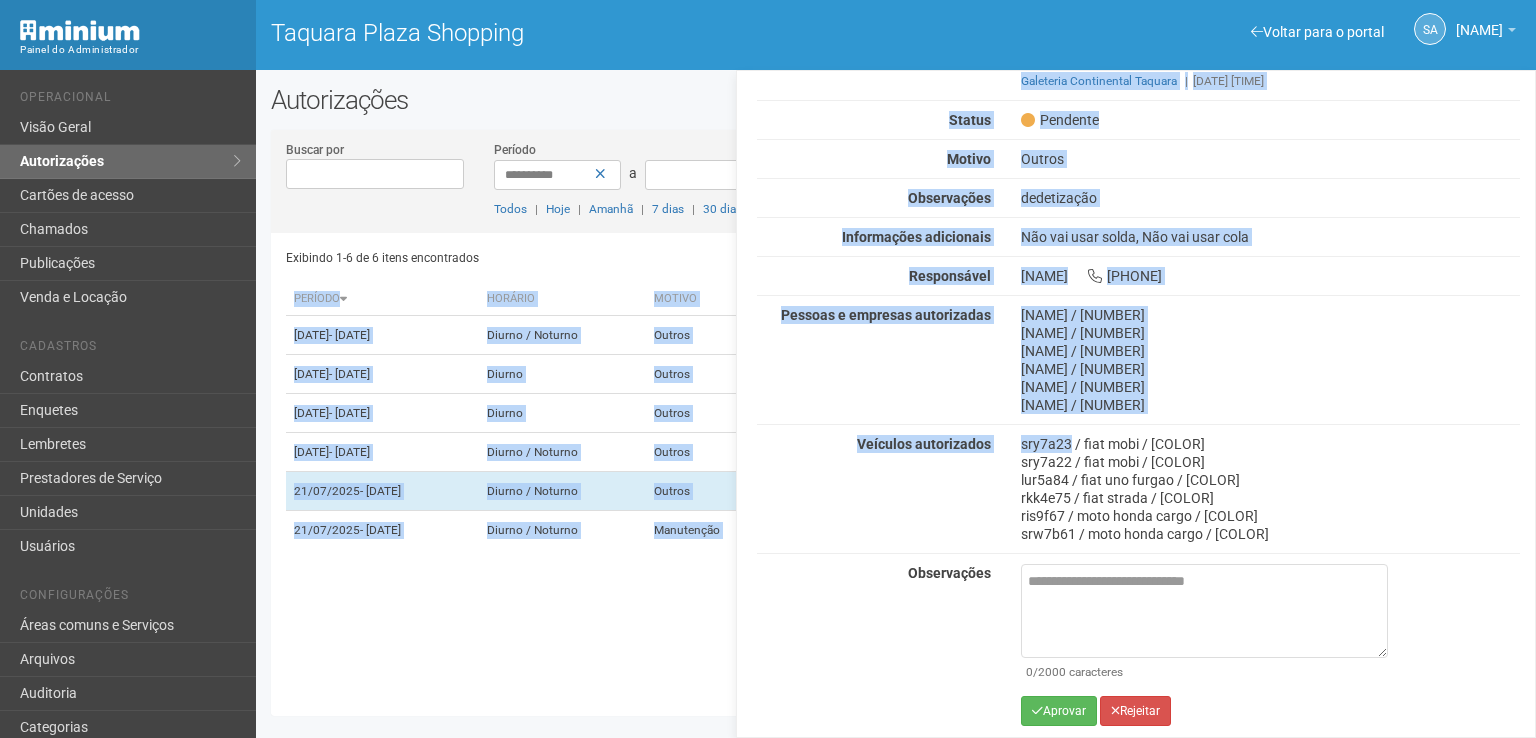 drag, startPoint x: 1067, startPoint y: 627, endPoint x: 1056, endPoint y: 775, distance: 148.40822 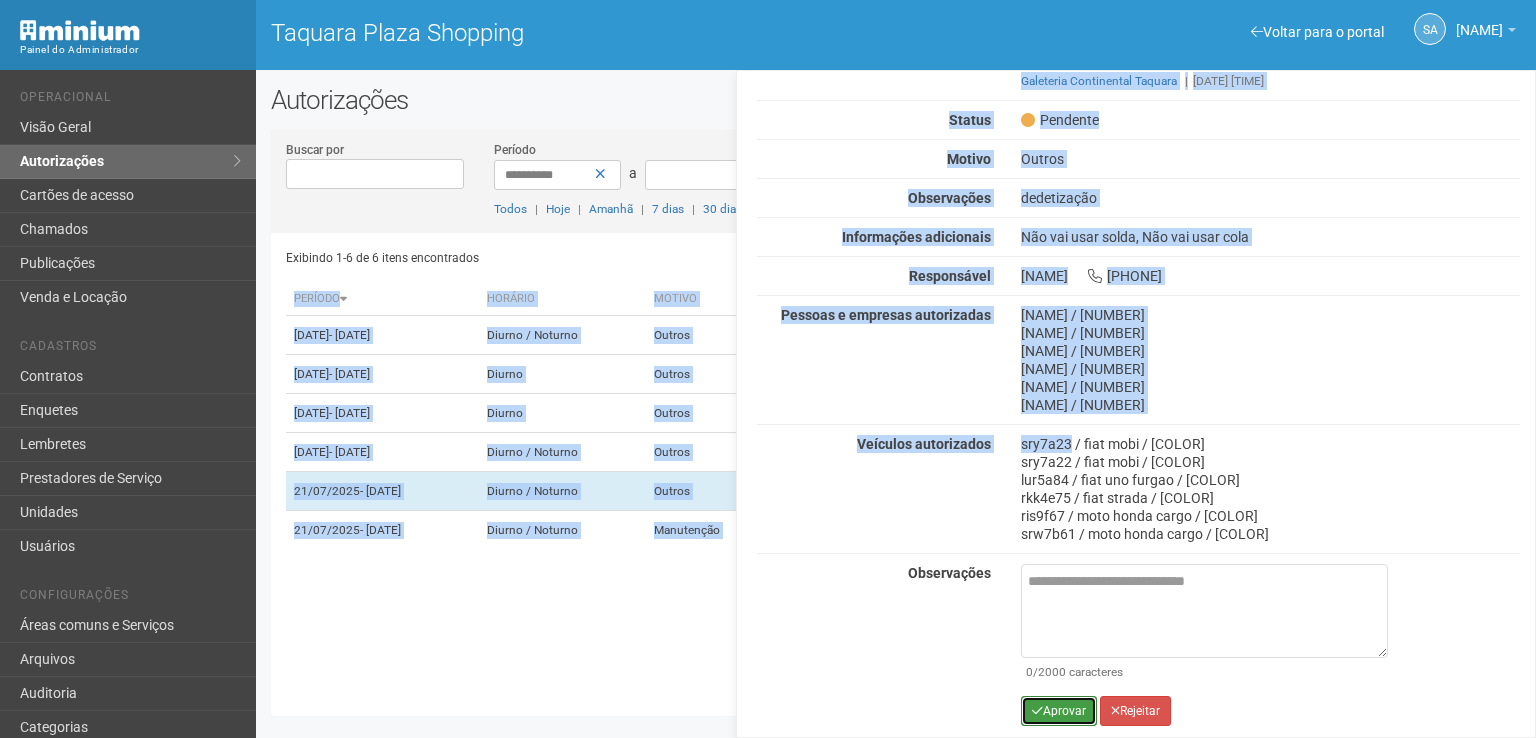 click on "Aprovar" at bounding box center [1059, 711] 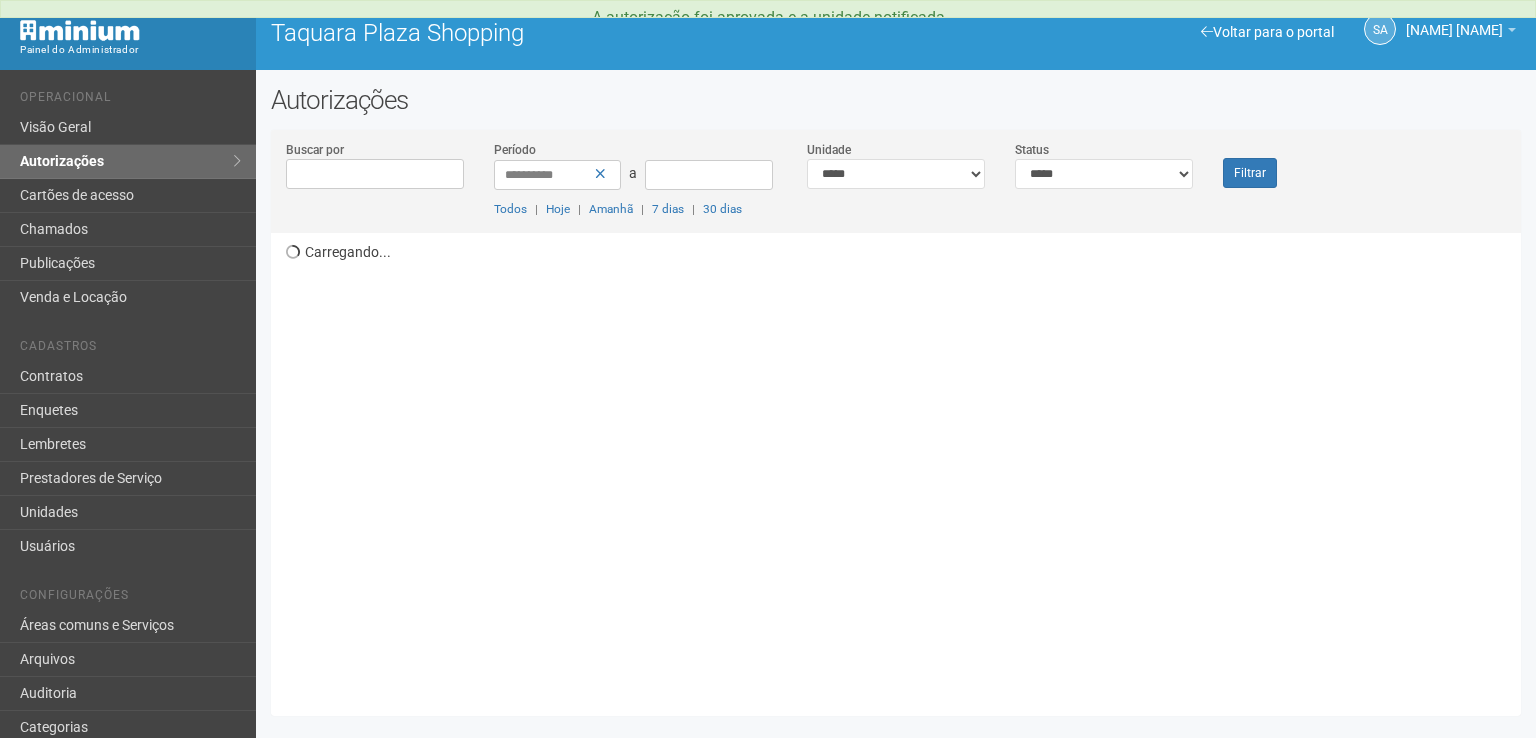 scroll, scrollTop: 0, scrollLeft: 0, axis: both 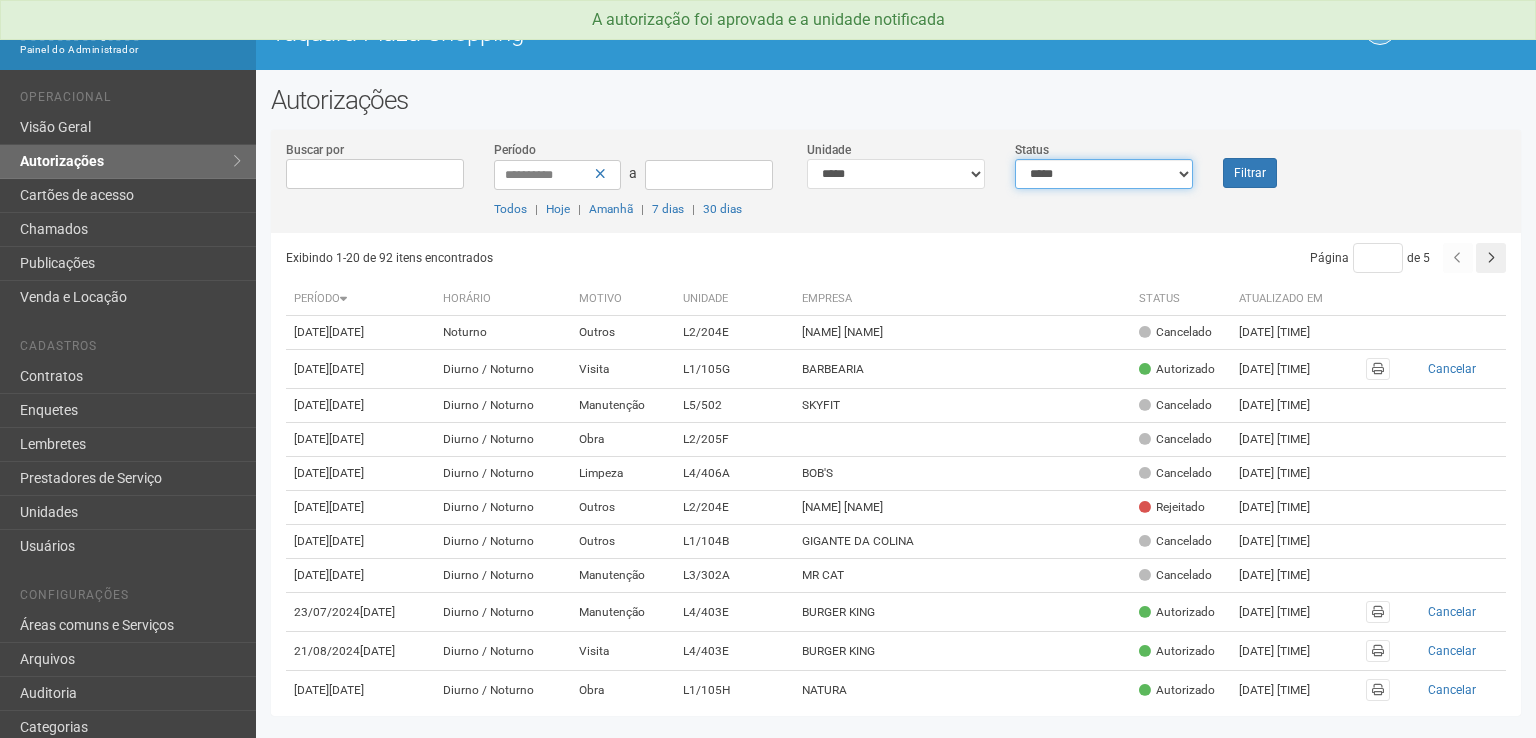 click on "**********" at bounding box center [1104, 174] 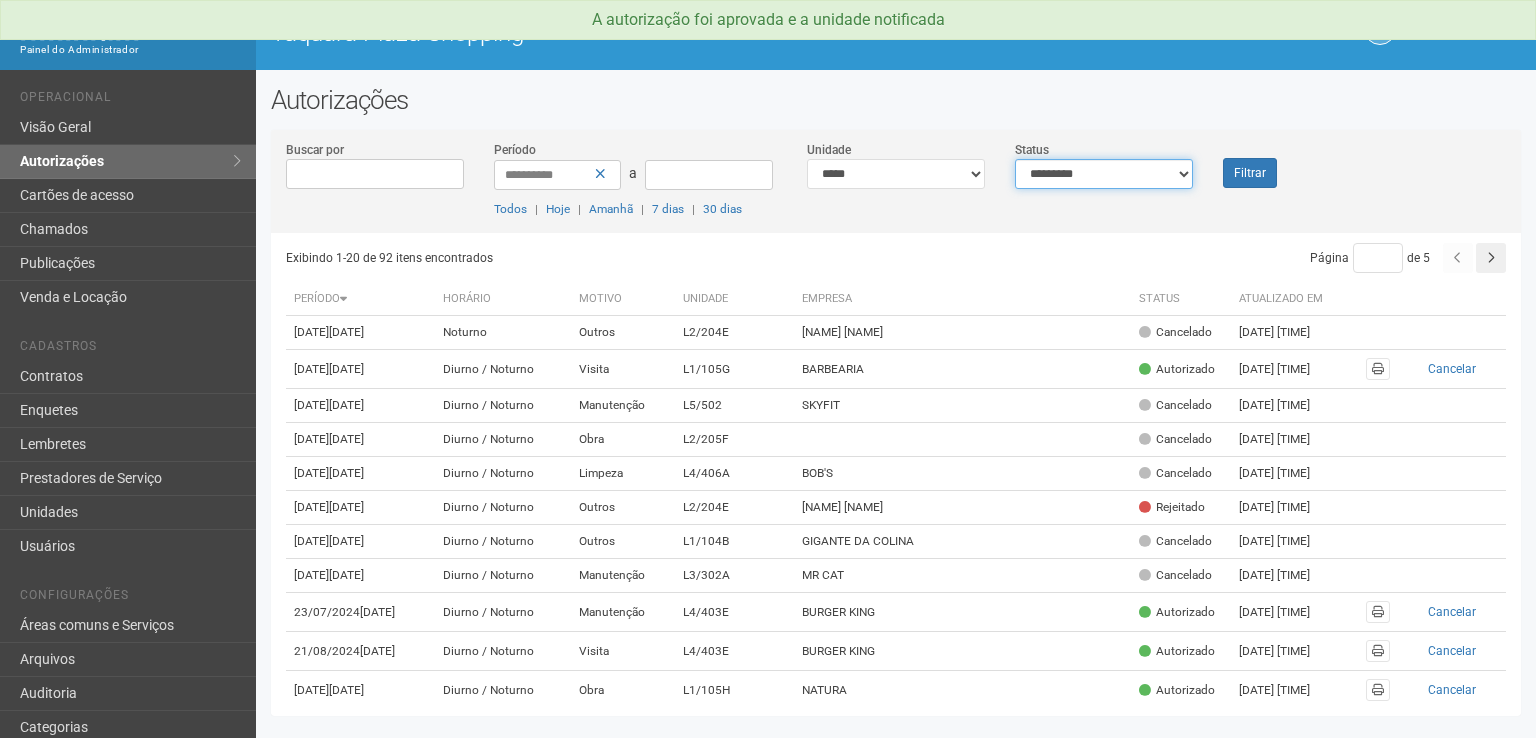 click on "**********" at bounding box center (1104, 174) 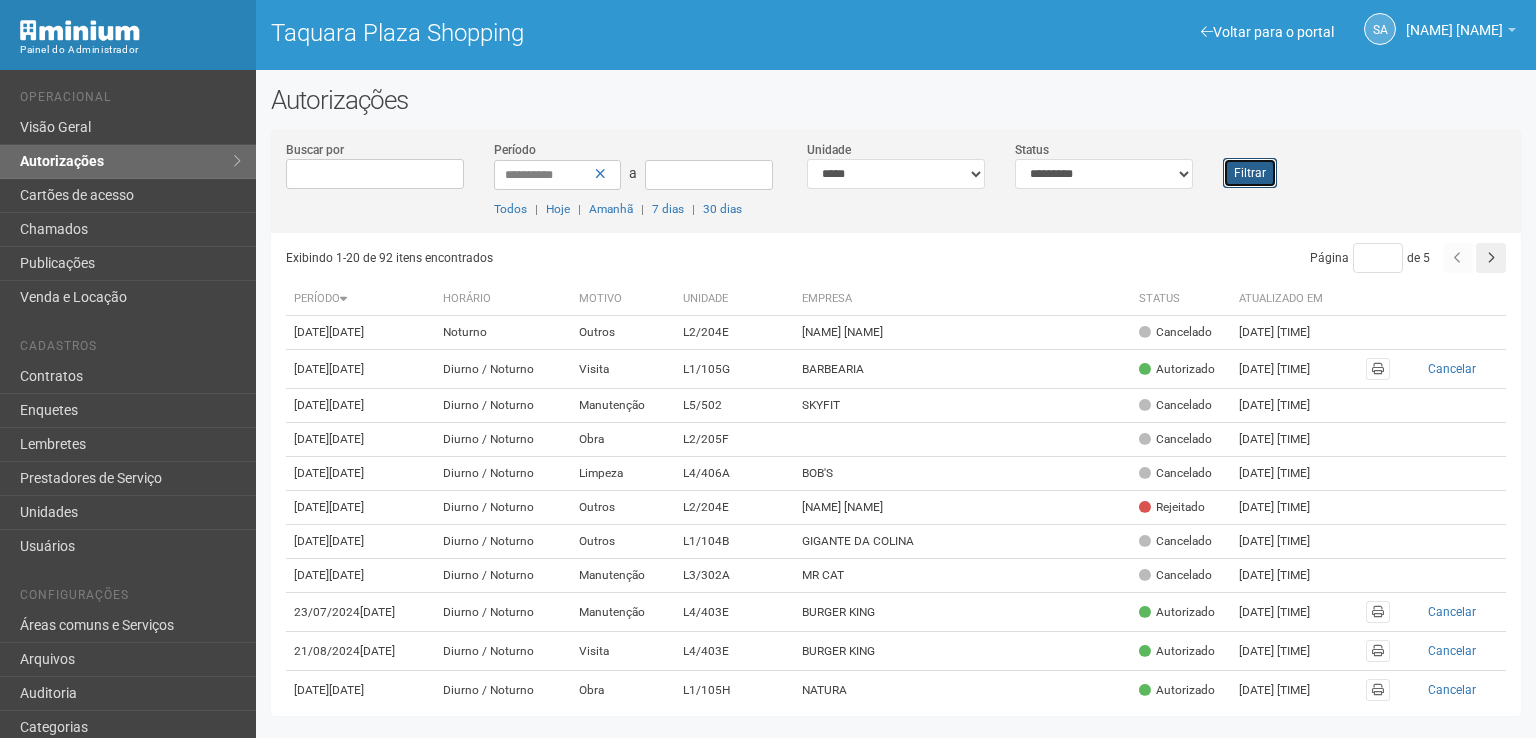 click on "Filtrar" at bounding box center (1250, 173) 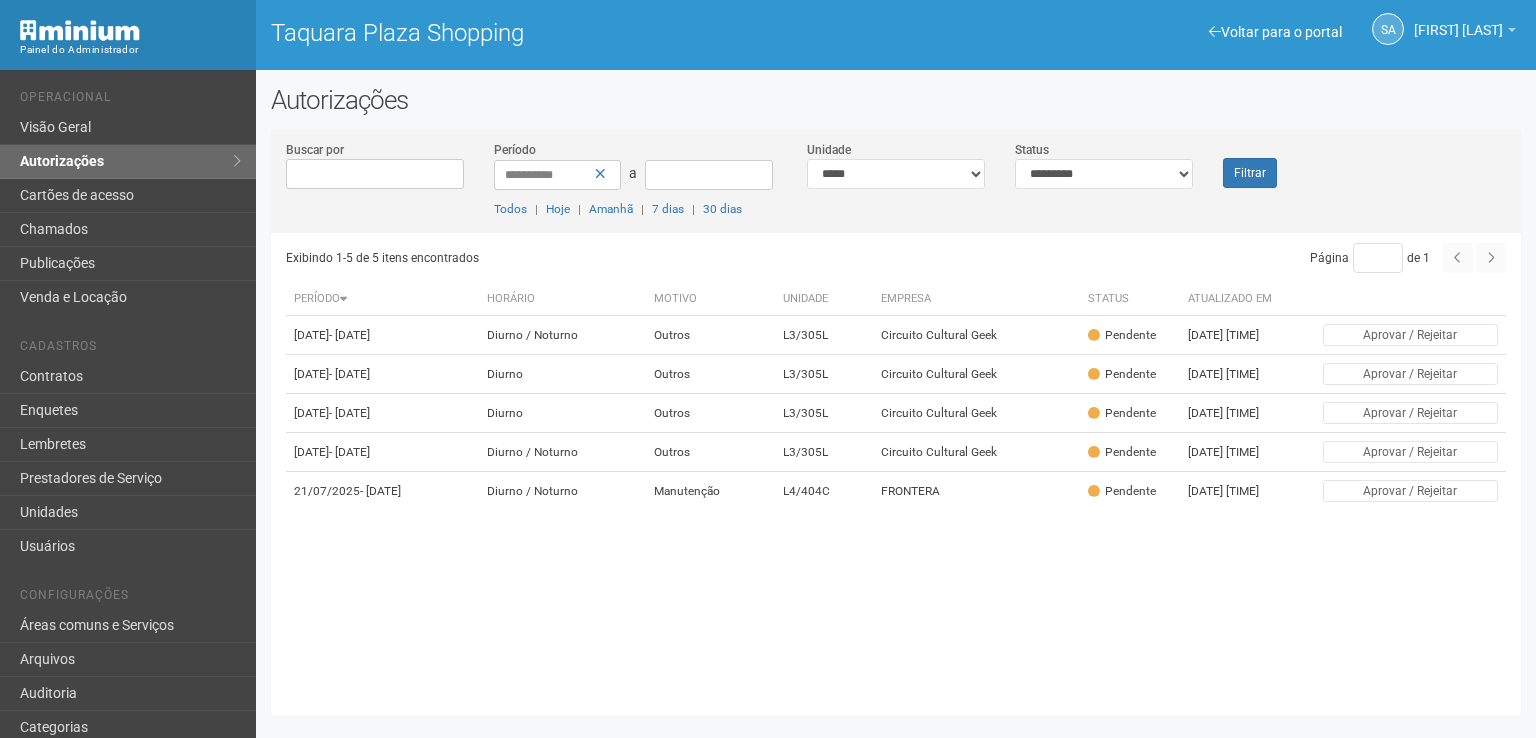 scroll, scrollTop: 0, scrollLeft: 0, axis: both 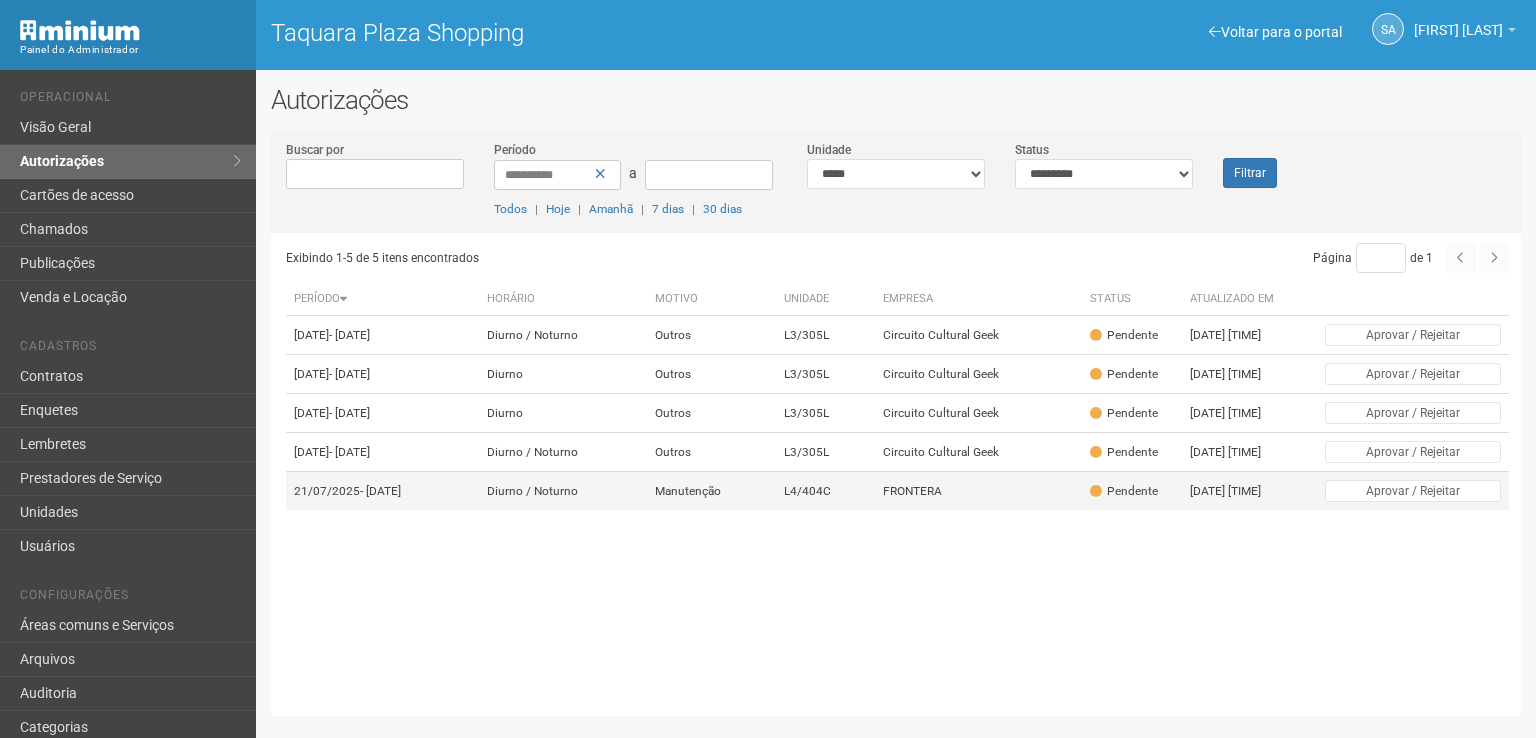 click on "Pendente" at bounding box center [1124, 491] 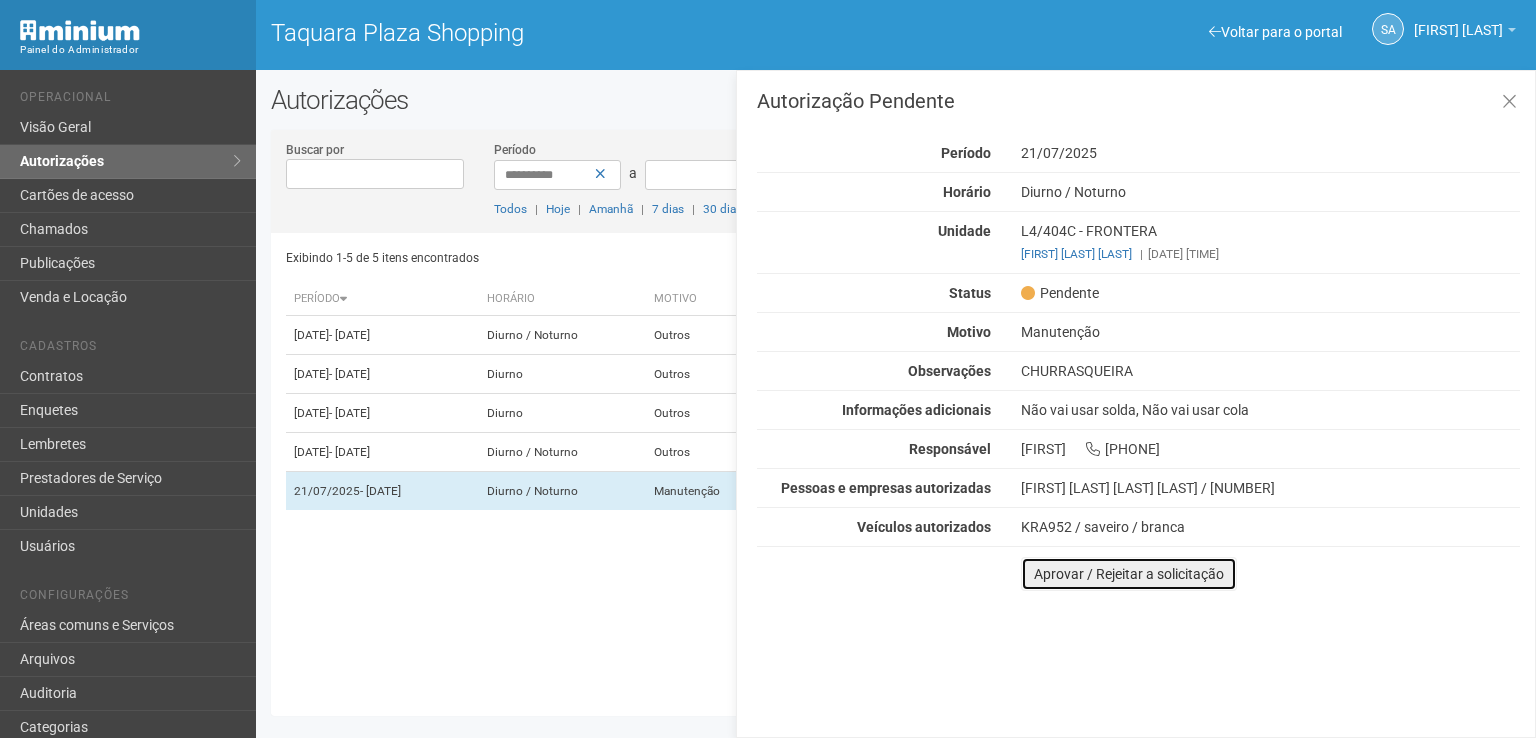 click on "Aprovar / Rejeitar a solicitação" at bounding box center [1129, 574] 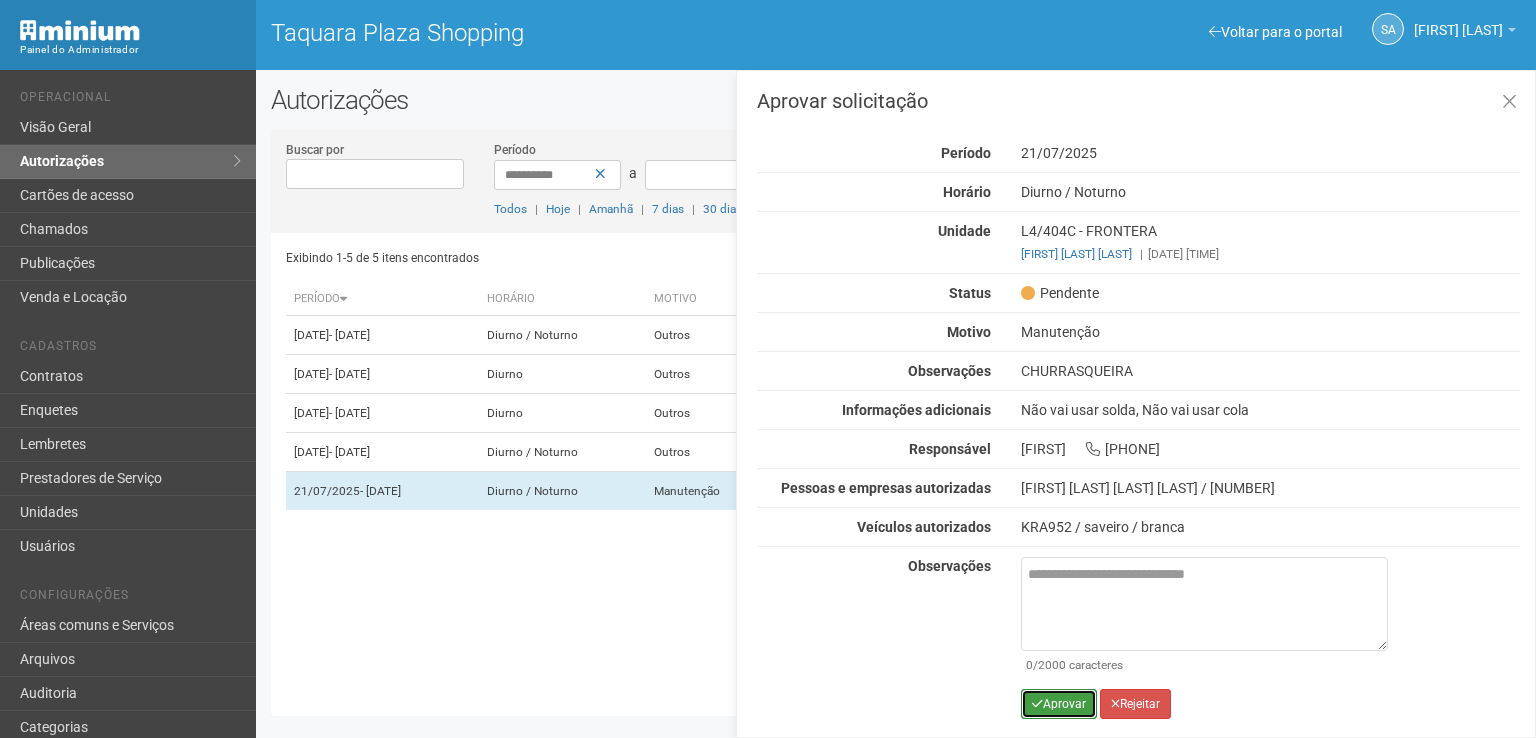 click on "Aprovar" at bounding box center (1059, 704) 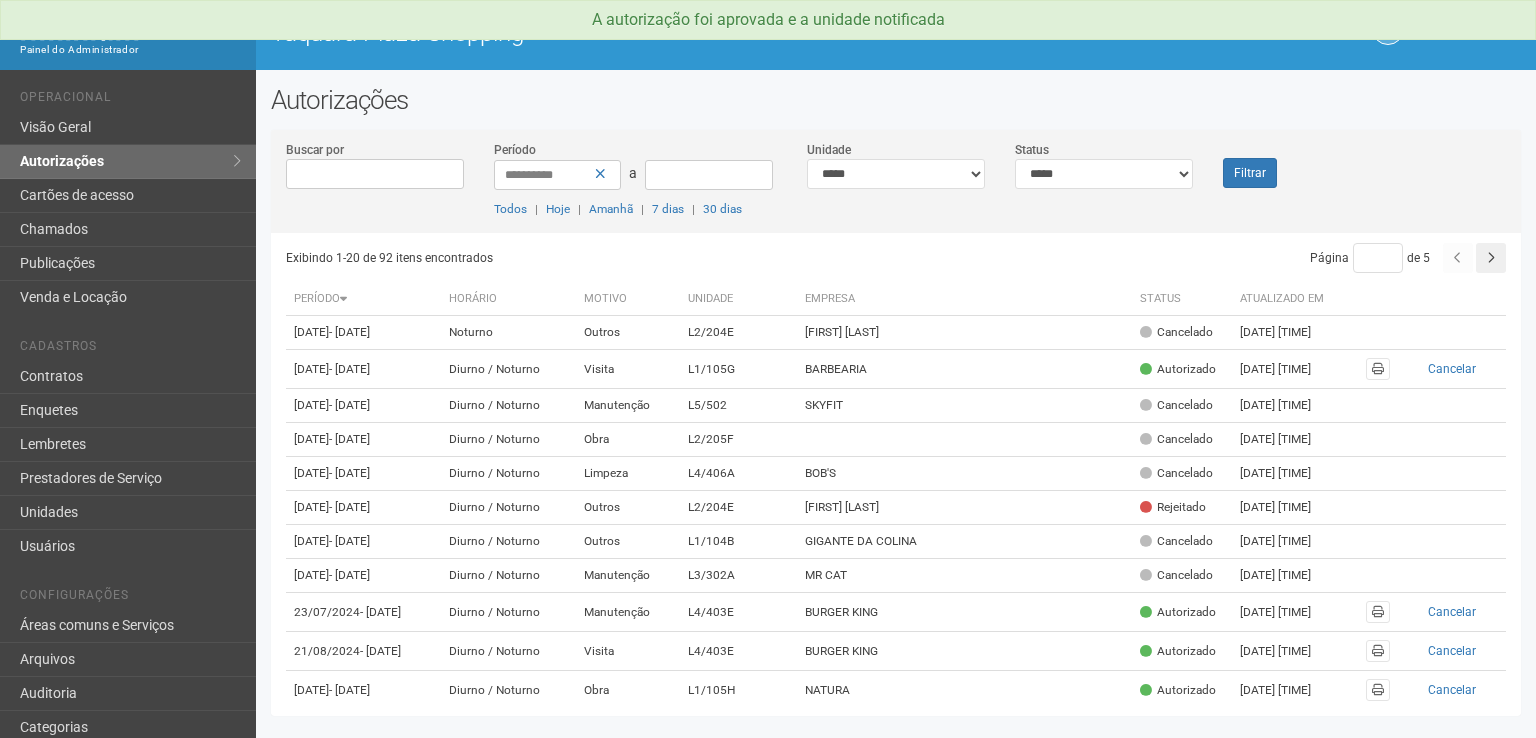scroll, scrollTop: 0, scrollLeft: 0, axis: both 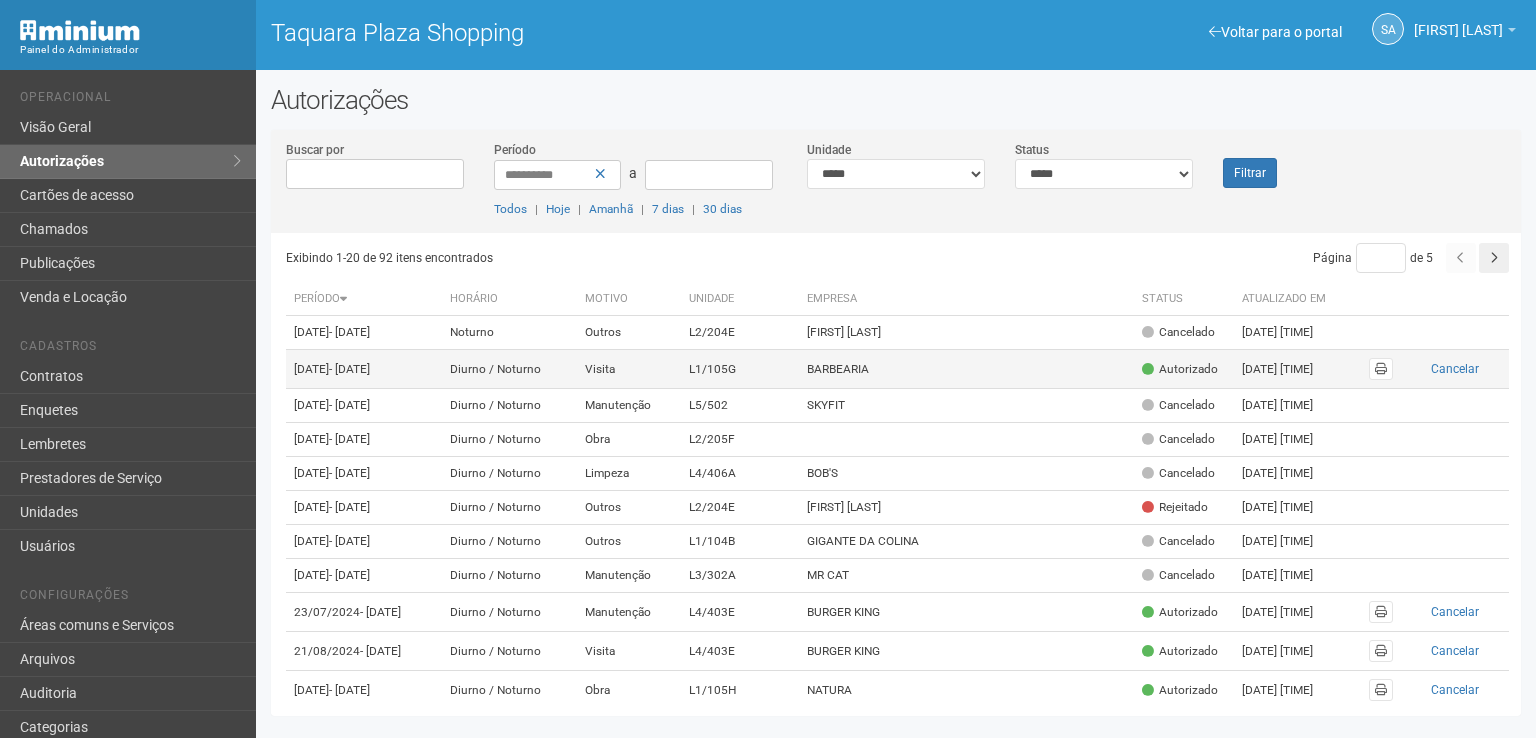 click on "BARBEARIA" at bounding box center (967, 369) 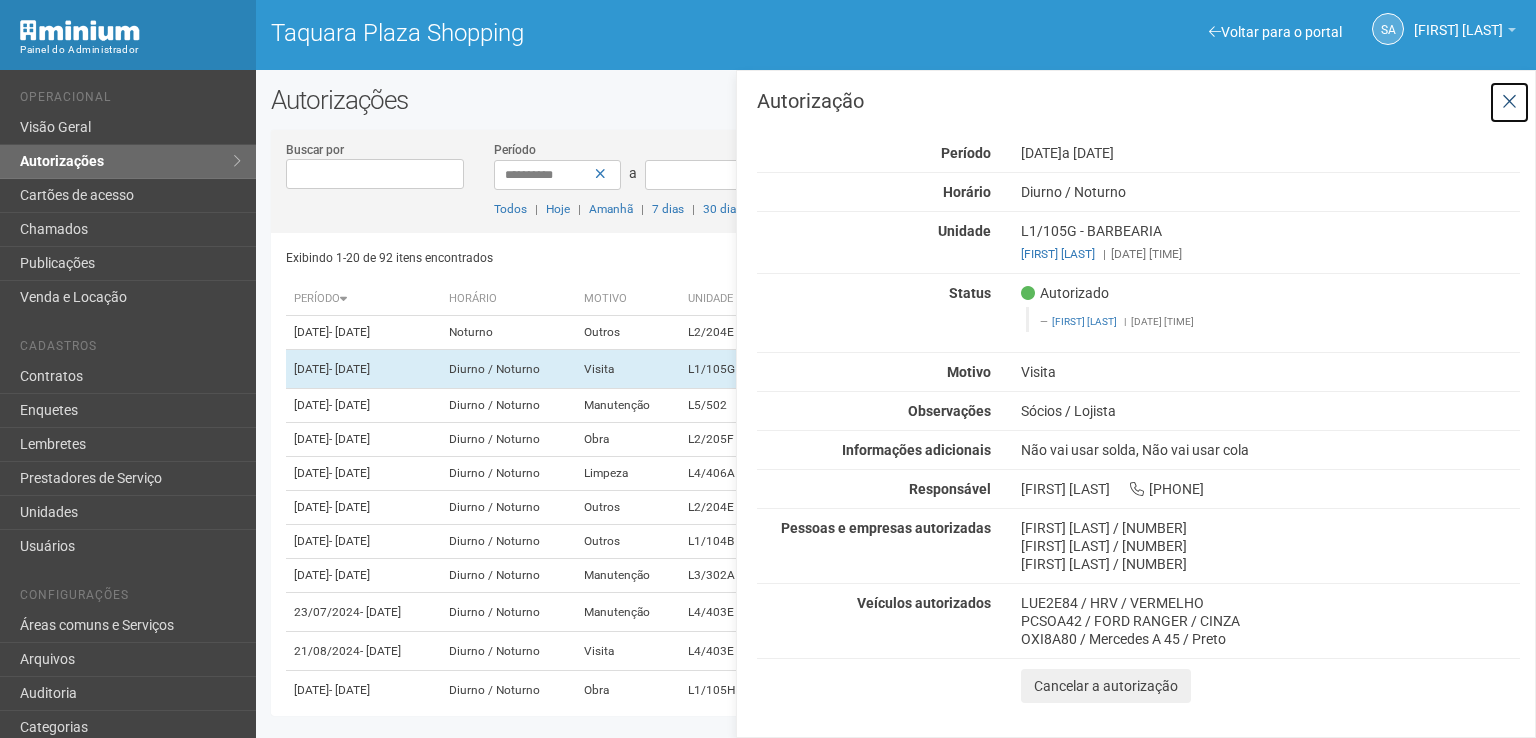 click at bounding box center [1509, 102] 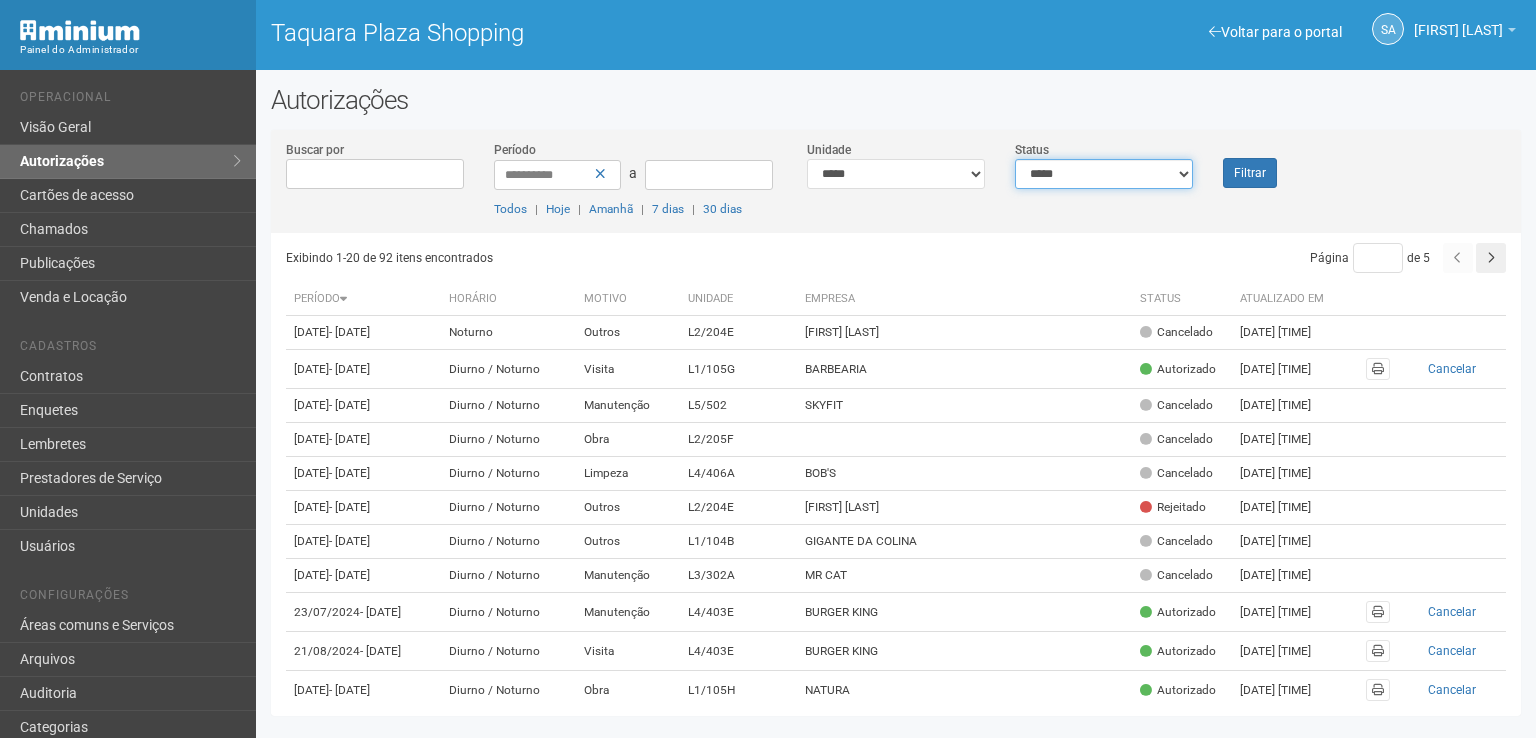 click on "**********" at bounding box center [1104, 174] 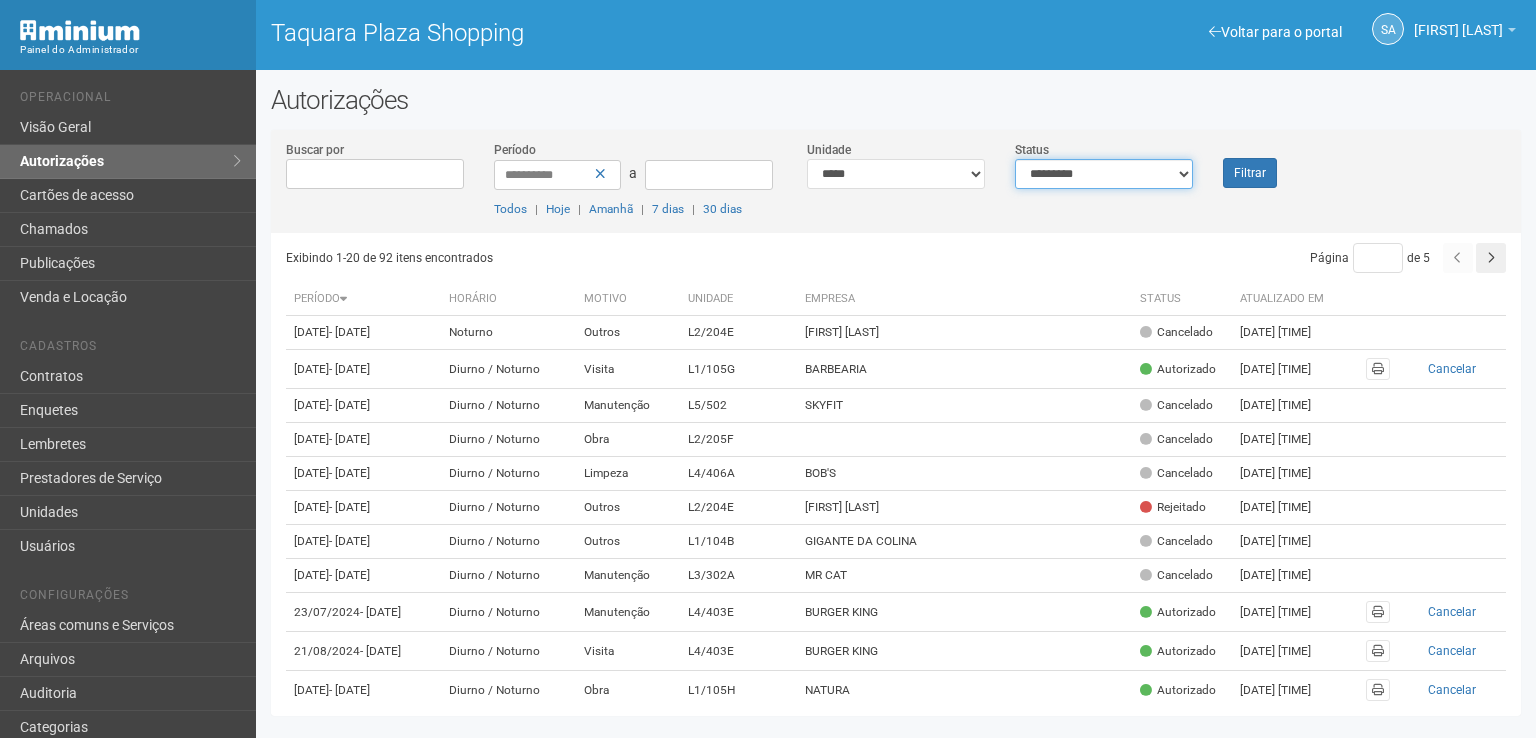 click on "**********" at bounding box center [1104, 174] 